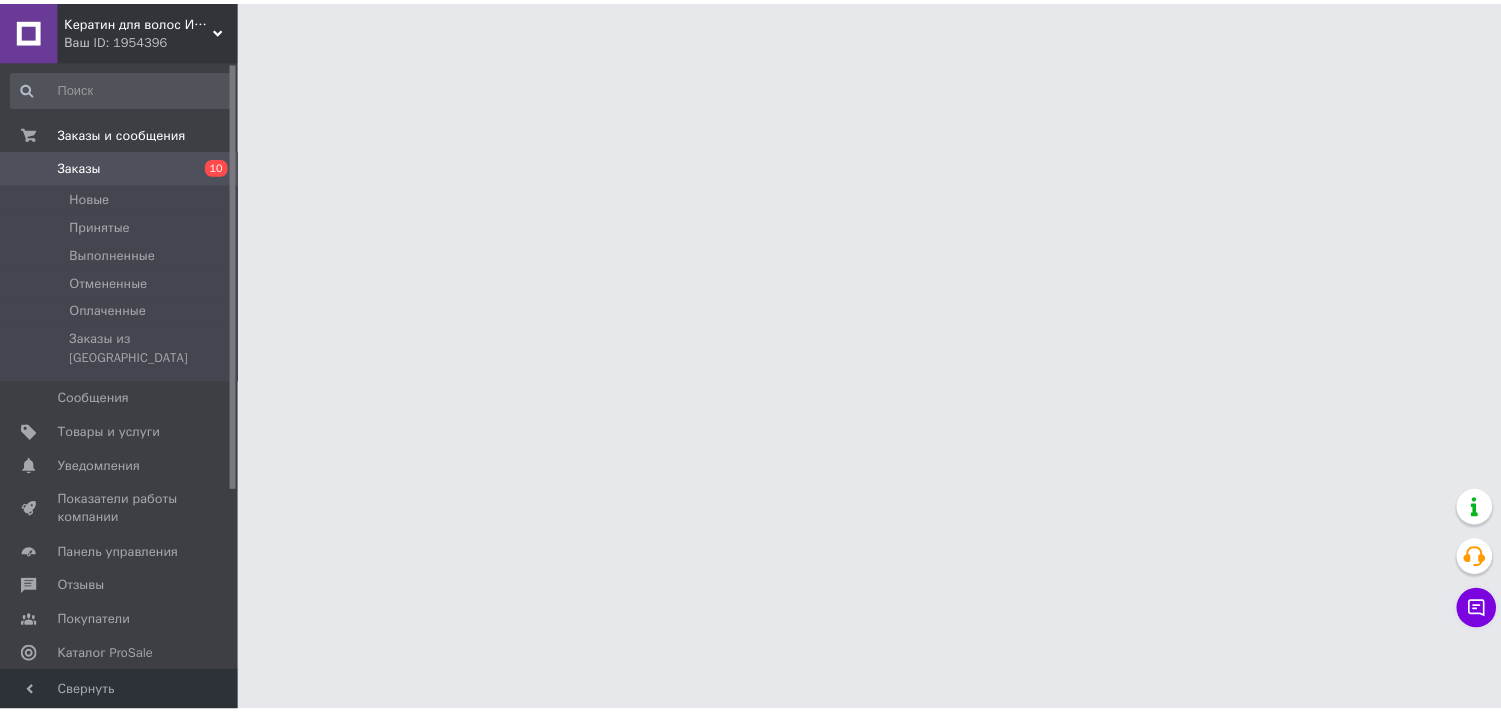 scroll, scrollTop: 6, scrollLeft: 0, axis: vertical 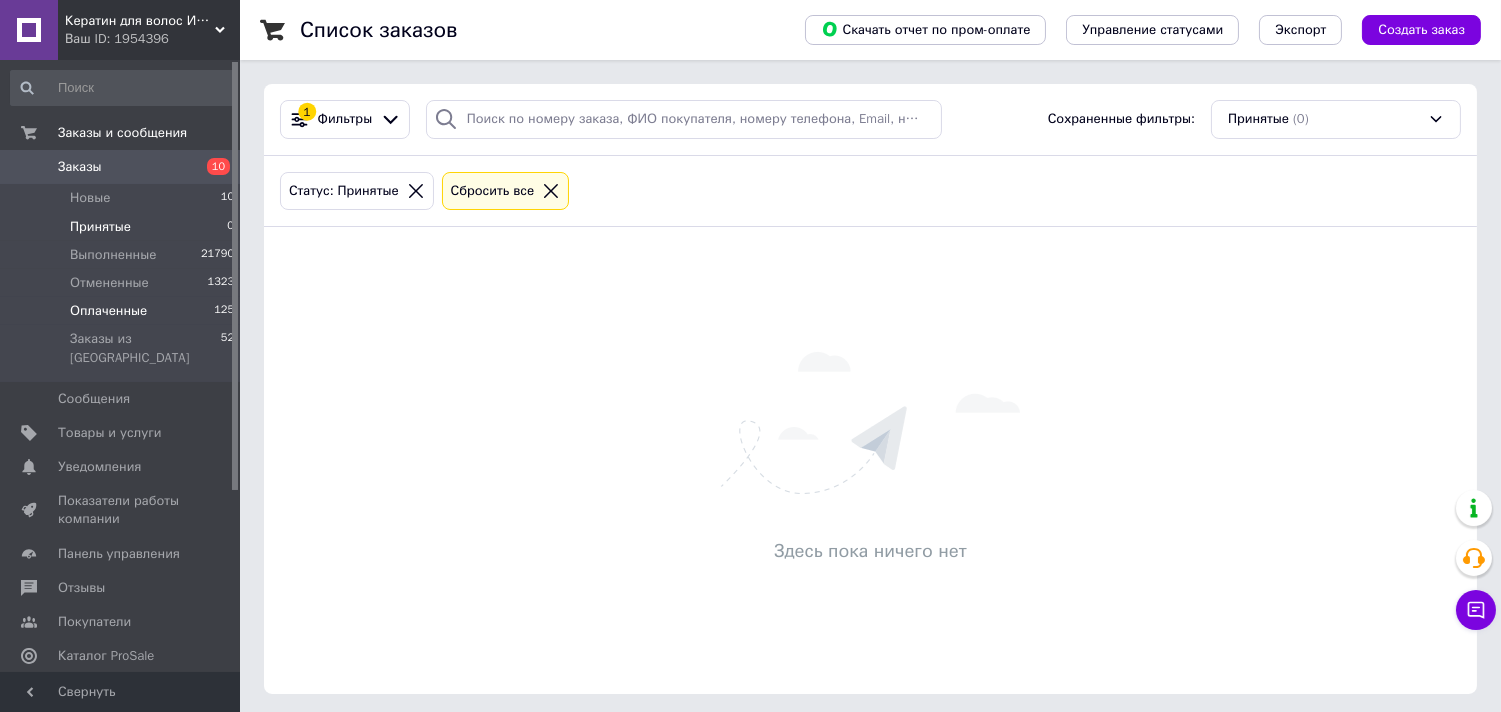 click on "Оплаченные" at bounding box center [108, 311] 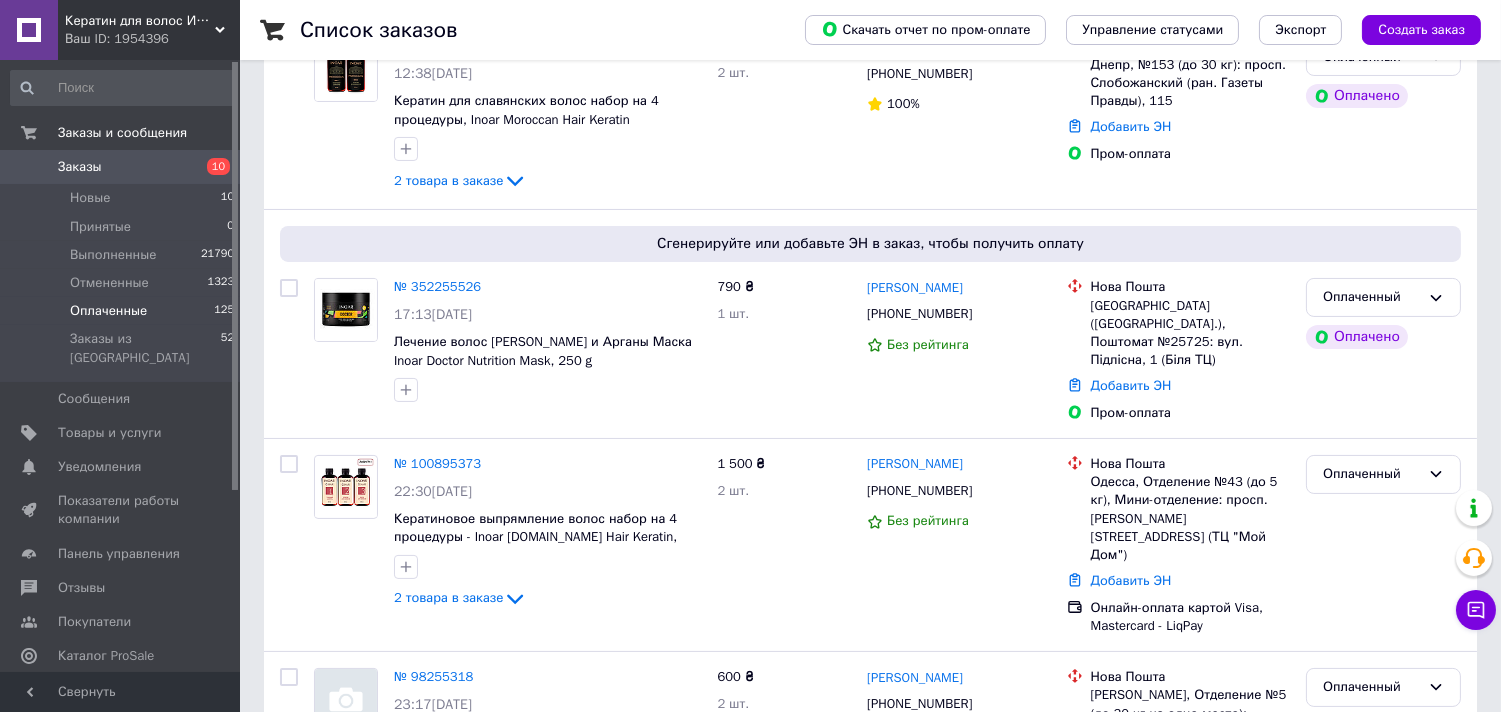 scroll, scrollTop: 555, scrollLeft: 0, axis: vertical 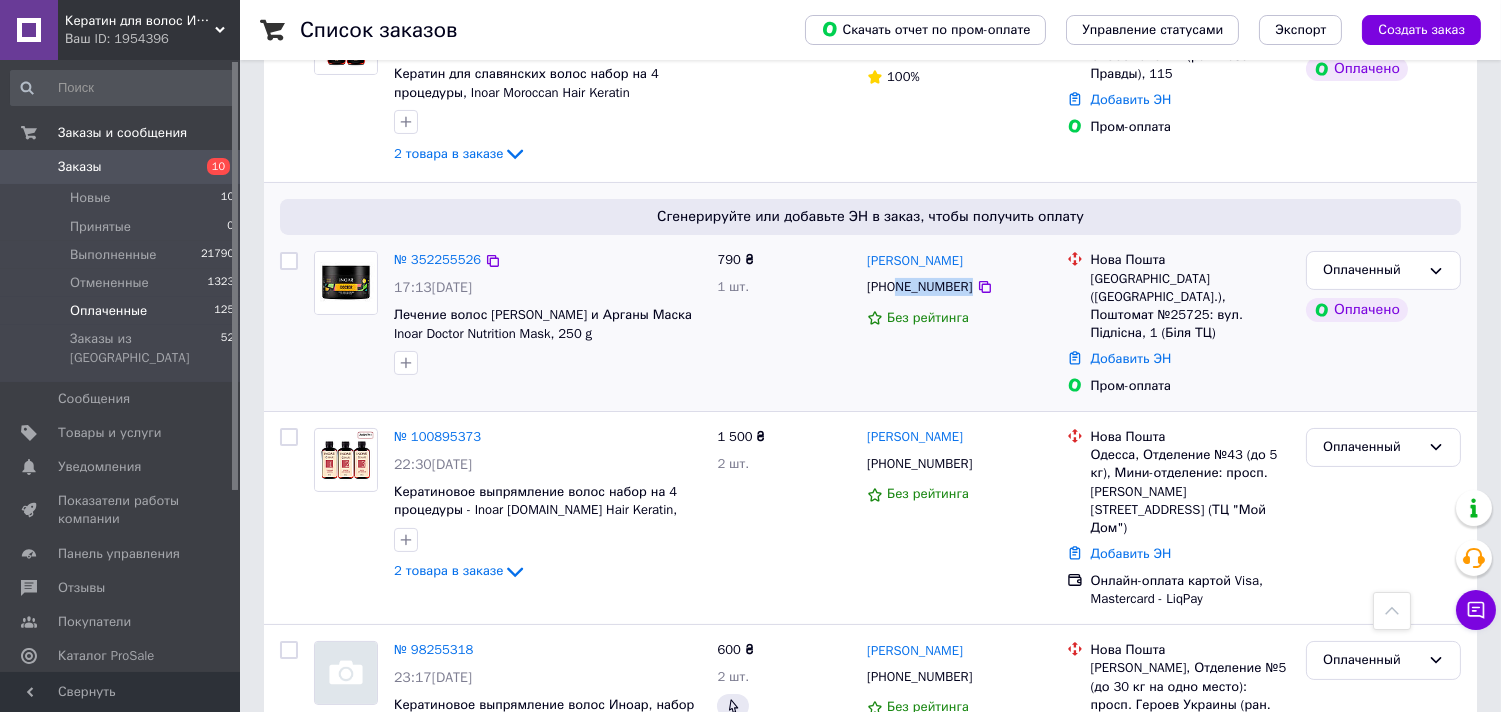 drag, startPoint x: 961, startPoint y: 288, endPoint x: 895, endPoint y: 286, distance: 66.0303 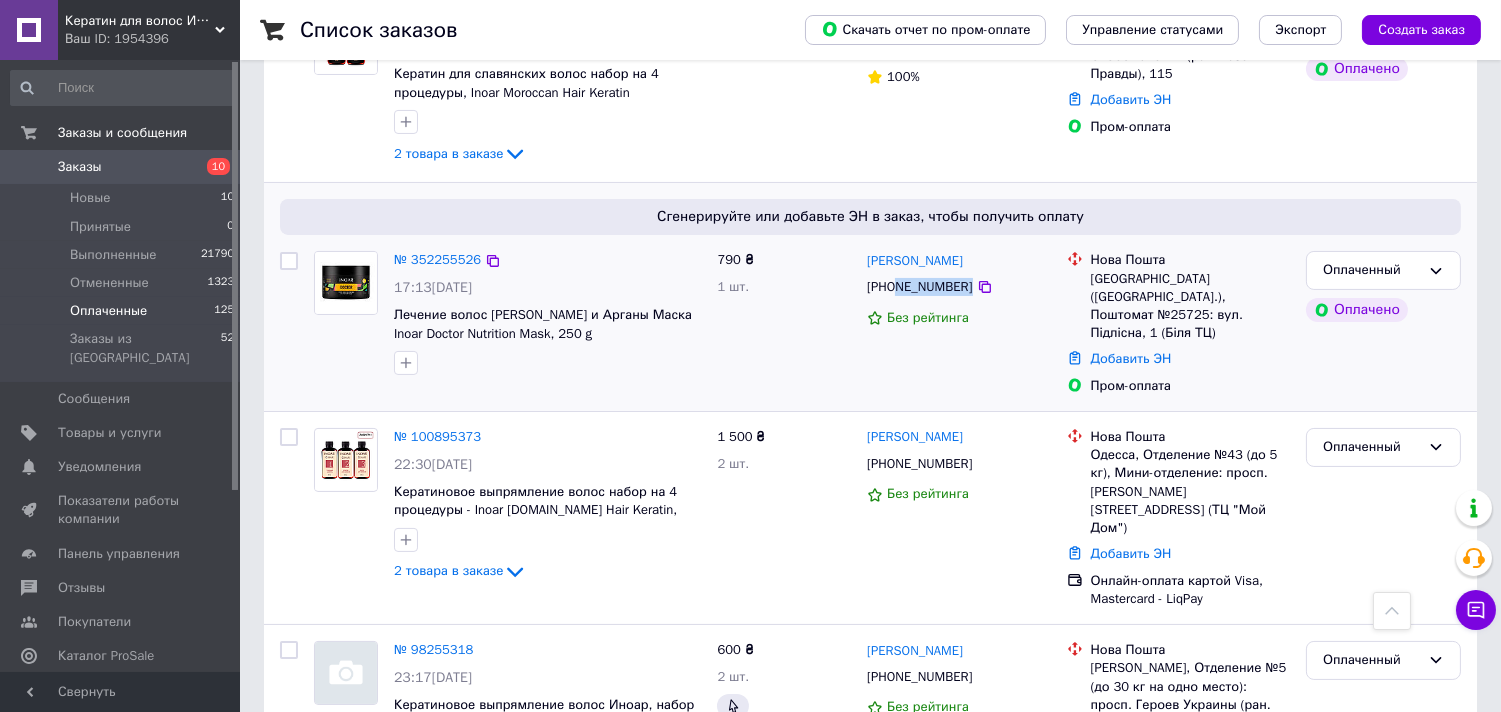 copy on "931995973" 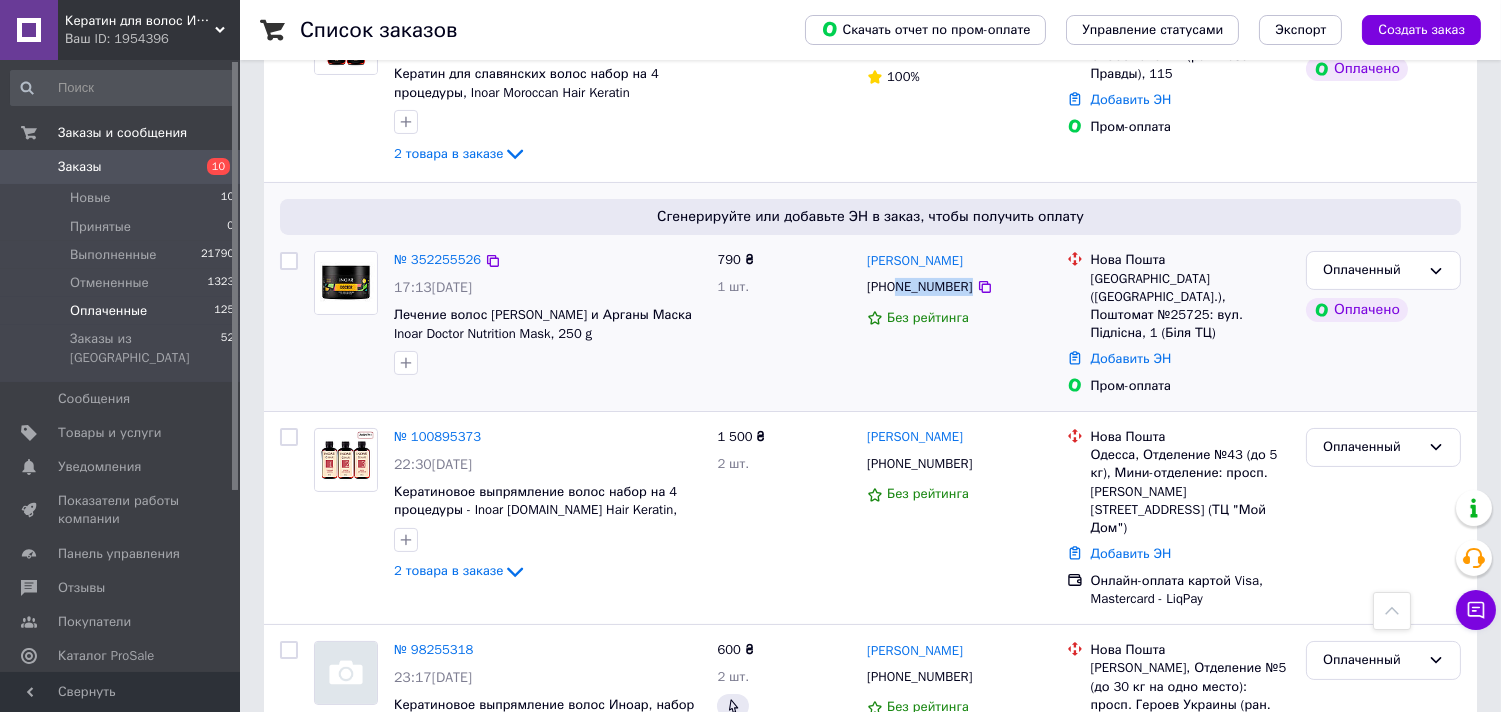 drag, startPoint x: 992, startPoint y: 271, endPoint x: 862, endPoint y: 253, distance: 131.24023 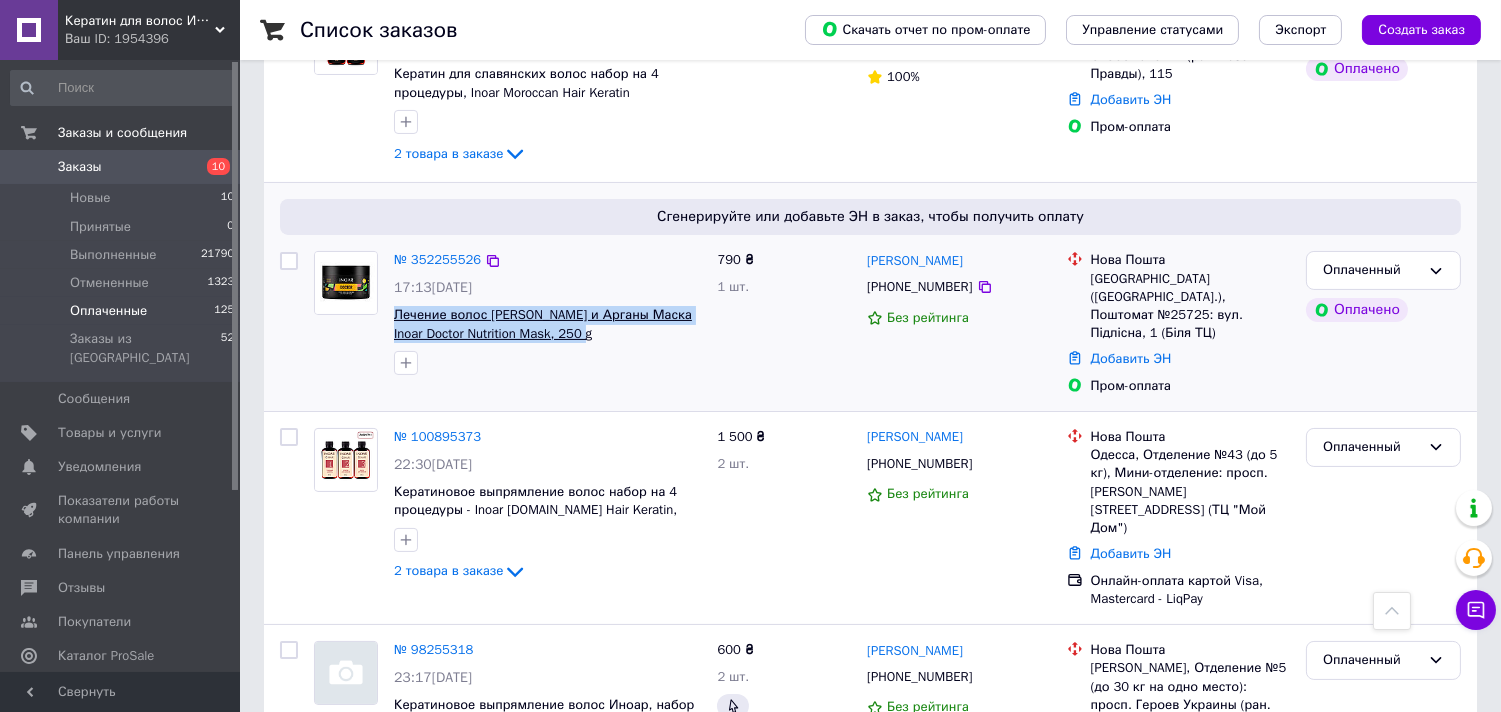 drag, startPoint x: 620, startPoint y: 337, endPoint x: 394, endPoint y: 314, distance: 227.16734 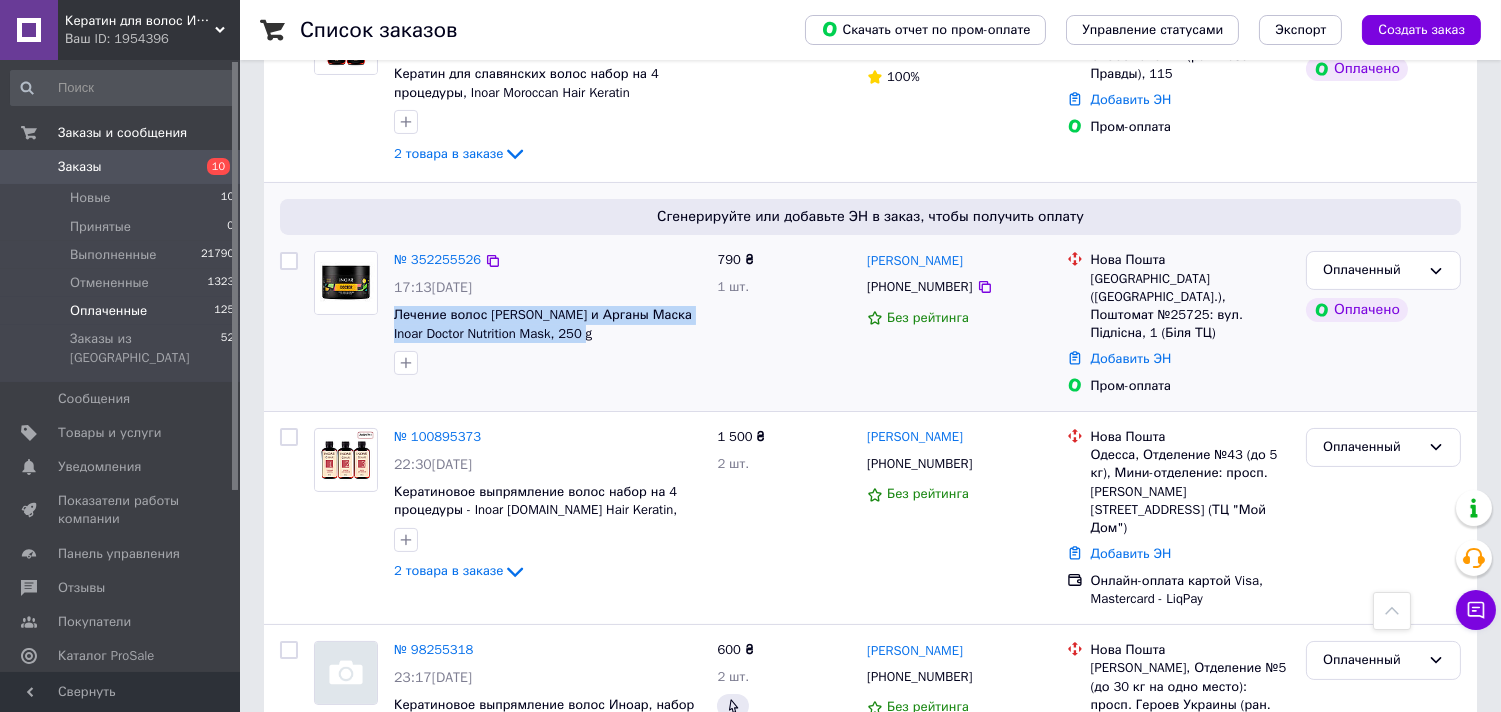 drag, startPoint x: 982, startPoint y: 263, endPoint x: 863, endPoint y: 253, distance: 119.419426 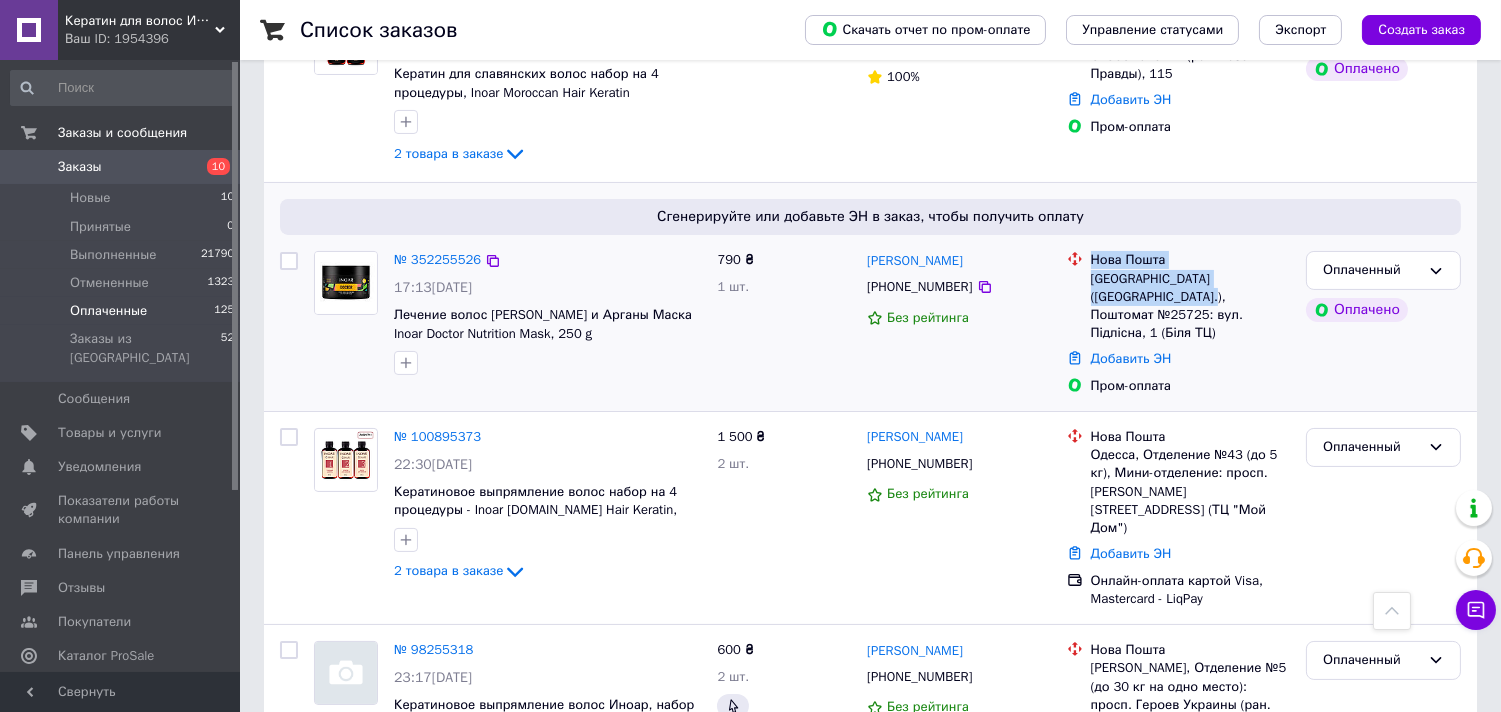 drag, startPoint x: 1137, startPoint y: 297, endPoint x: 1085, endPoint y: 275, distance: 56.462376 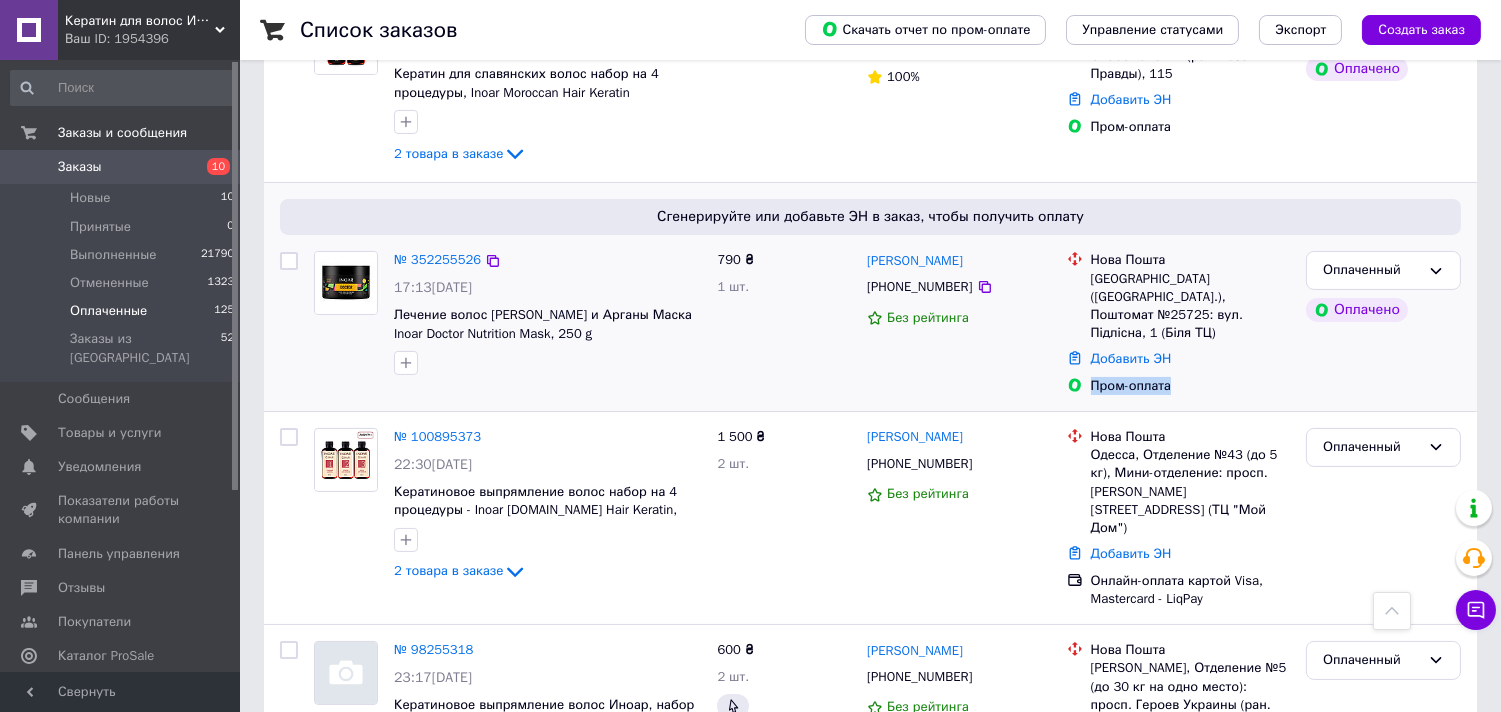 drag, startPoint x: 1175, startPoint y: 370, endPoint x: 1088, endPoint y: 368, distance: 87.02299 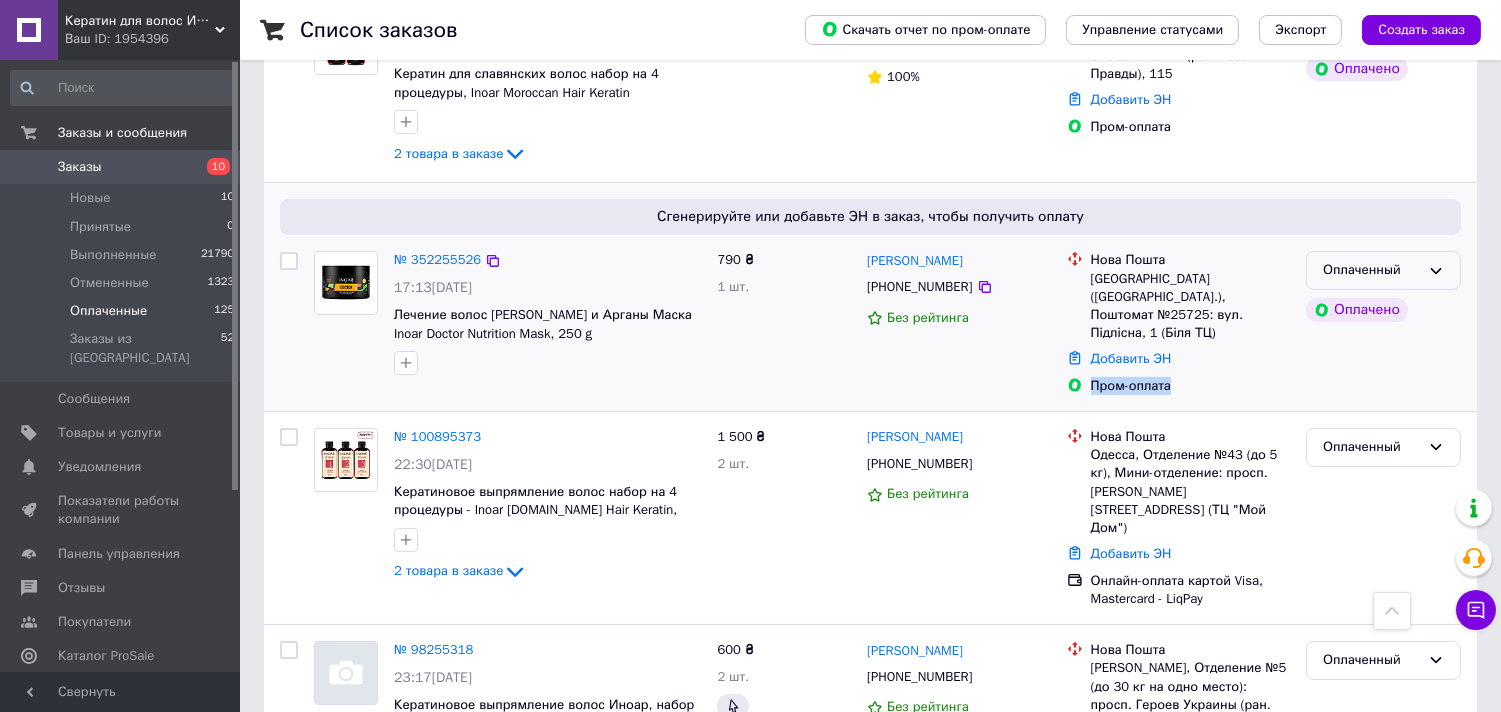 click on "Оплаченный" at bounding box center [1383, 270] 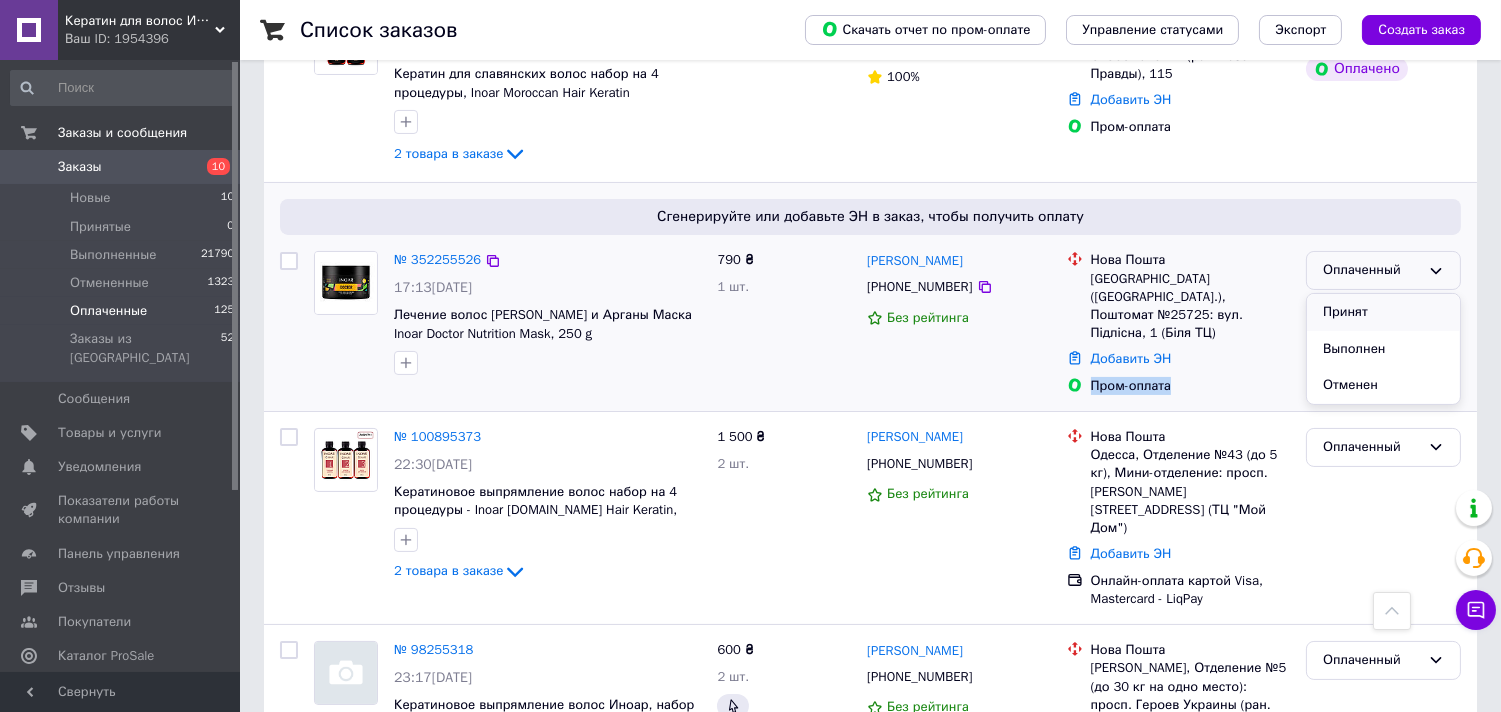 click on "Принят" at bounding box center [1383, 312] 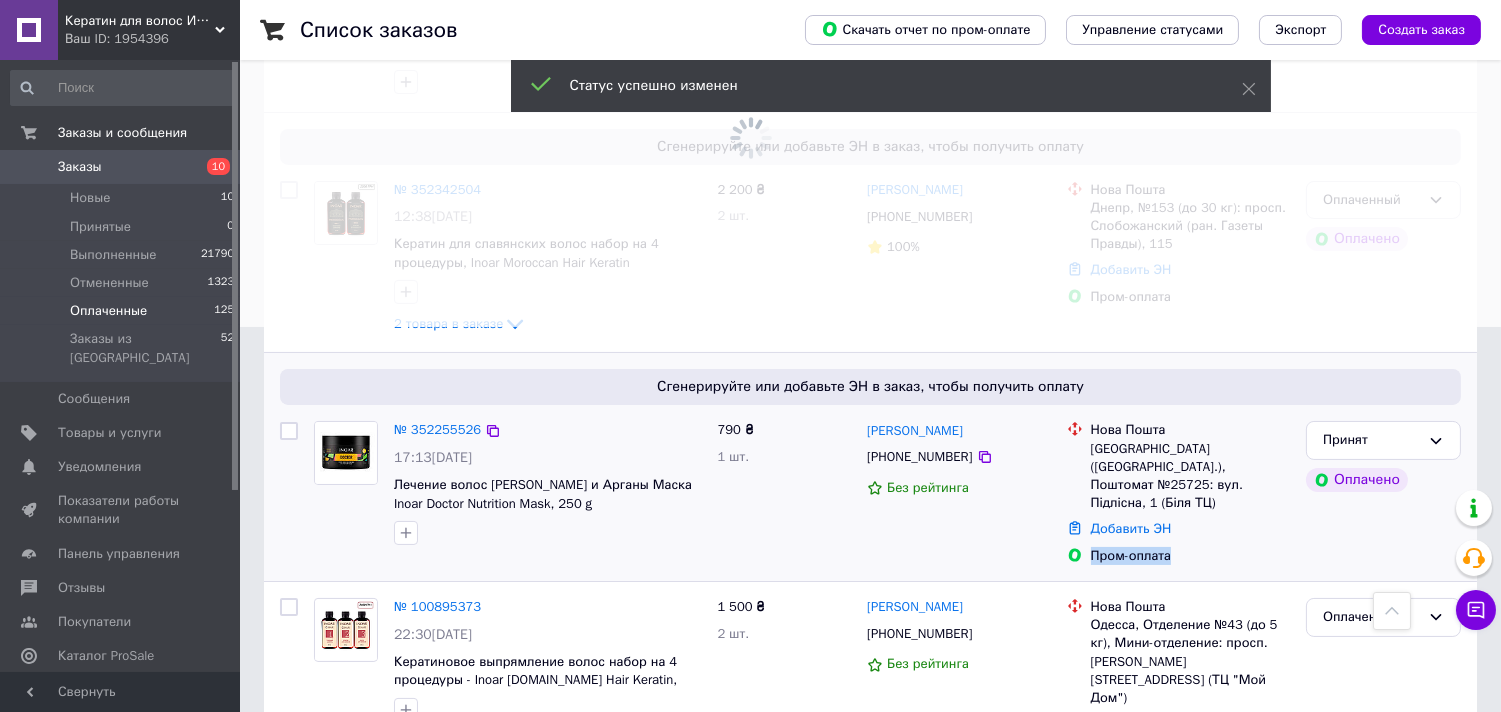 scroll, scrollTop: 333, scrollLeft: 0, axis: vertical 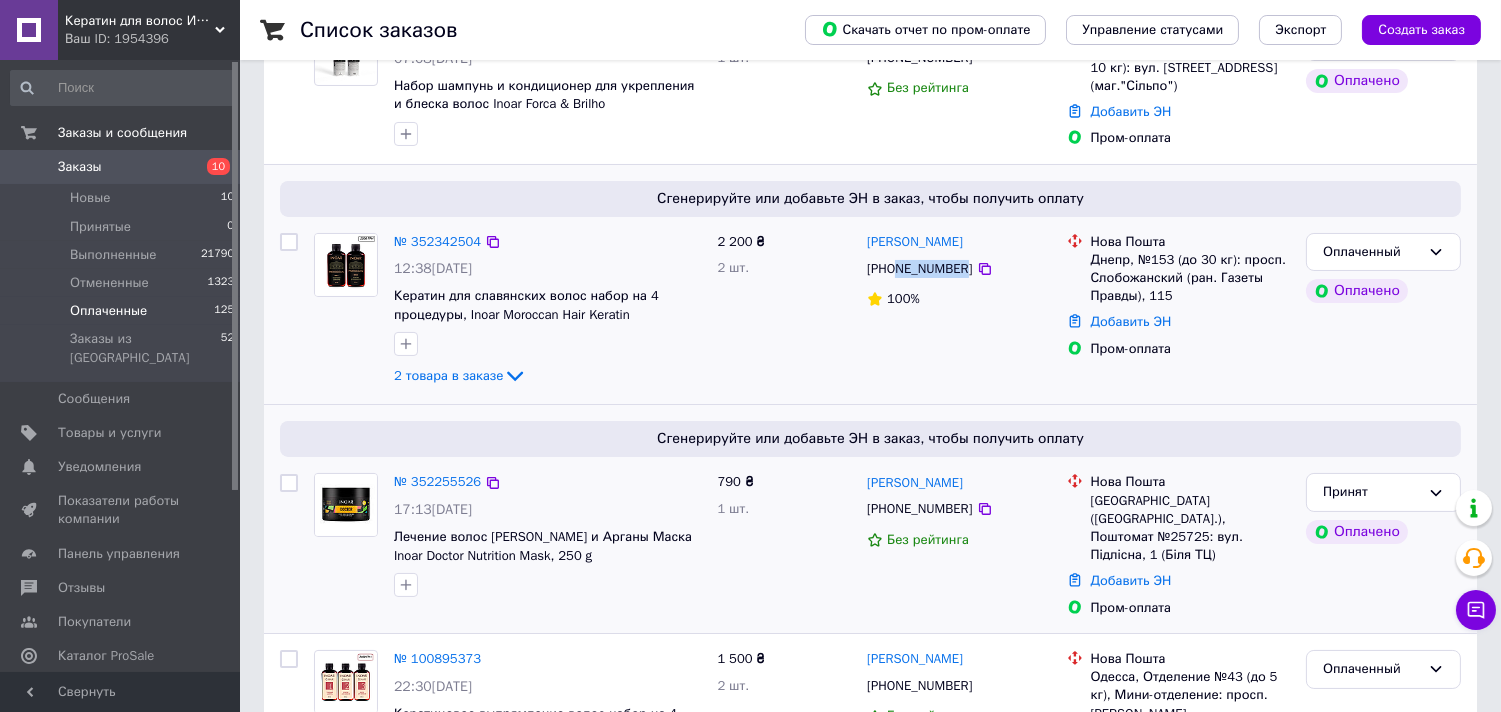 drag, startPoint x: 958, startPoint y: 267, endPoint x: 894, endPoint y: 261, distance: 64.28063 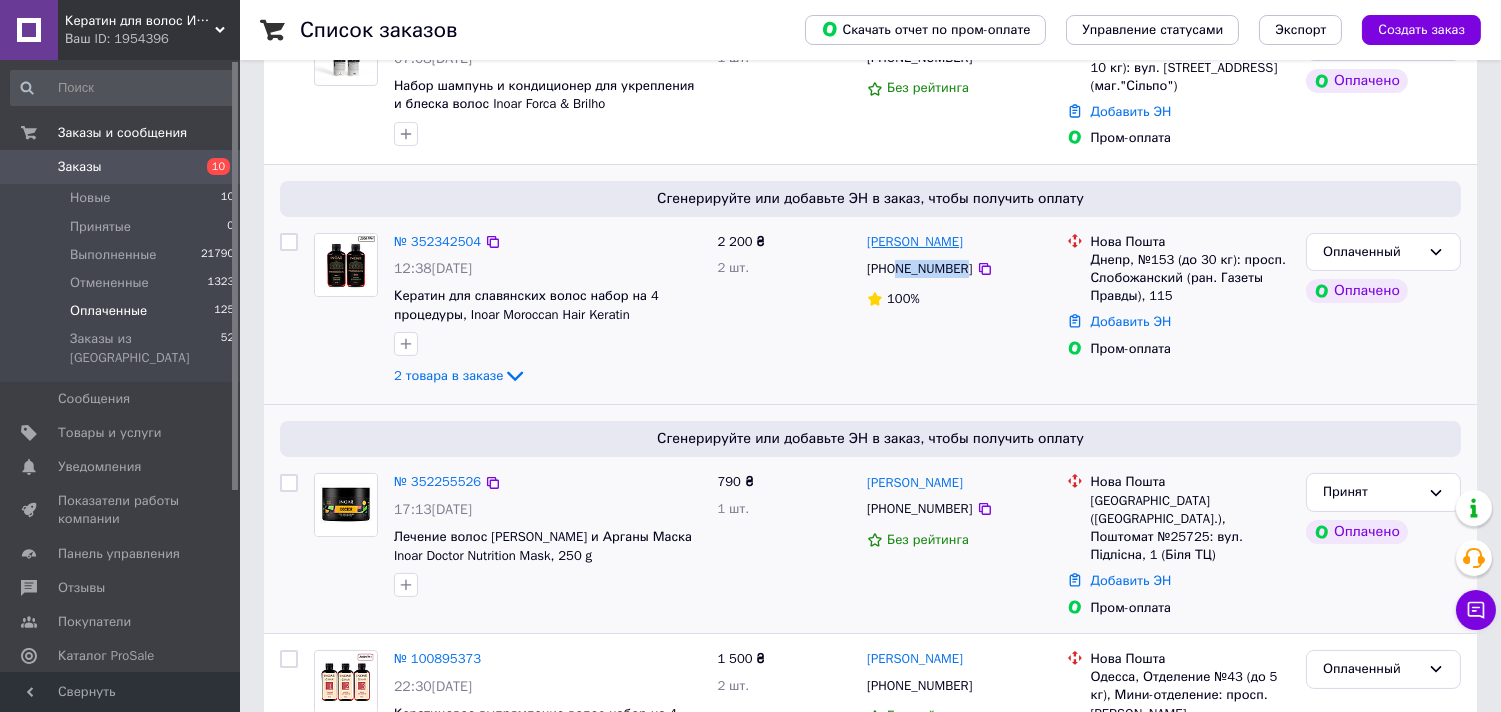drag, startPoint x: 987, startPoint y: 244, endPoint x: 868, endPoint y: 238, distance: 119.15116 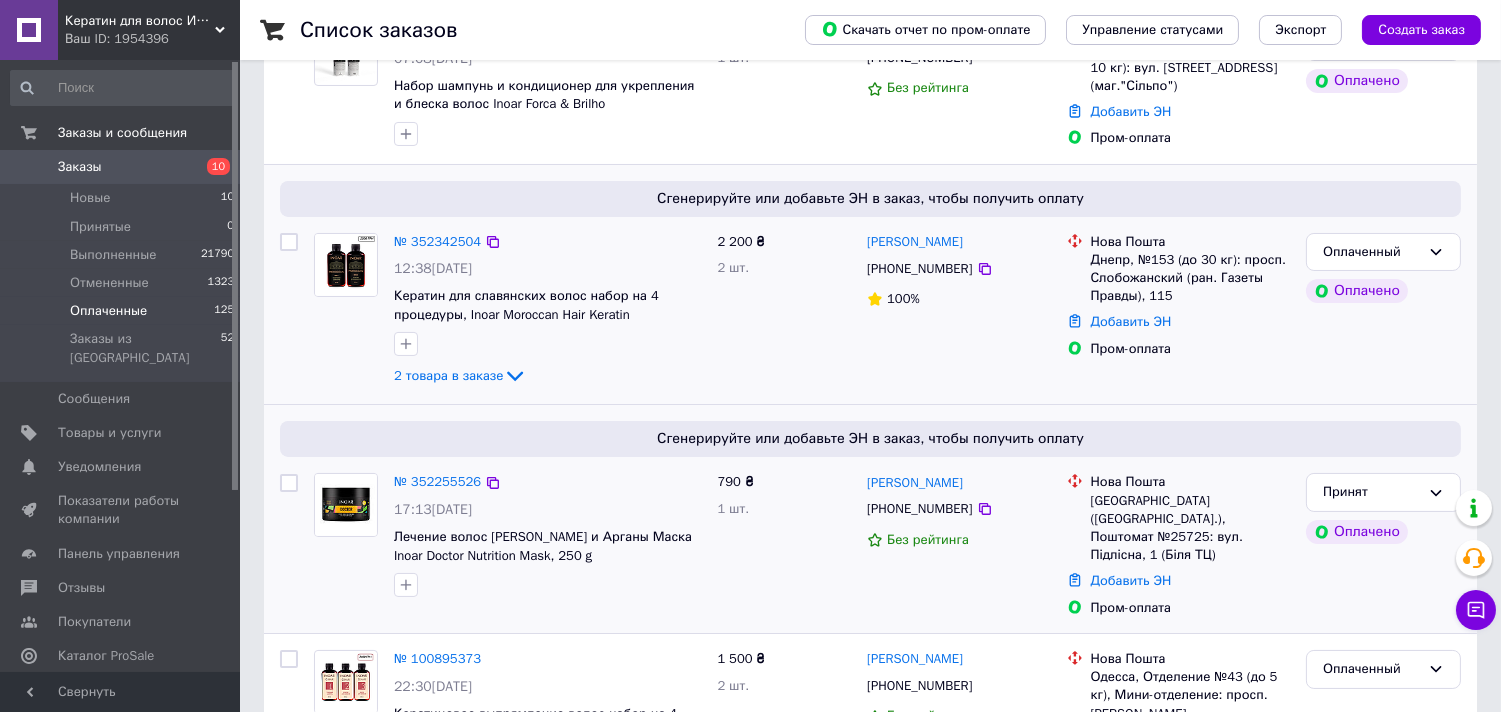 drag, startPoint x: 517, startPoint y: 368, endPoint x: 550, endPoint y: 360, distance: 33.955853 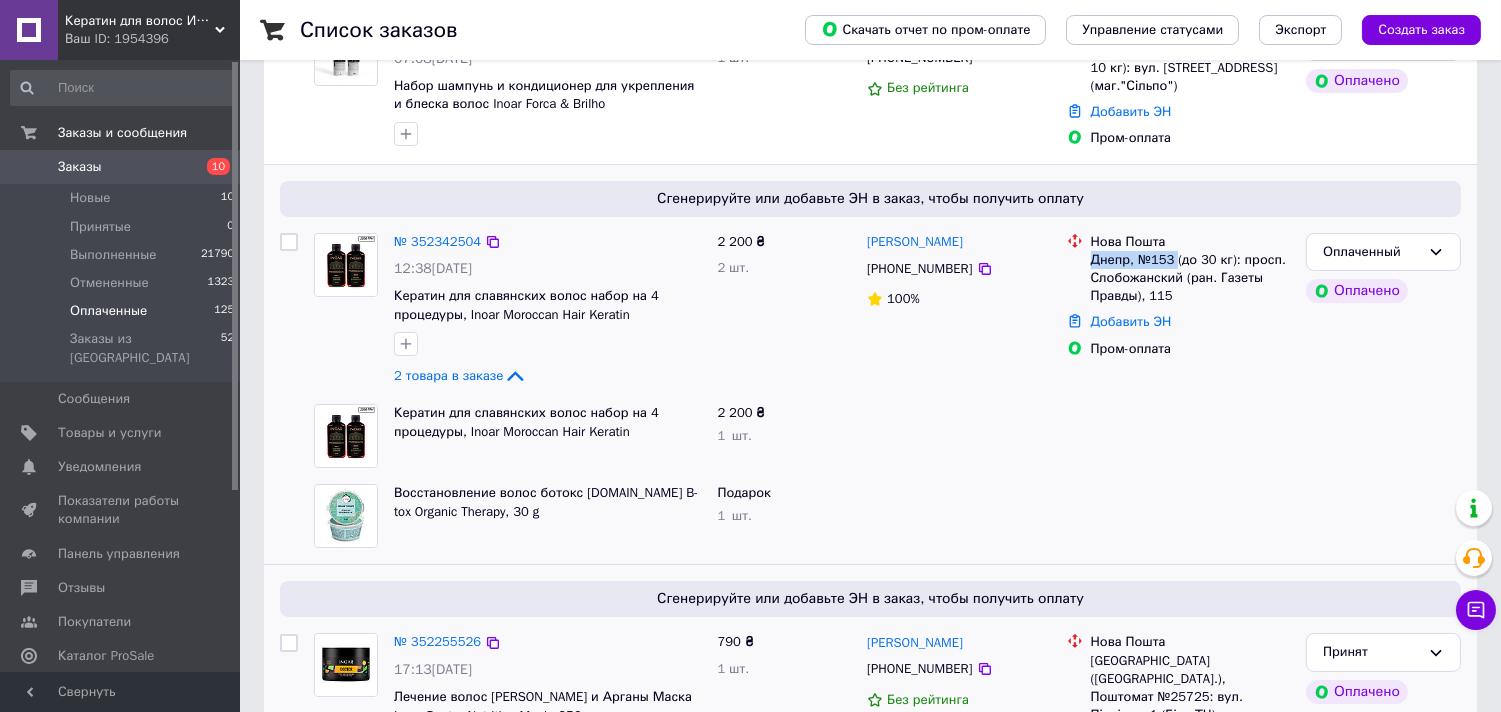 drag, startPoint x: 1175, startPoint y: 260, endPoint x: 1074, endPoint y: 266, distance: 101.17806 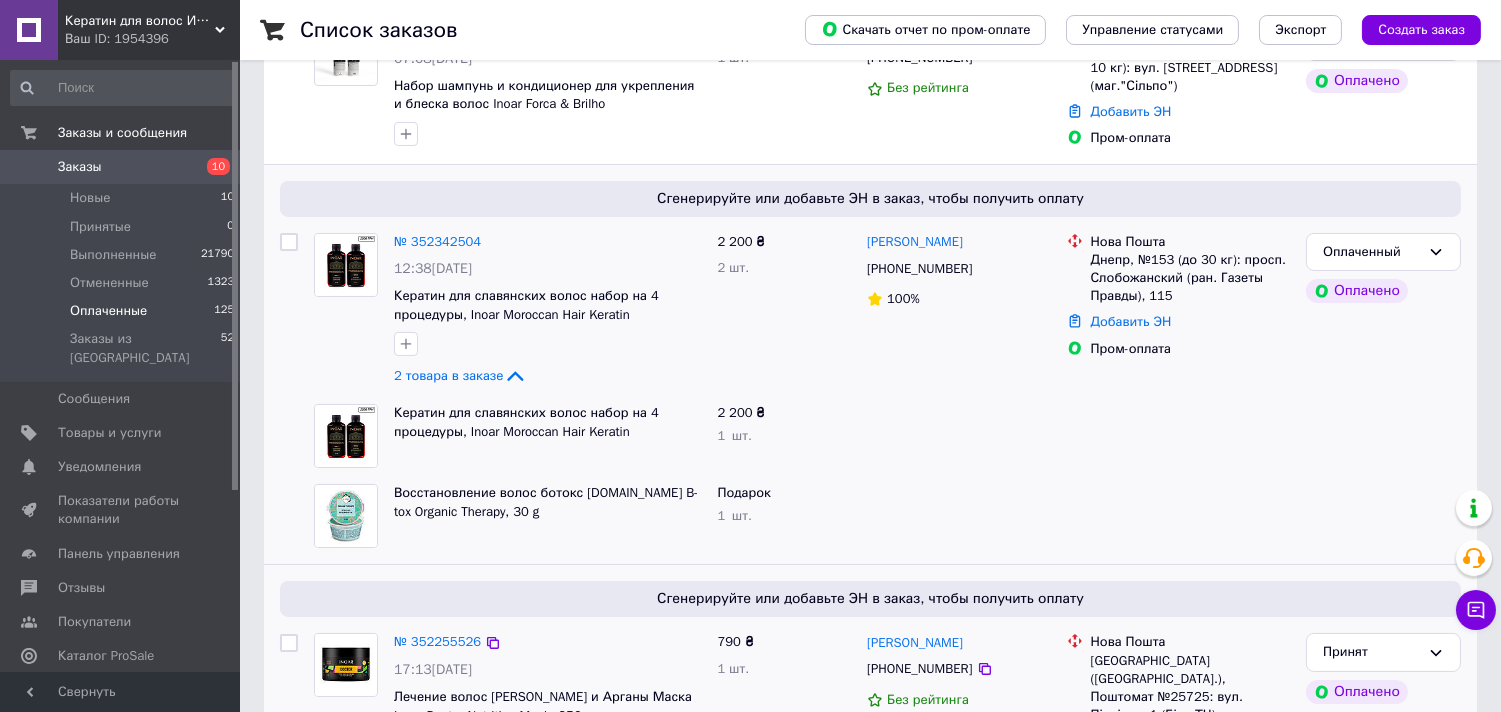 click at bounding box center [1178, 436] 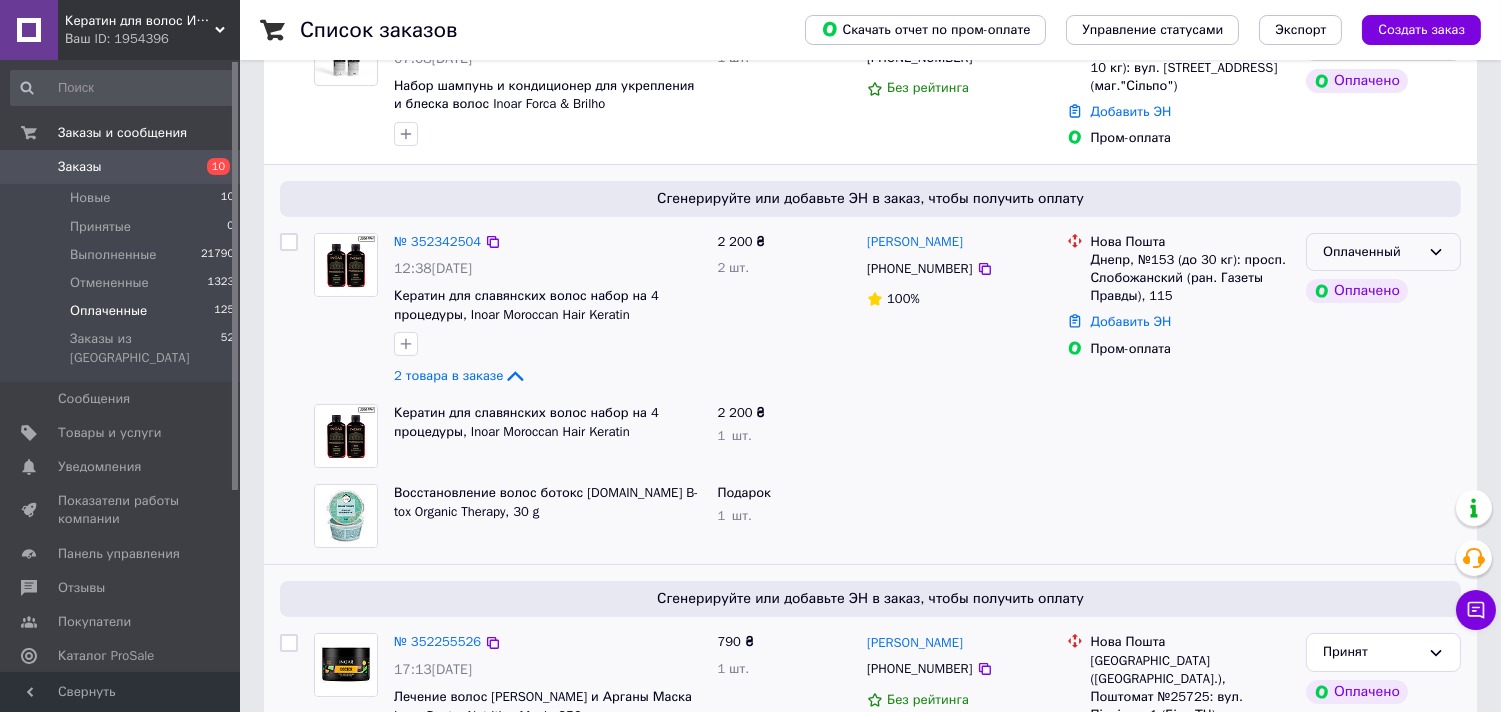 click 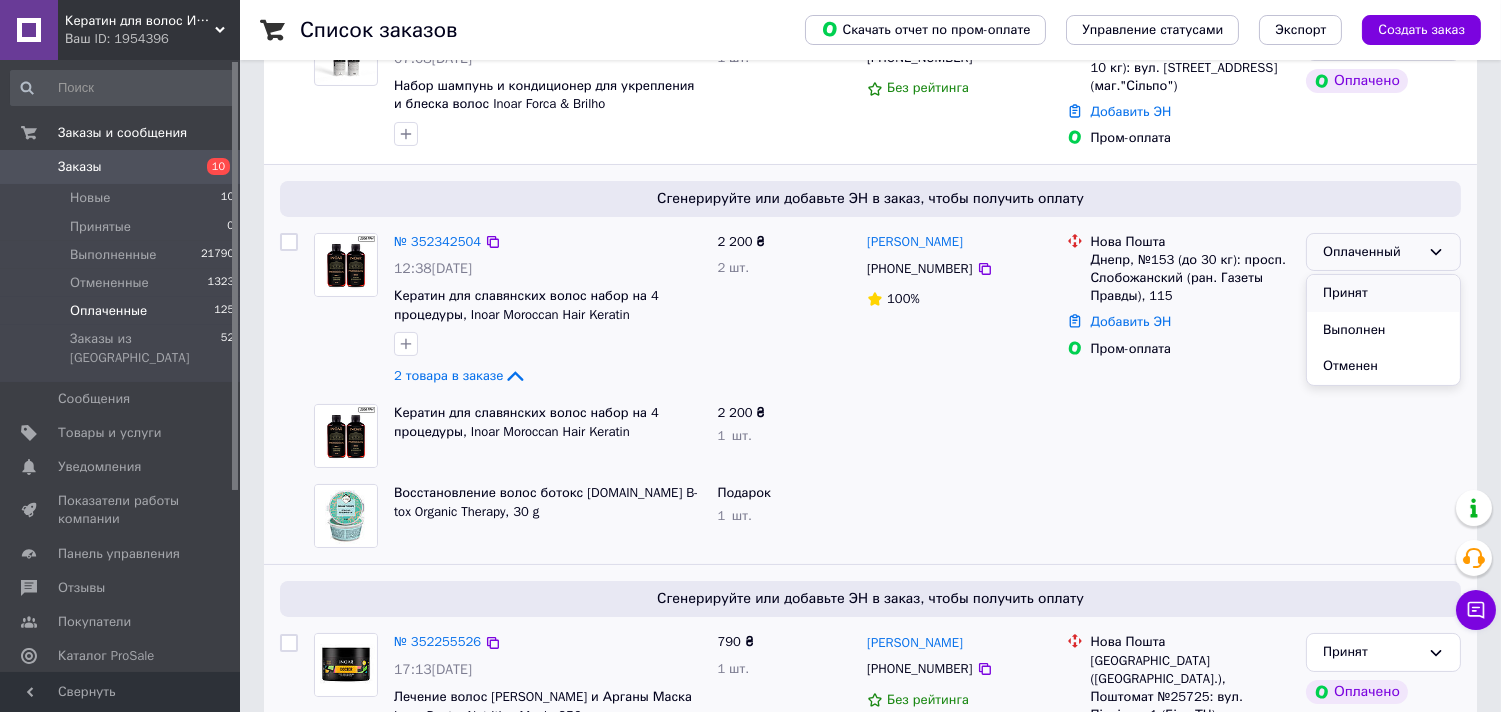 click on "Принят" at bounding box center (1383, 293) 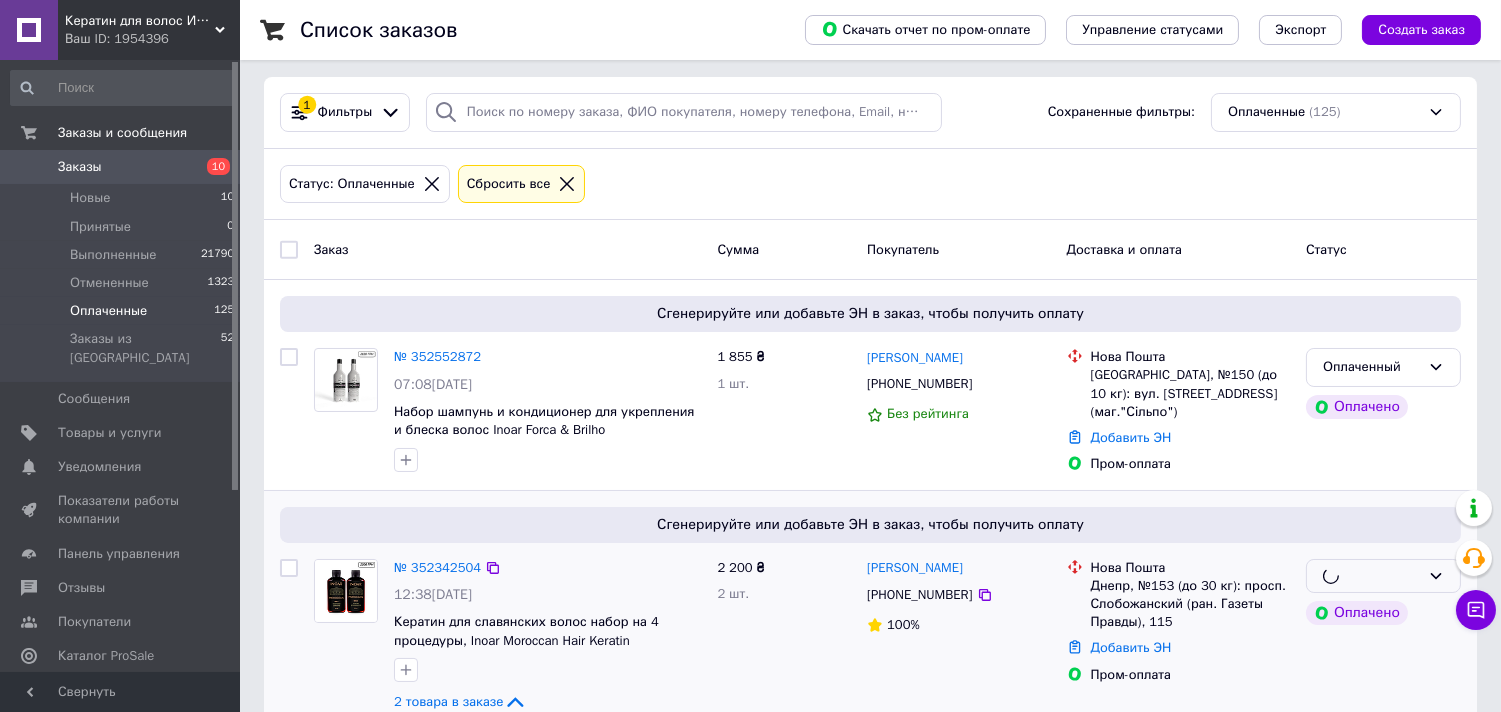 scroll, scrollTop: 0, scrollLeft: 0, axis: both 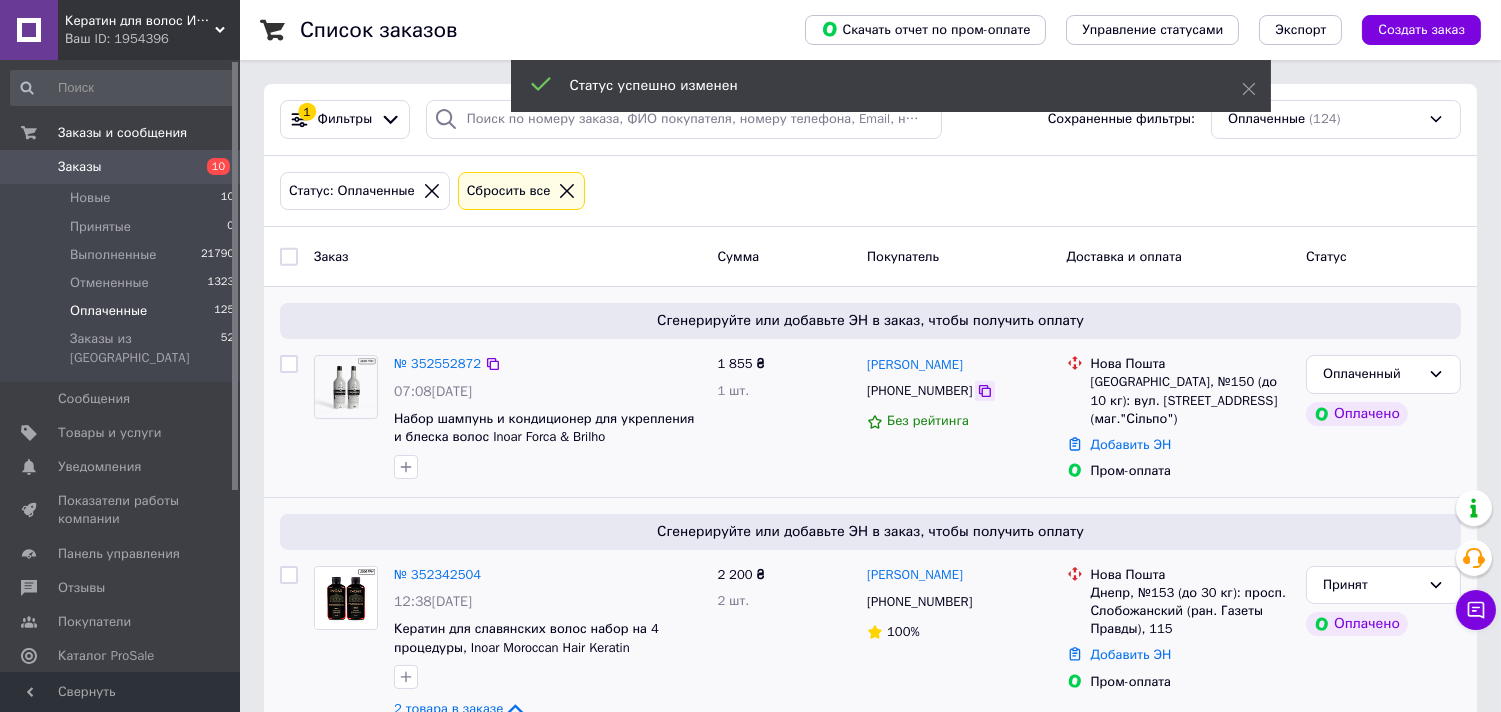 click 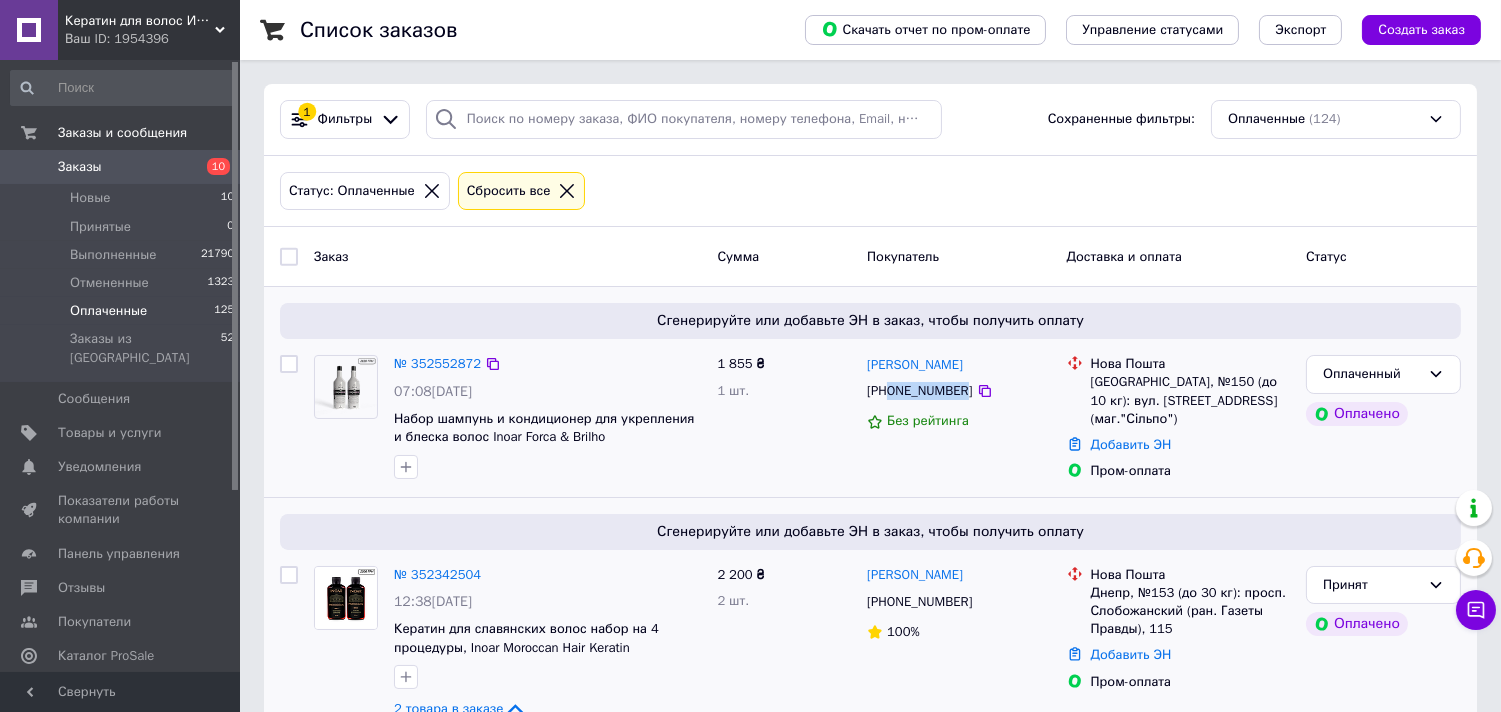 drag, startPoint x: 960, startPoint y: 400, endPoint x: 893, endPoint y: 395, distance: 67.18631 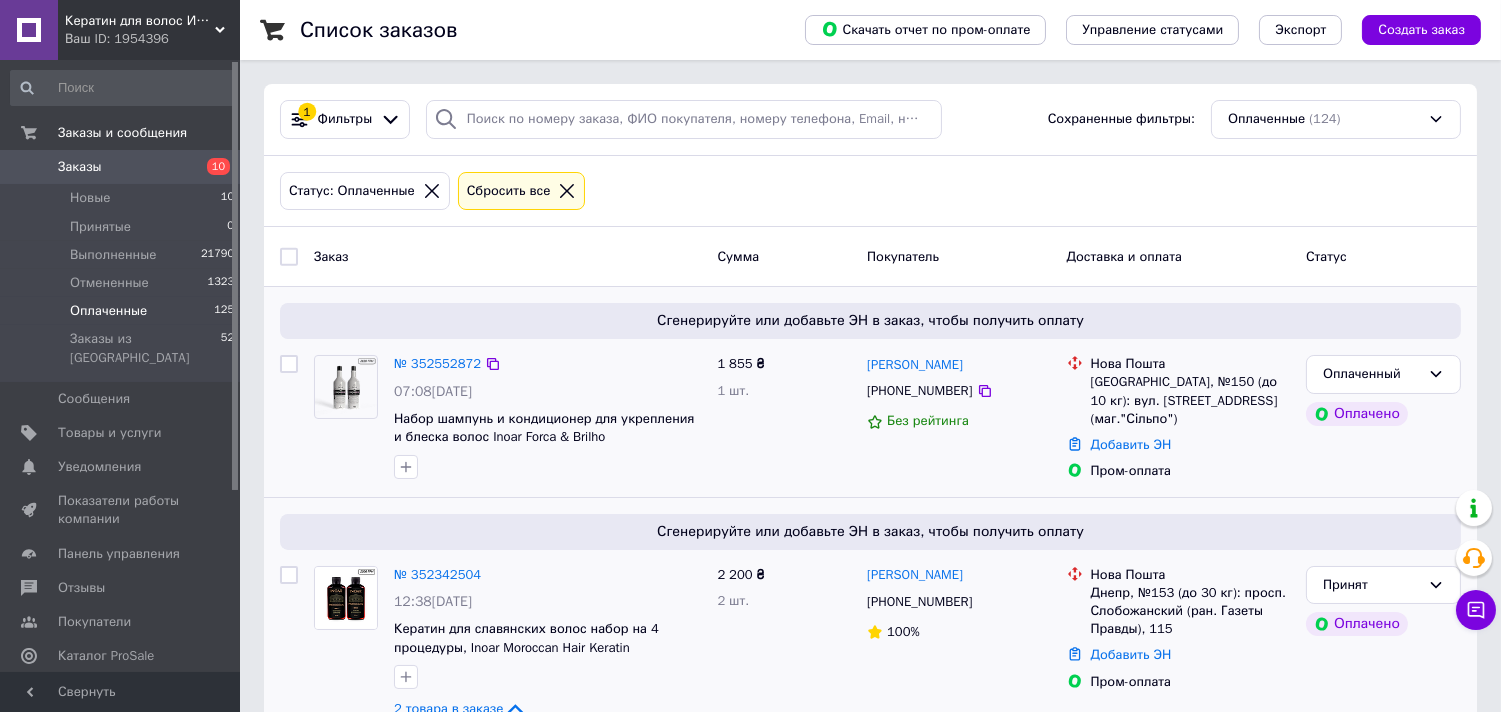 drag, startPoint x: 1006, startPoint y: 417, endPoint x: 946, endPoint y: 406, distance: 61 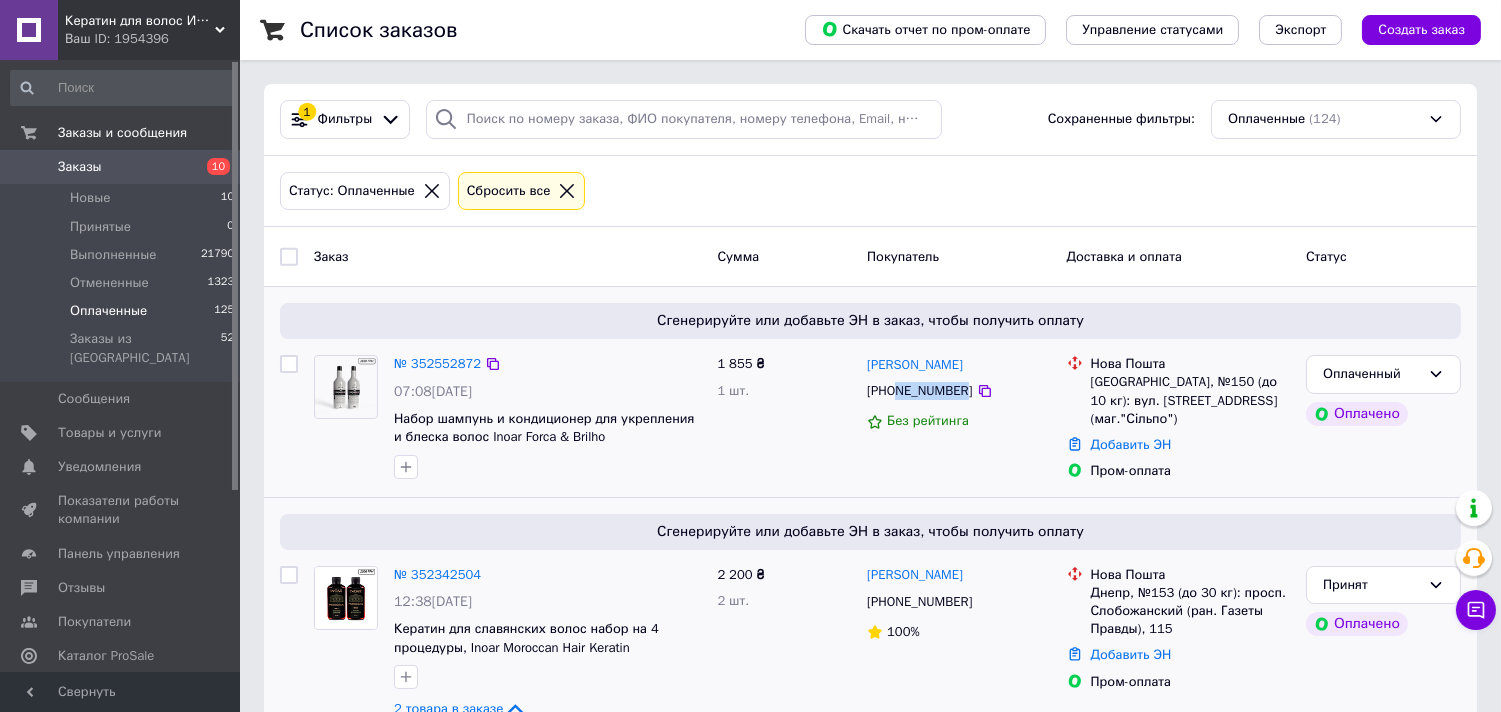 drag, startPoint x: 958, startPoint y: 391, endPoint x: 898, endPoint y: 392, distance: 60.00833 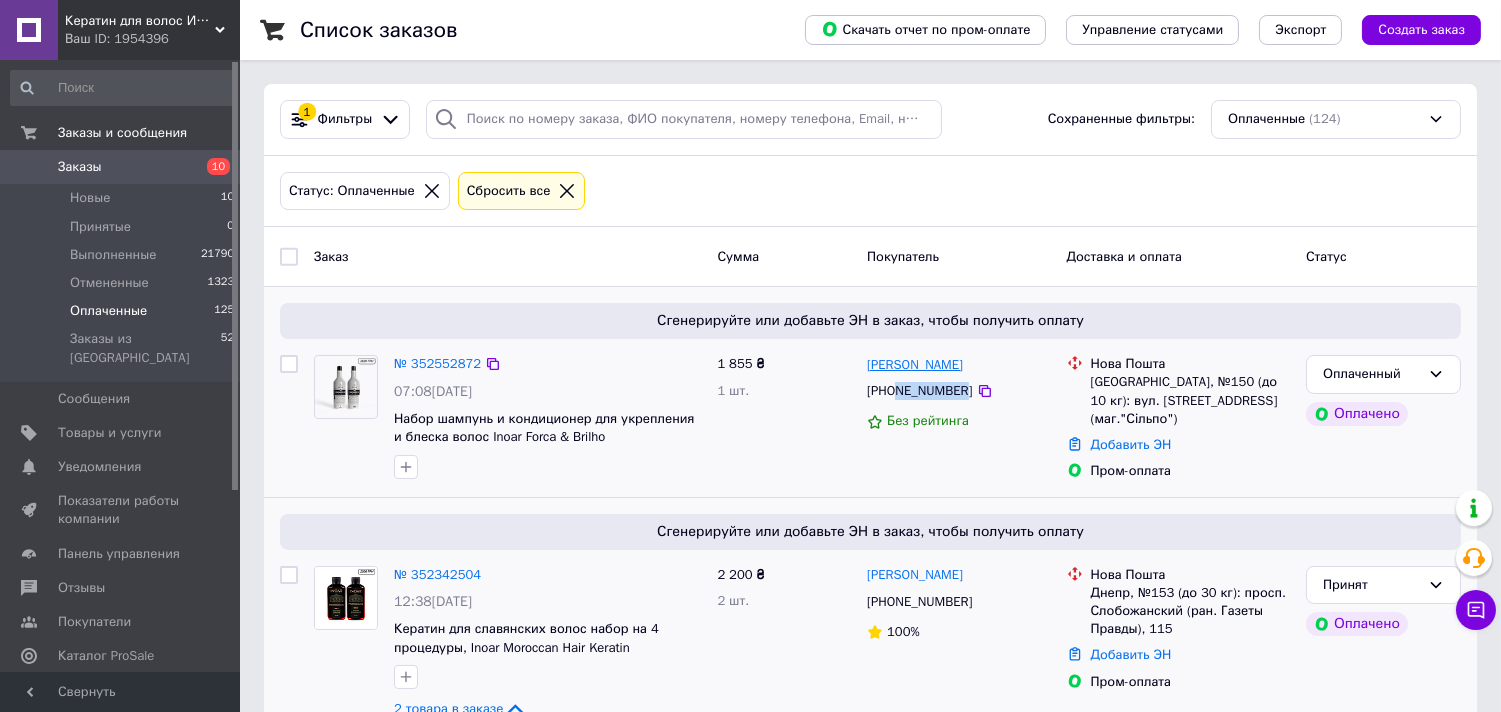 drag, startPoint x: 986, startPoint y: 366, endPoint x: 867, endPoint y: 365, distance: 119.0042 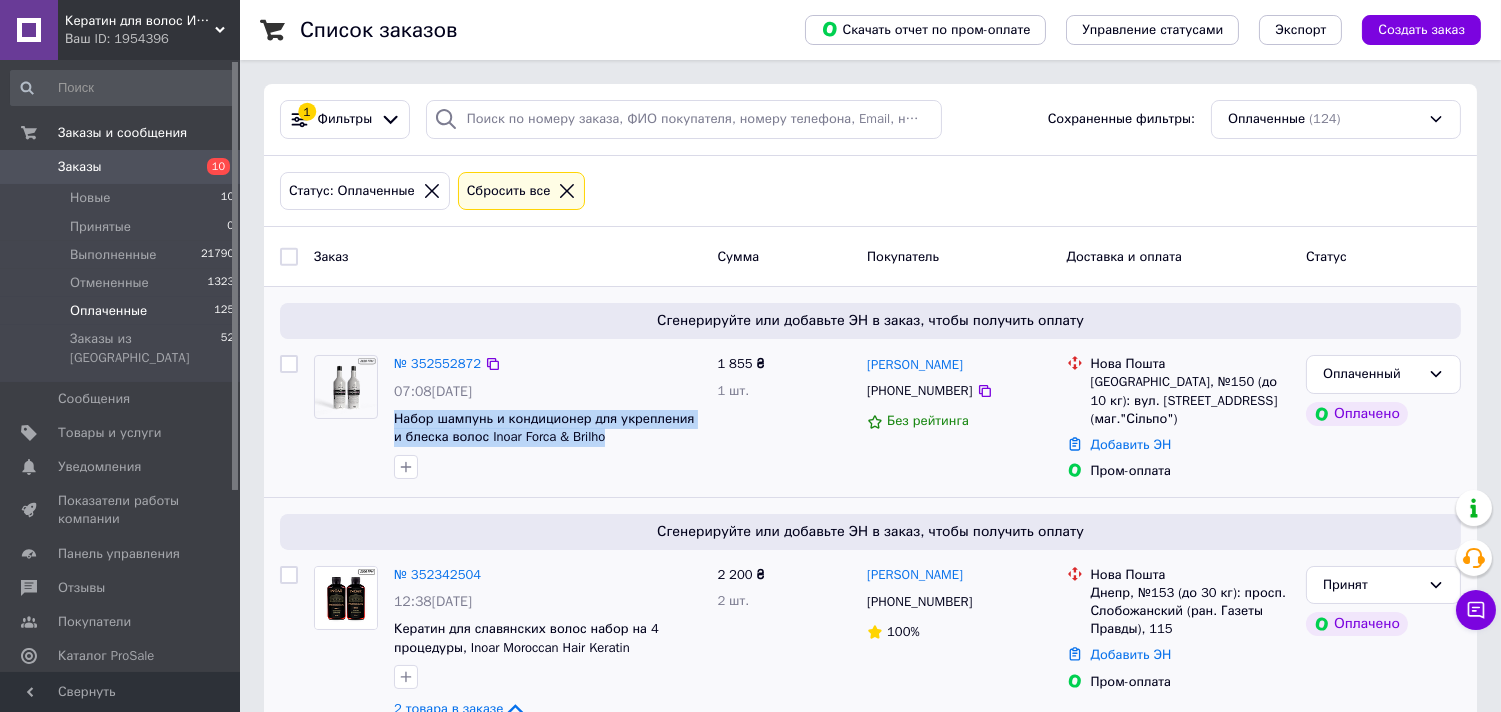 drag, startPoint x: 385, startPoint y: 422, endPoint x: 667, endPoint y: 443, distance: 282.78082 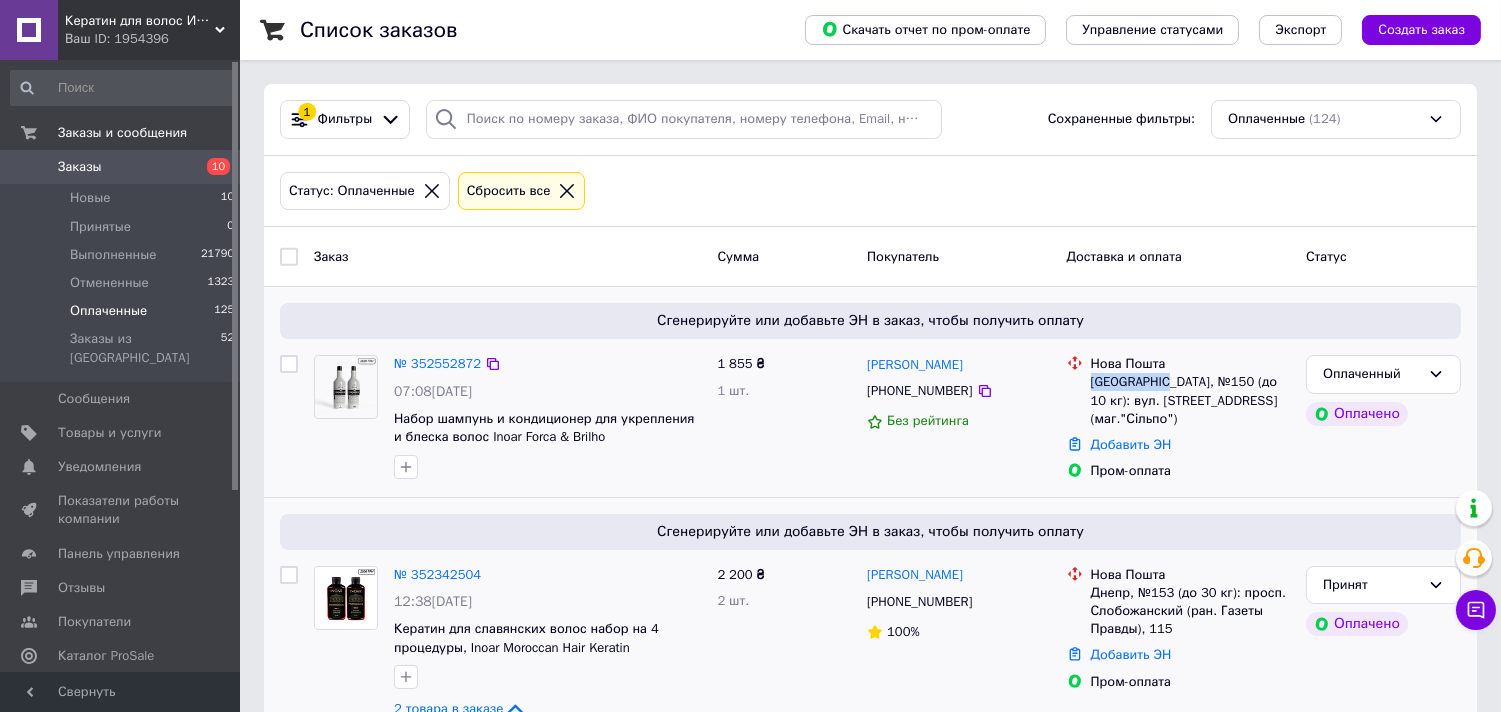 drag, startPoint x: 1166, startPoint y: 386, endPoint x: 1078, endPoint y: 380, distance: 88.20431 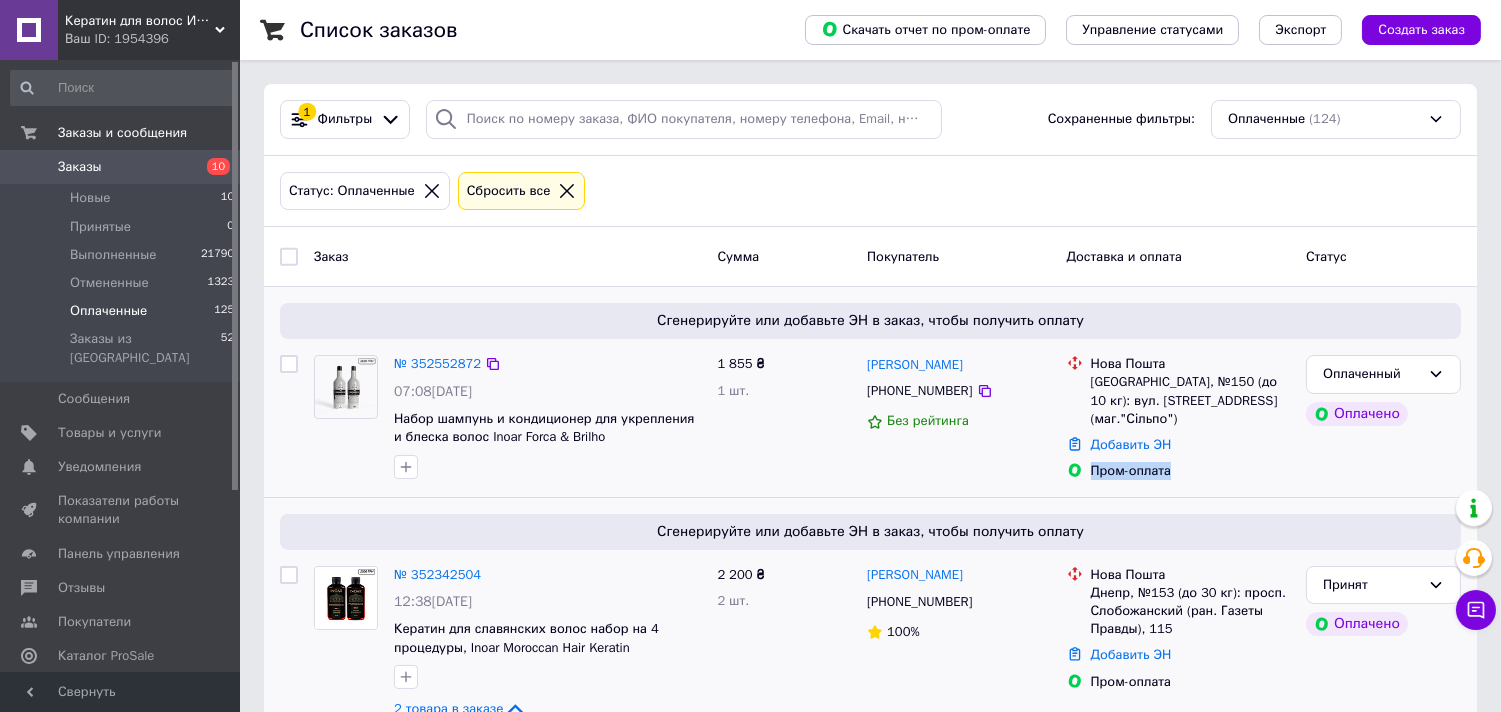 drag, startPoint x: 1200, startPoint y: 480, endPoint x: 1083, endPoint y: 466, distance: 117.83463 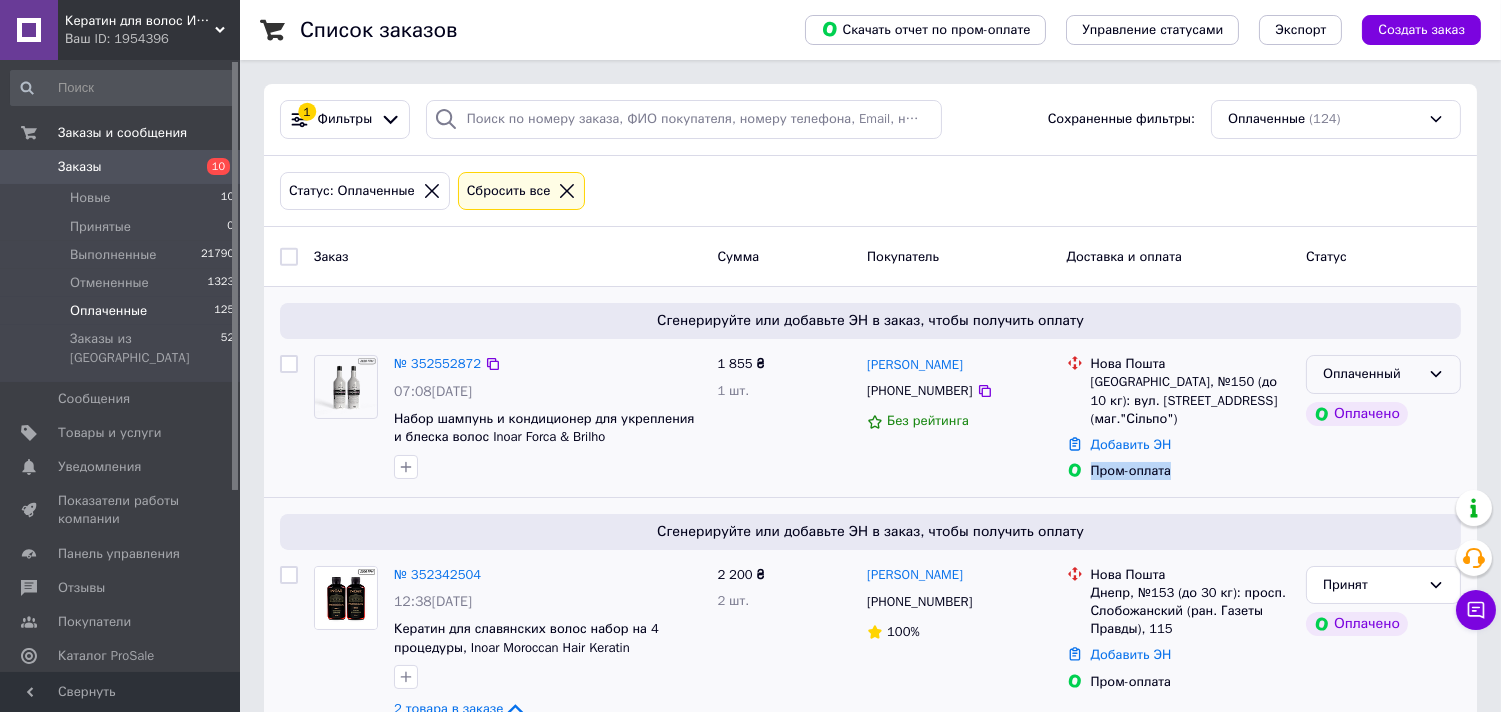 click on "Оплаченный" at bounding box center [1371, 374] 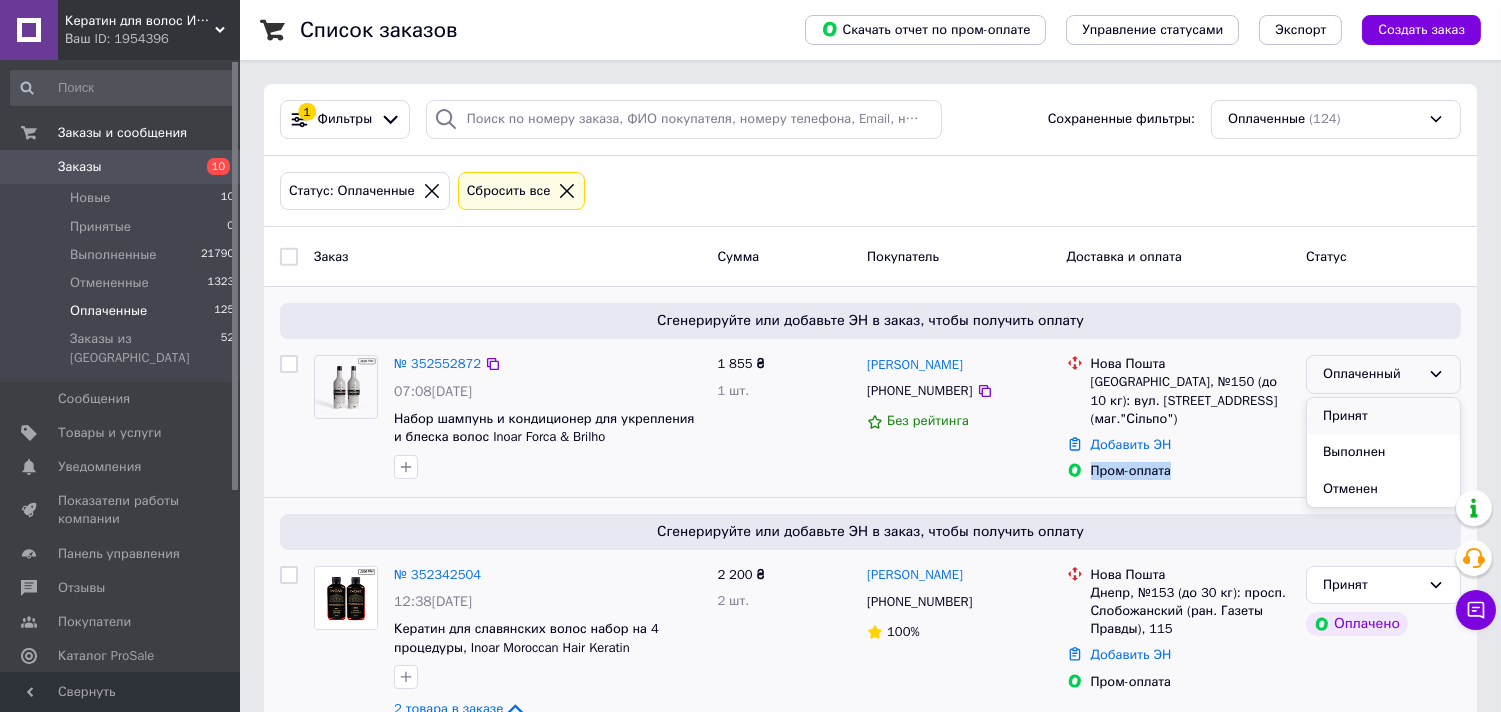 click on "Принят" at bounding box center (1383, 416) 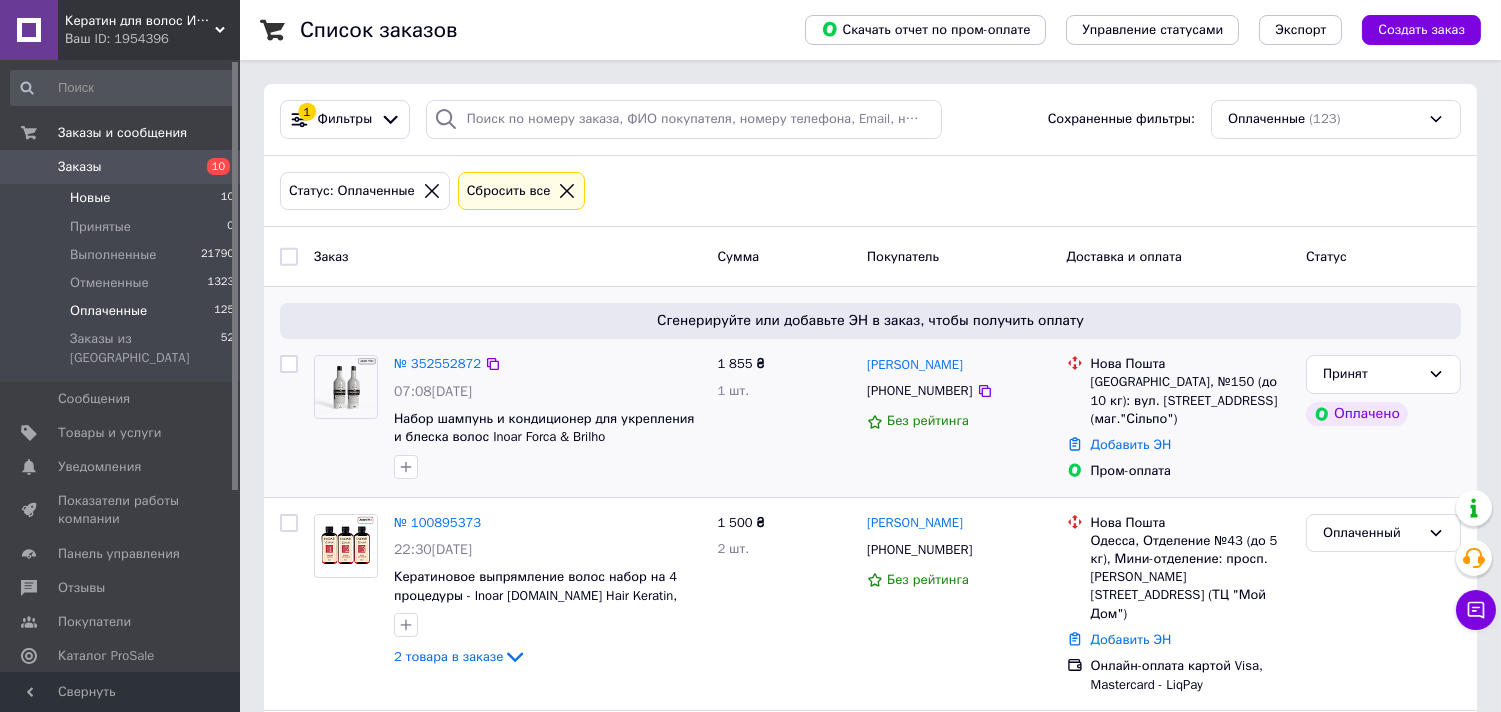click on "Новые 10" at bounding box center [123, 198] 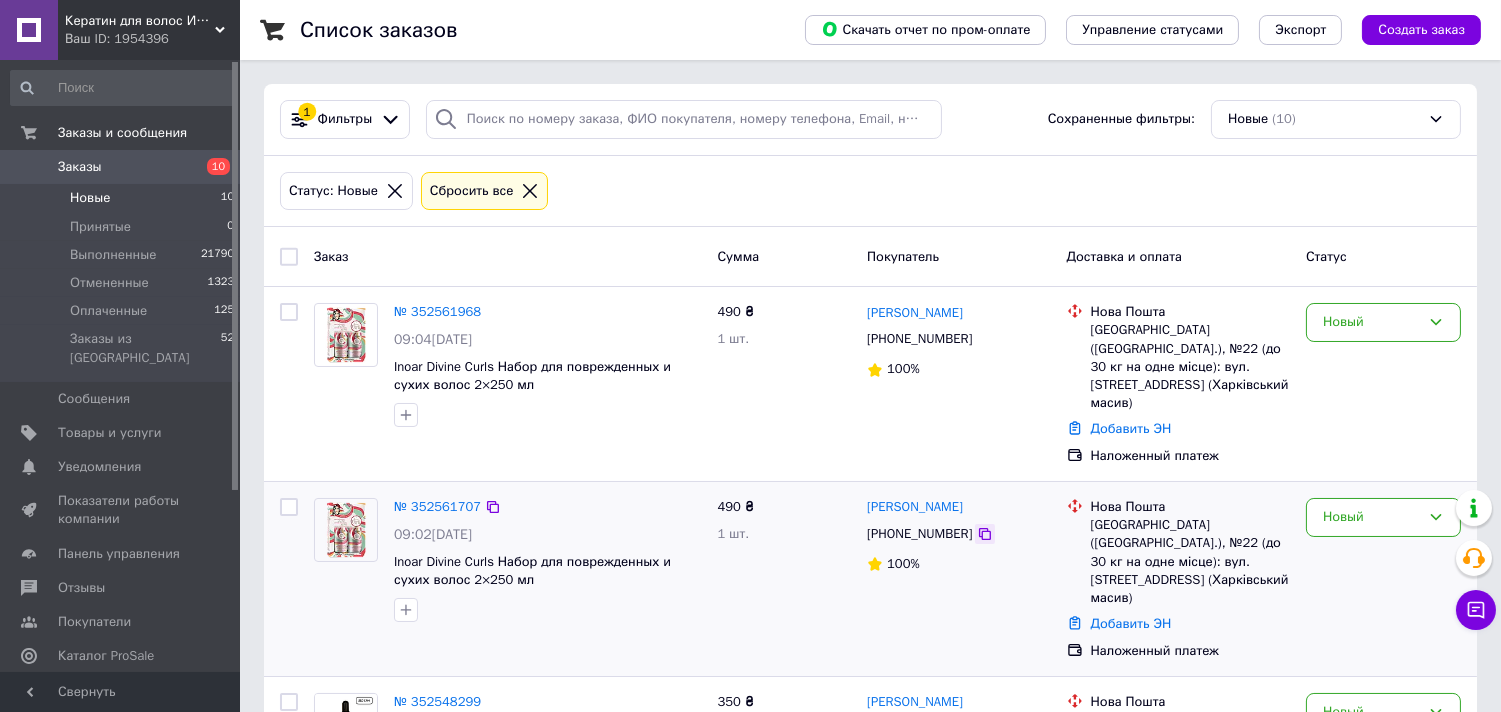 click 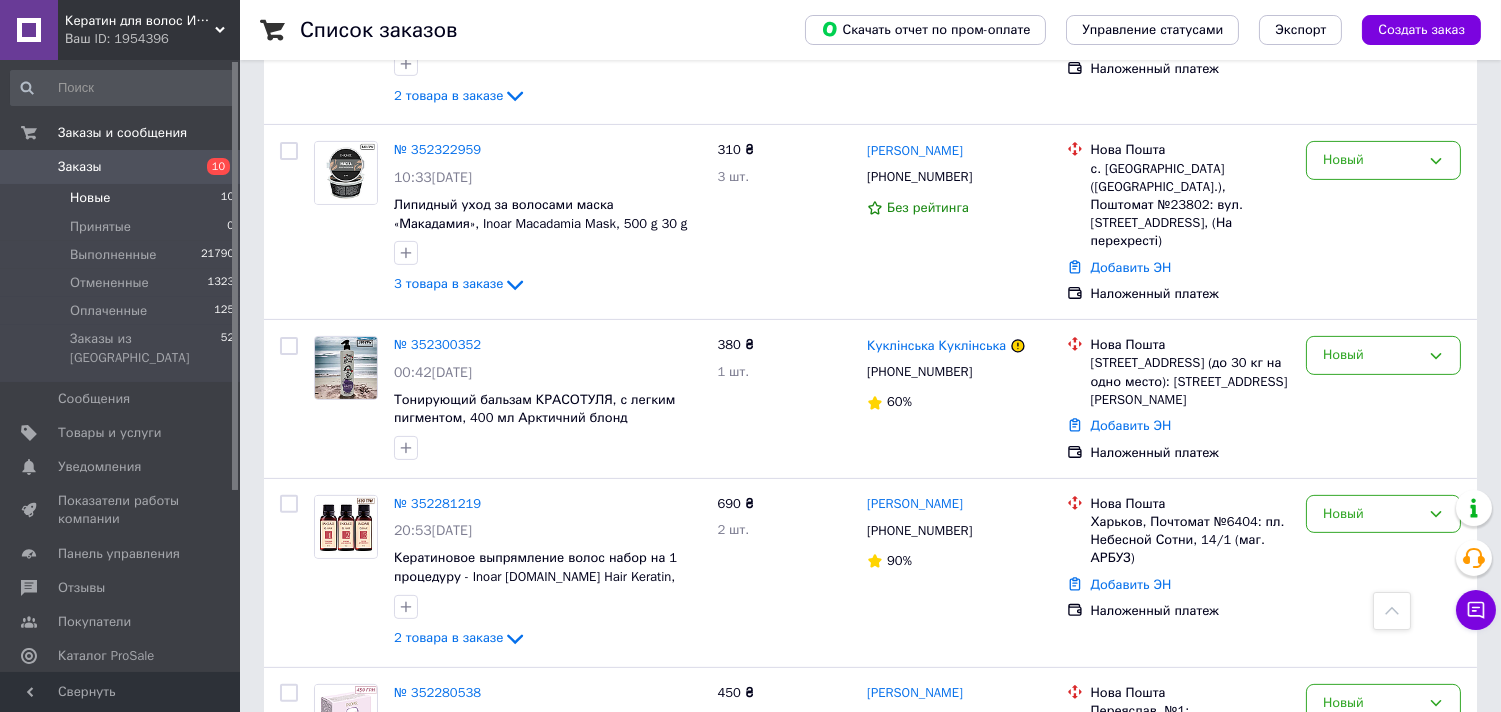 scroll, scrollTop: 1325, scrollLeft: 0, axis: vertical 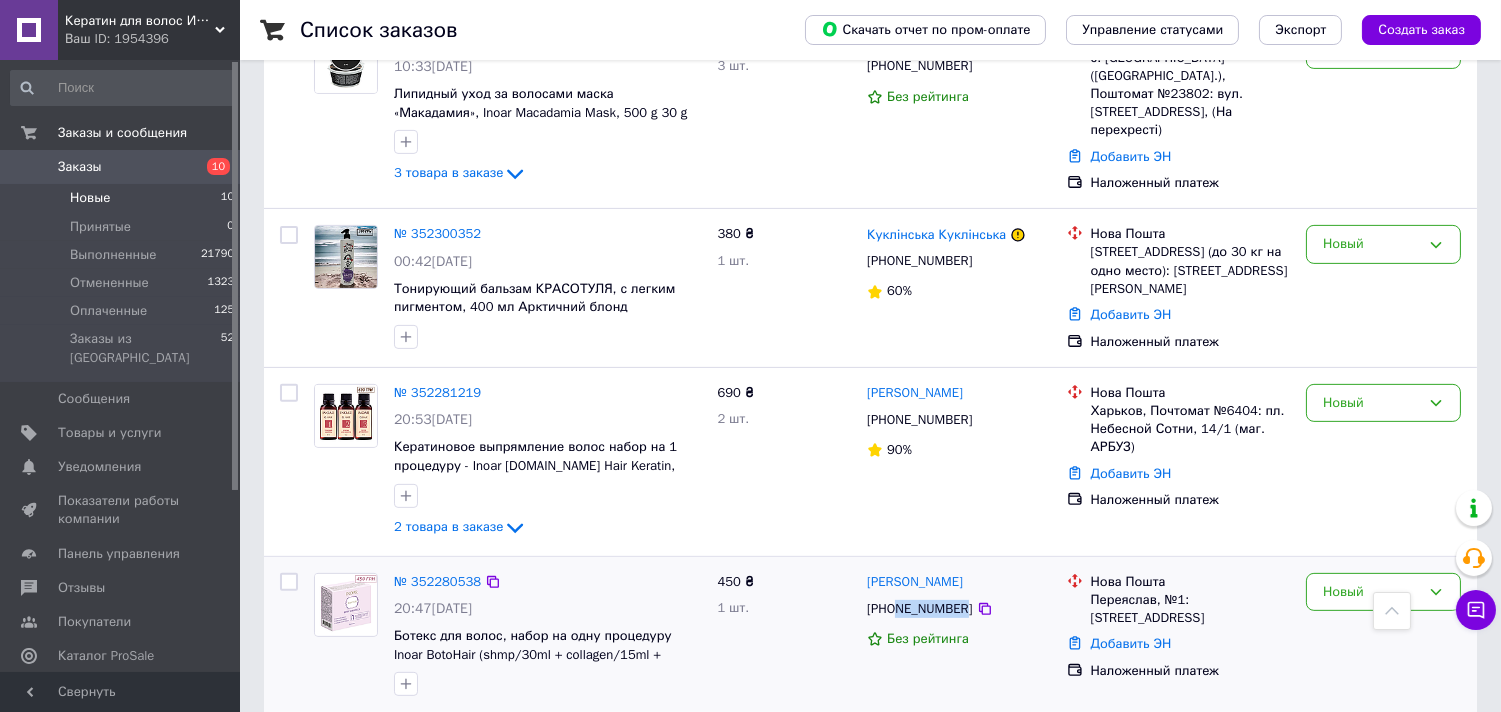 drag, startPoint x: 957, startPoint y: 590, endPoint x: 895, endPoint y: 585, distance: 62.201286 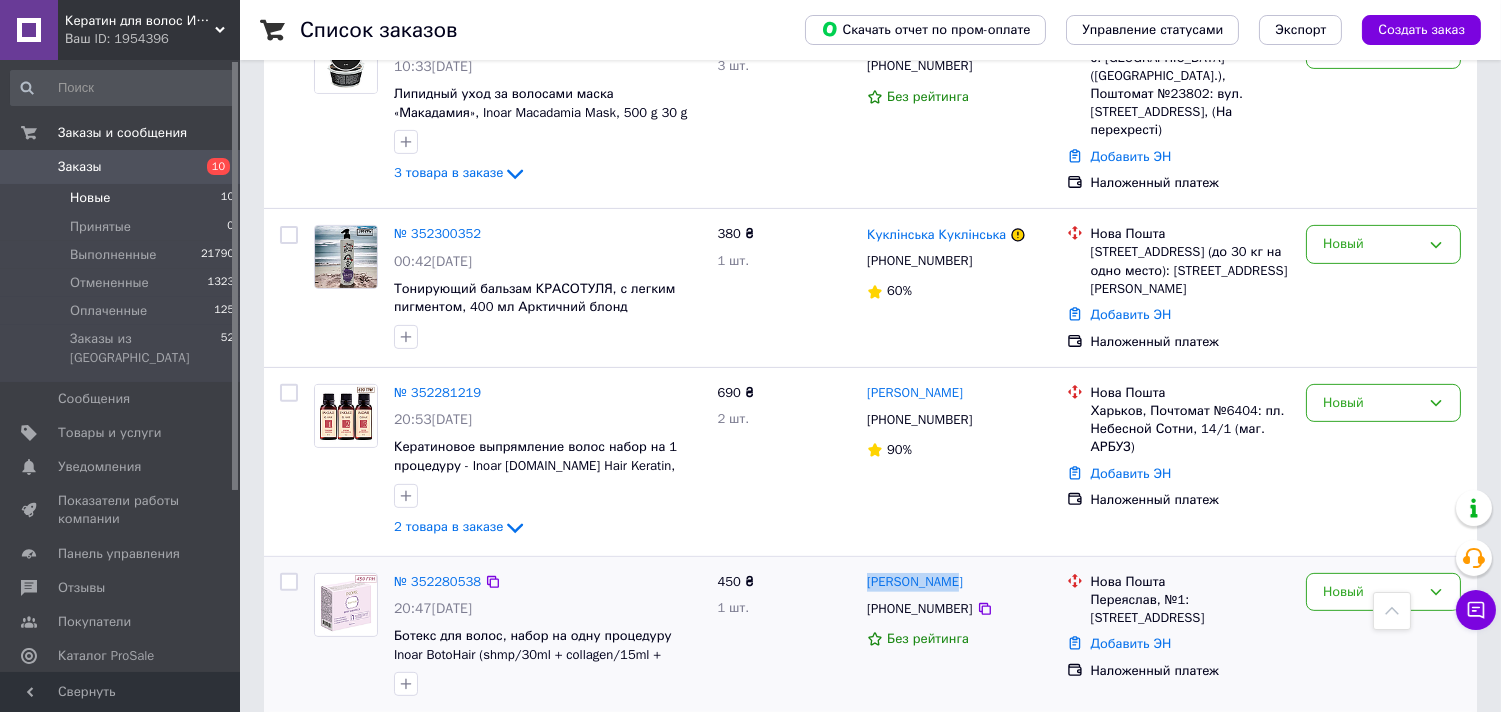 drag, startPoint x: 964, startPoint y: 560, endPoint x: 865, endPoint y: 548, distance: 99.724625 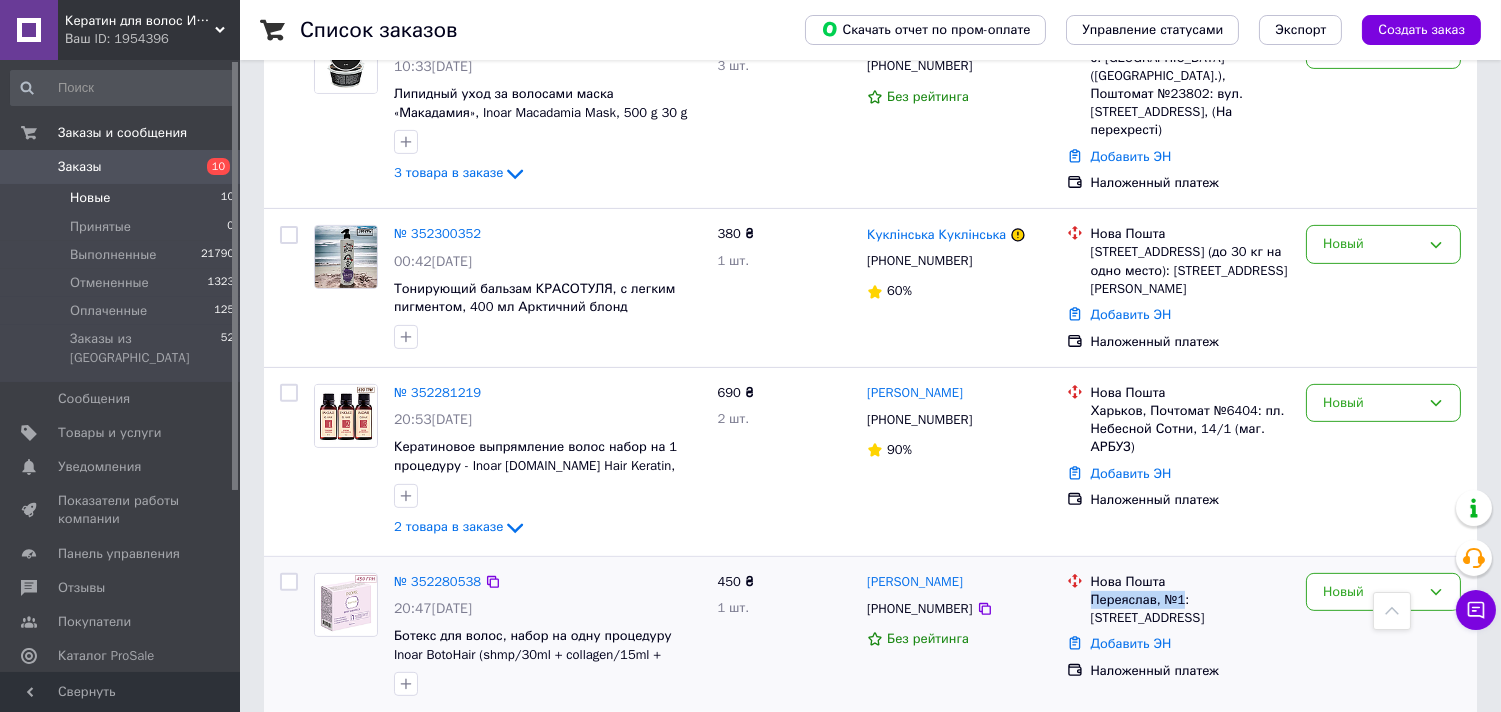 drag, startPoint x: 1183, startPoint y: 573, endPoint x: 1088, endPoint y: 580, distance: 95.257545 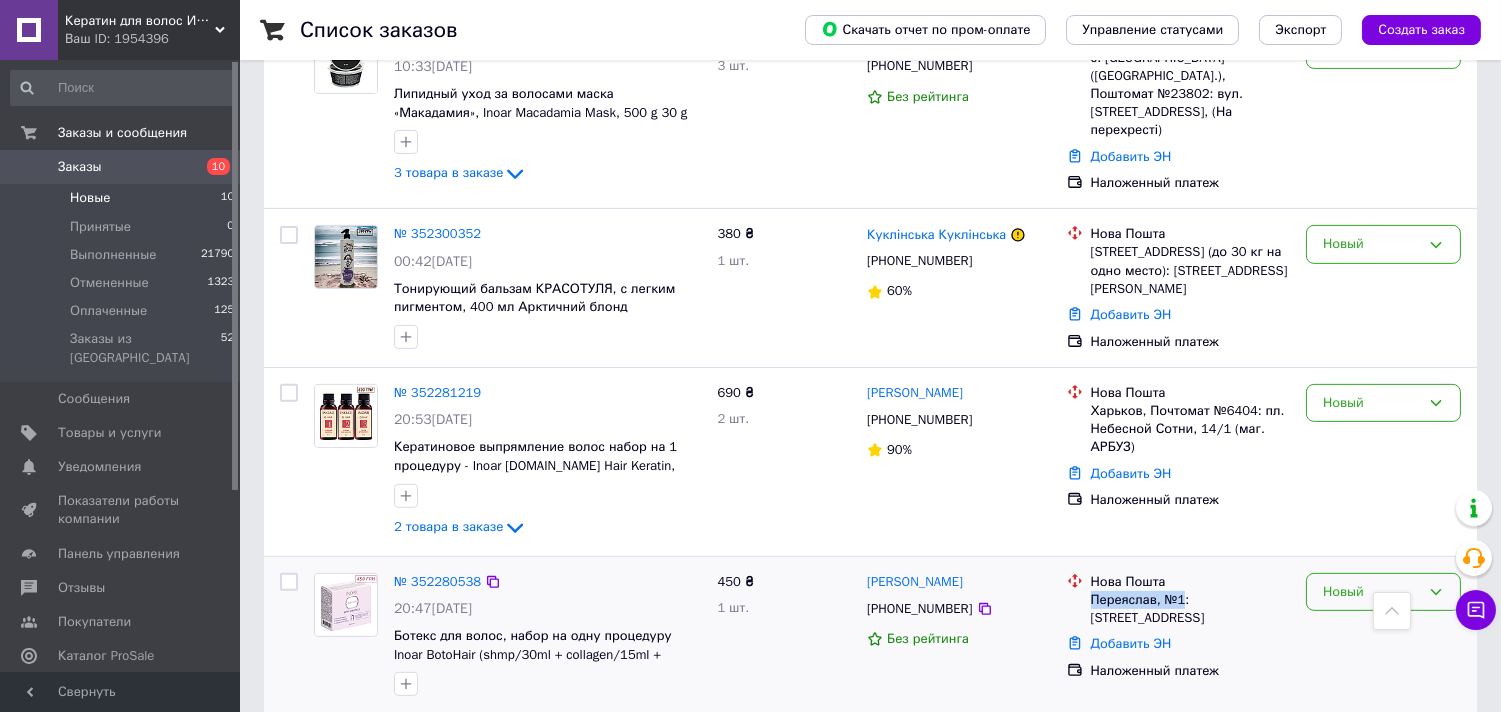 click on "Новый" at bounding box center [1371, 592] 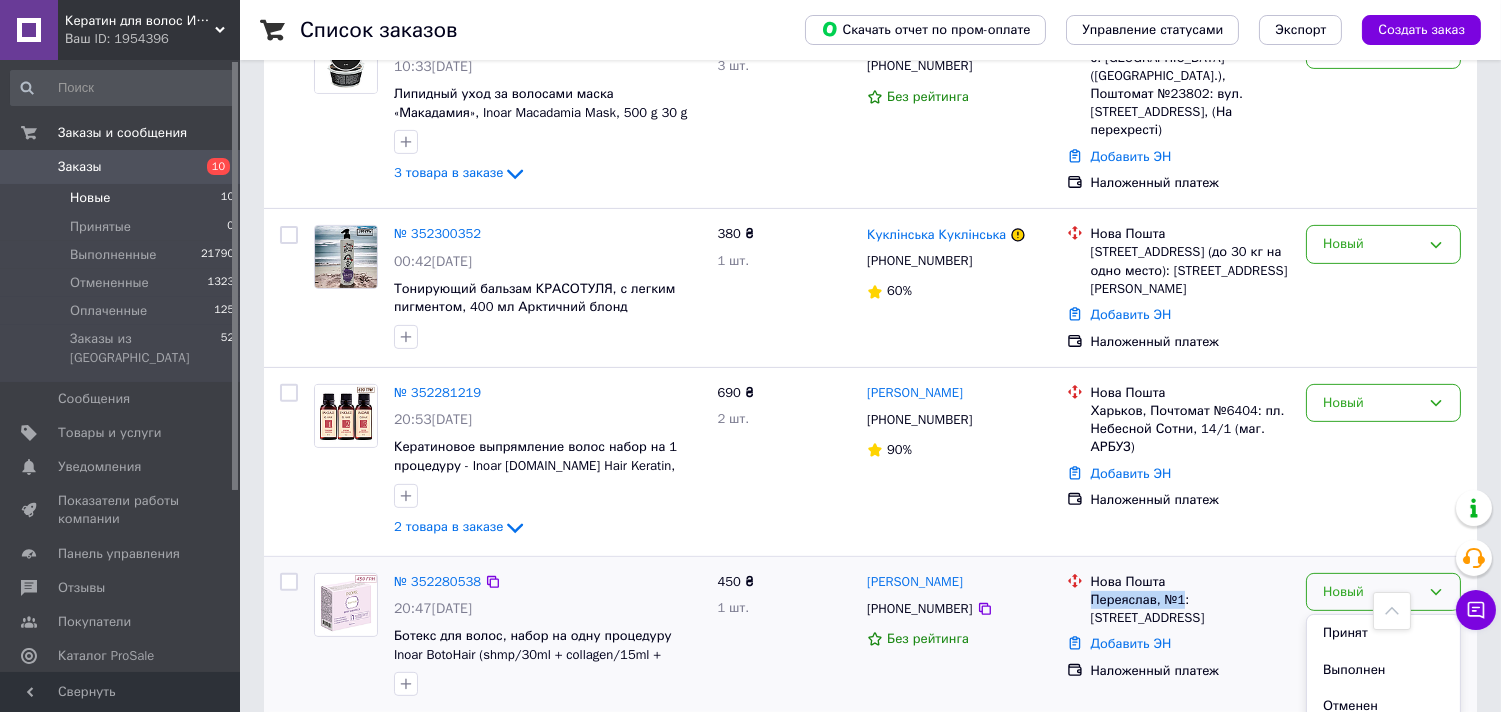 drag, startPoint x: 1335, startPoint y: 615, endPoint x: 1324, endPoint y: 595, distance: 22.825424 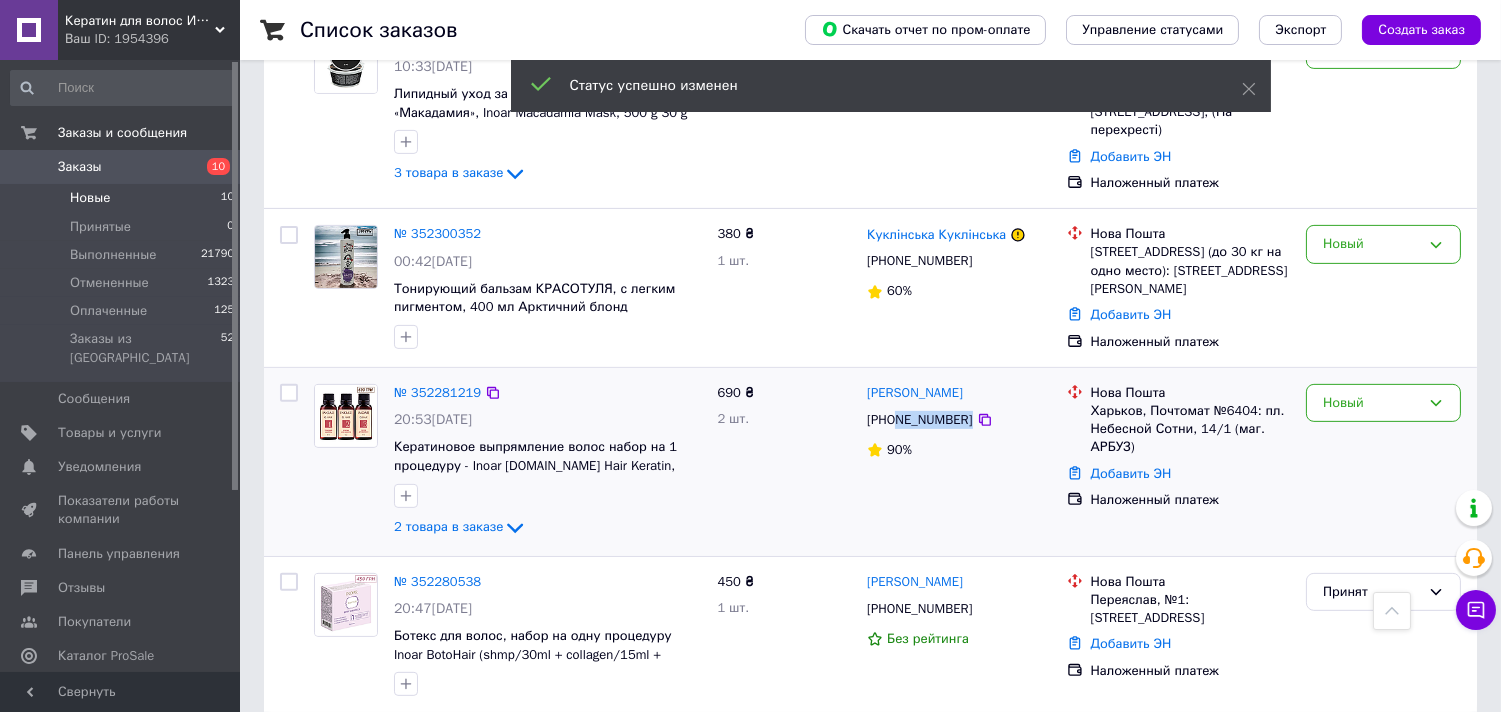 drag, startPoint x: 961, startPoint y: 396, endPoint x: 895, endPoint y: 392, distance: 66.1211 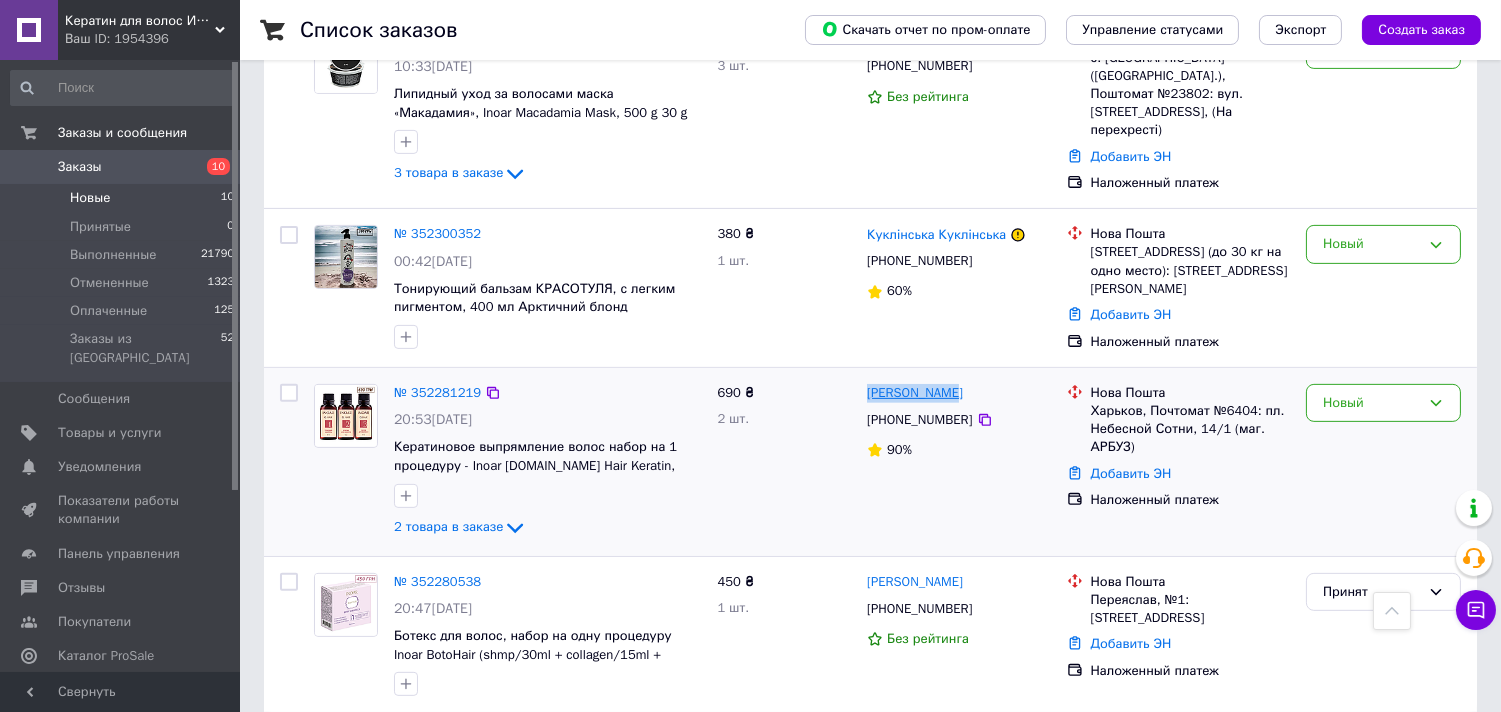 drag, startPoint x: 971, startPoint y: 364, endPoint x: 867, endPoint y: 373, distance: 104.388695 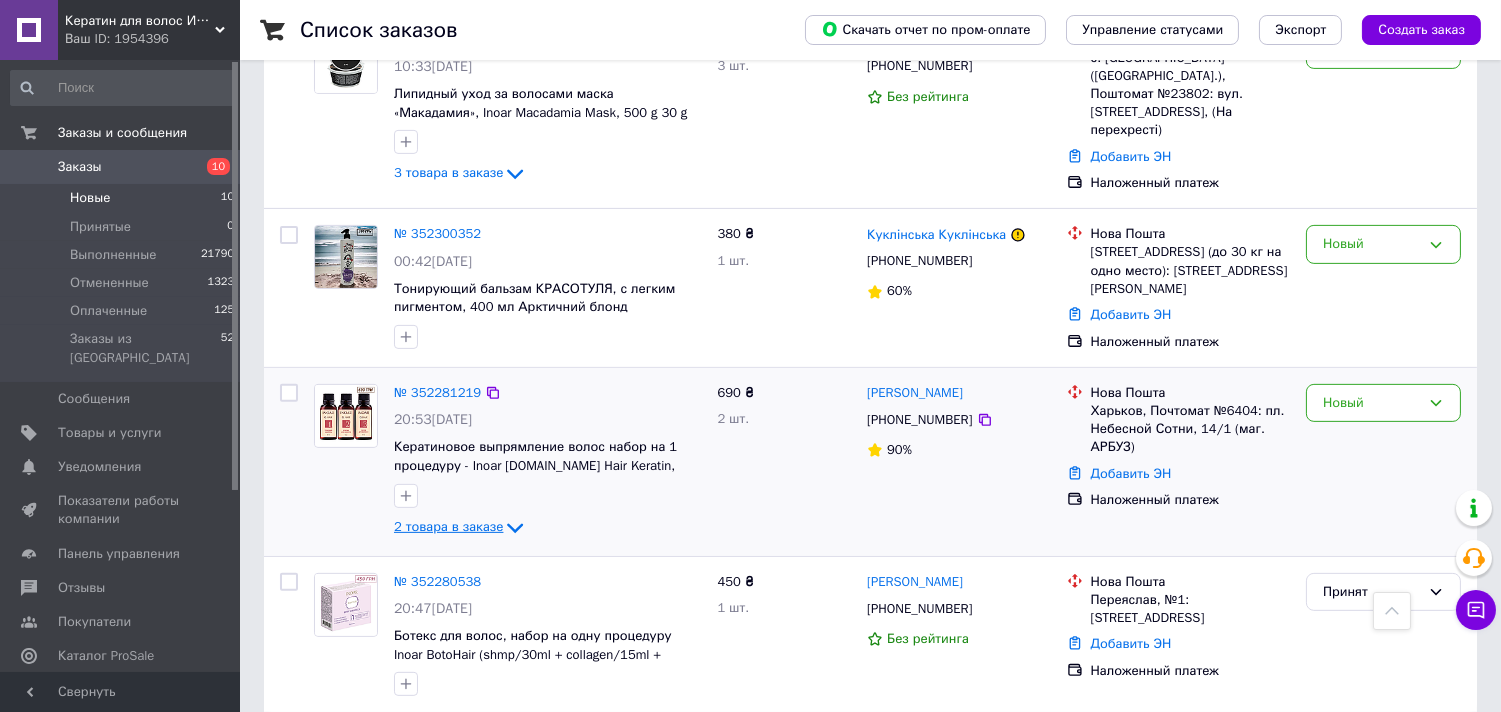 click 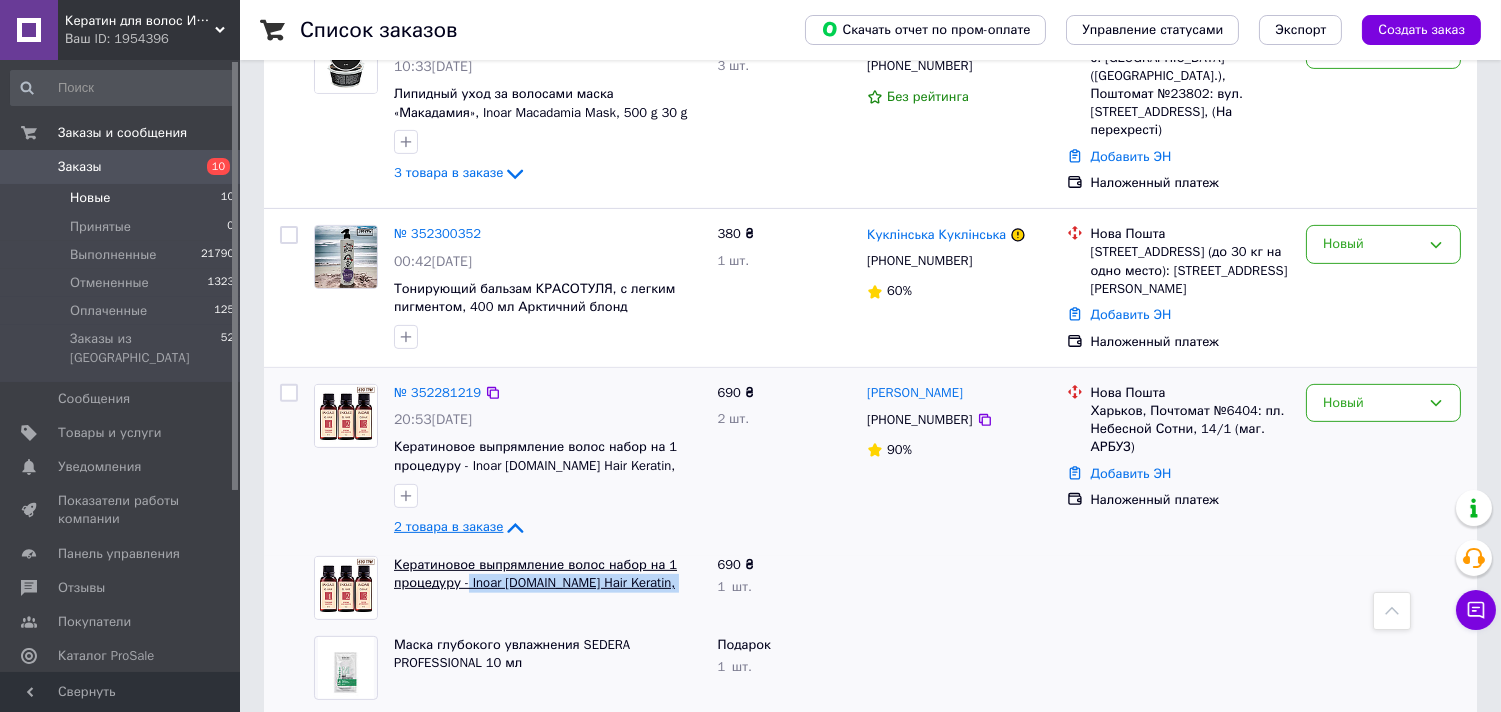 drag, startPoint x: 623, startPoint y: 562, endPoint x: 468, endPoint y: 557, distance: 155.08063 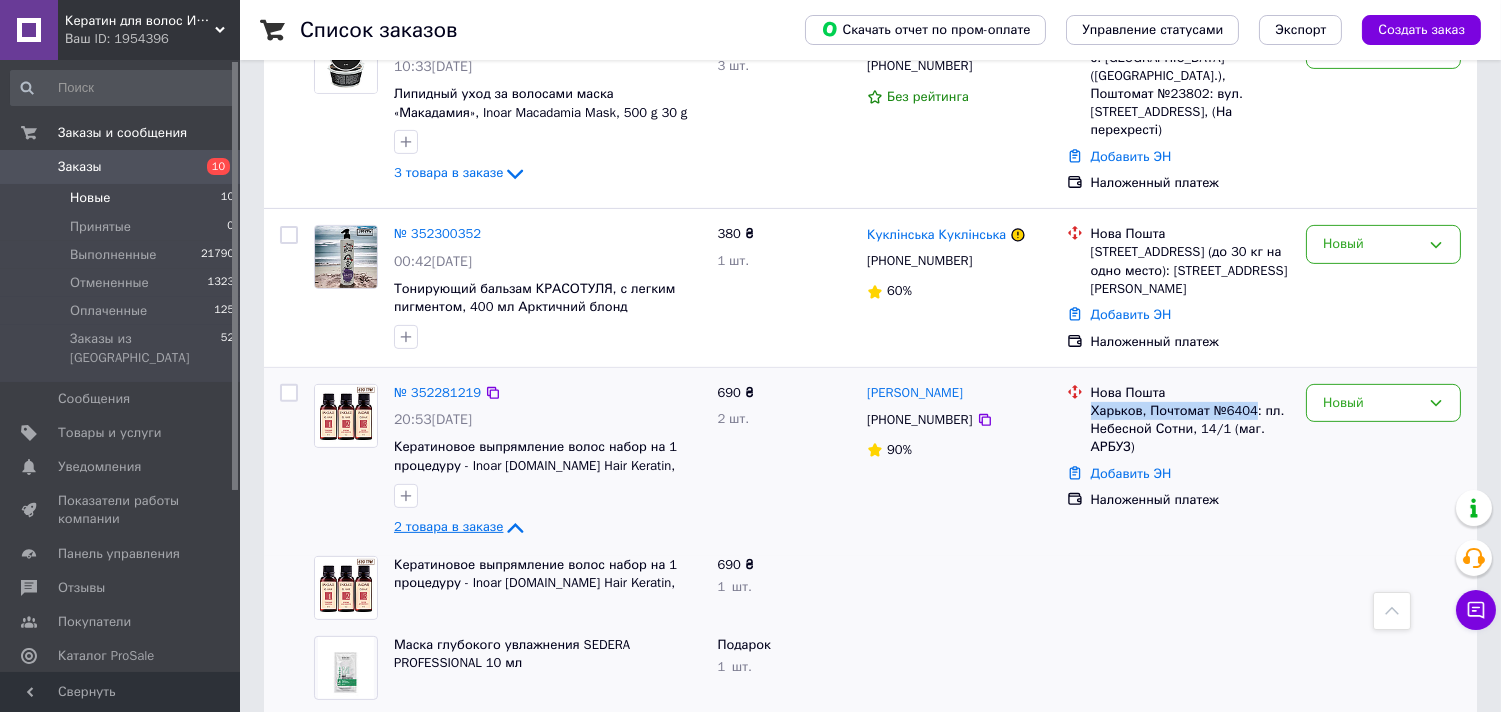 drag, startPoint x: 1251, startPoint y: 381, endPoint x: 1088, endPoint y: 394, distance: 163.51758 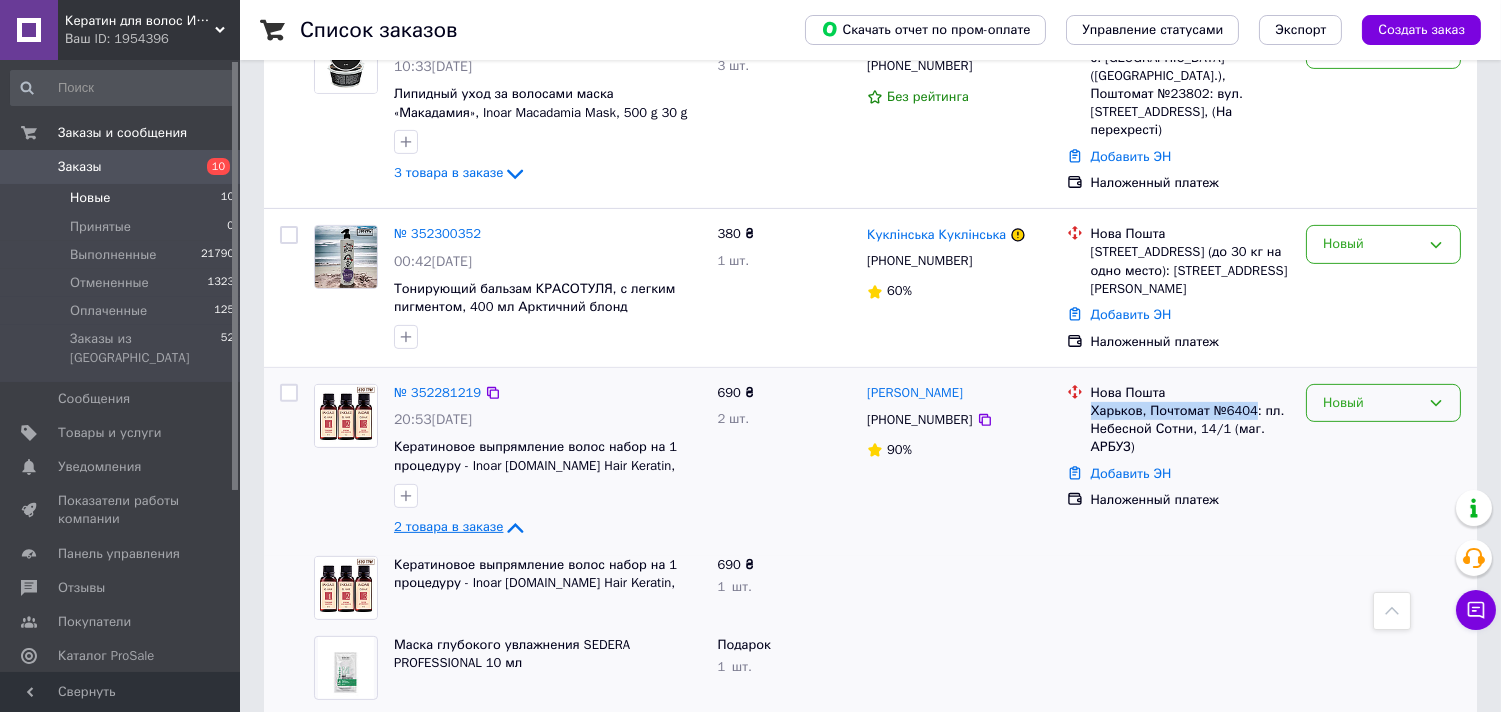click on "Новый" at bounding box center (1371, 403) 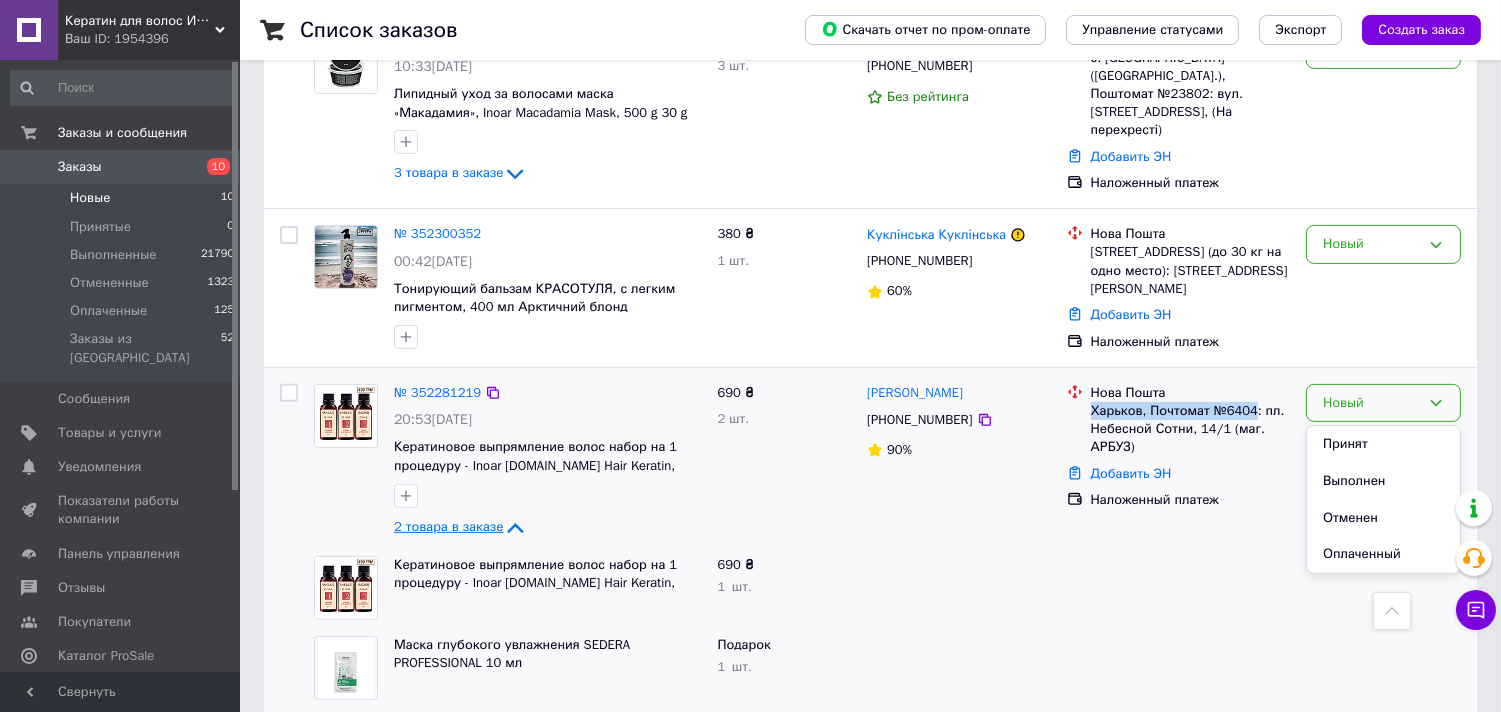click on "Принят" at bounding box center [1383, 444] 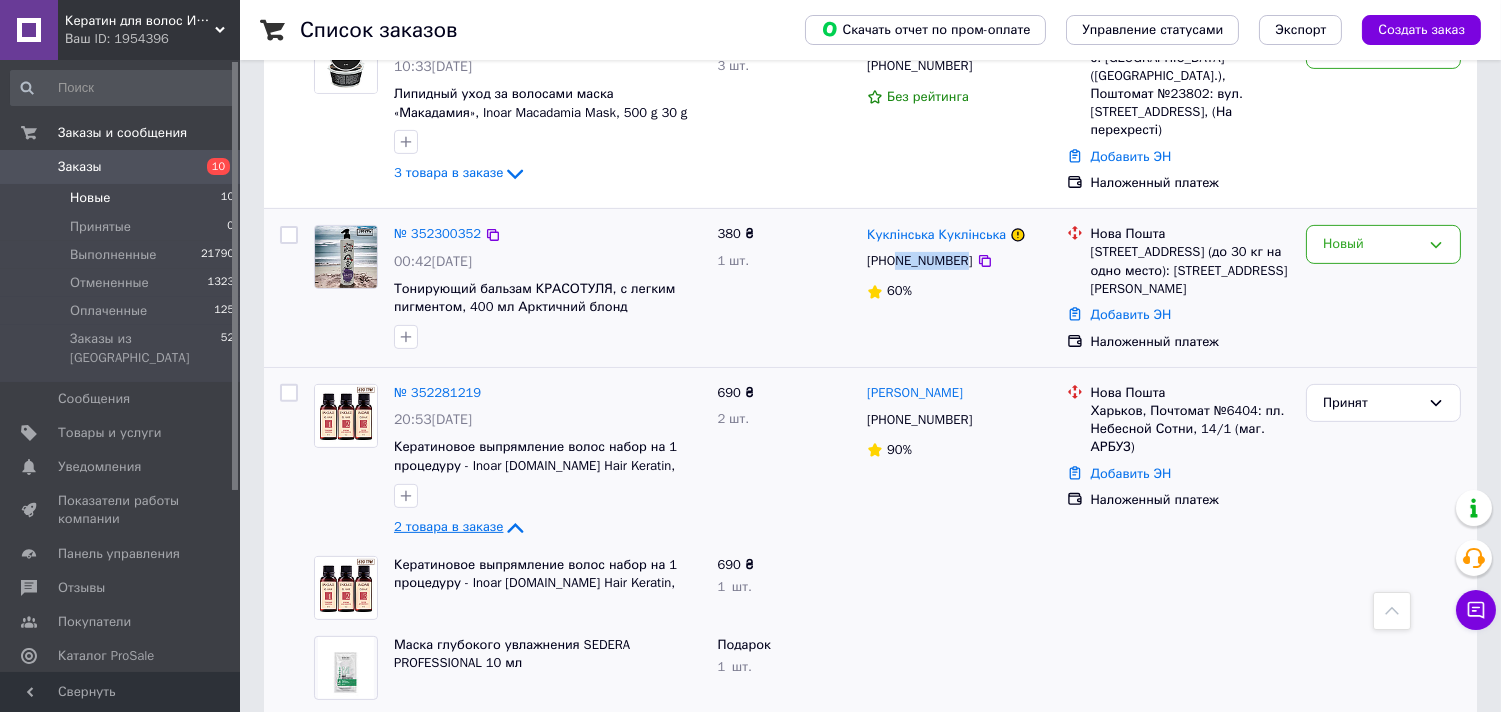 drag, startPoint x: 960, startPoint y: 237, endPoint x: 900, endPoint y: 237, distance: 60 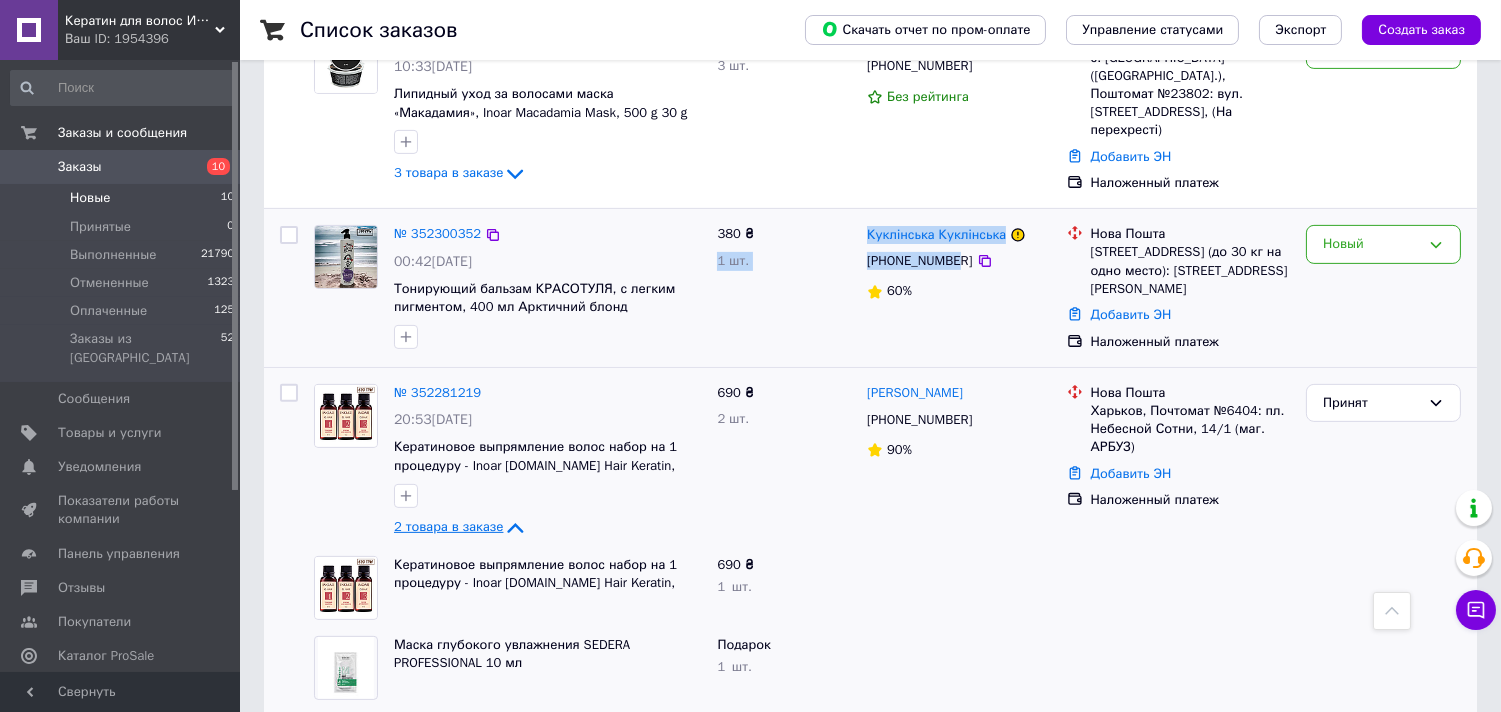 drag, startPoint x: 855, startPoint y: 211, endPoint x: 954, endPoint y: 226, distance: 100.12991 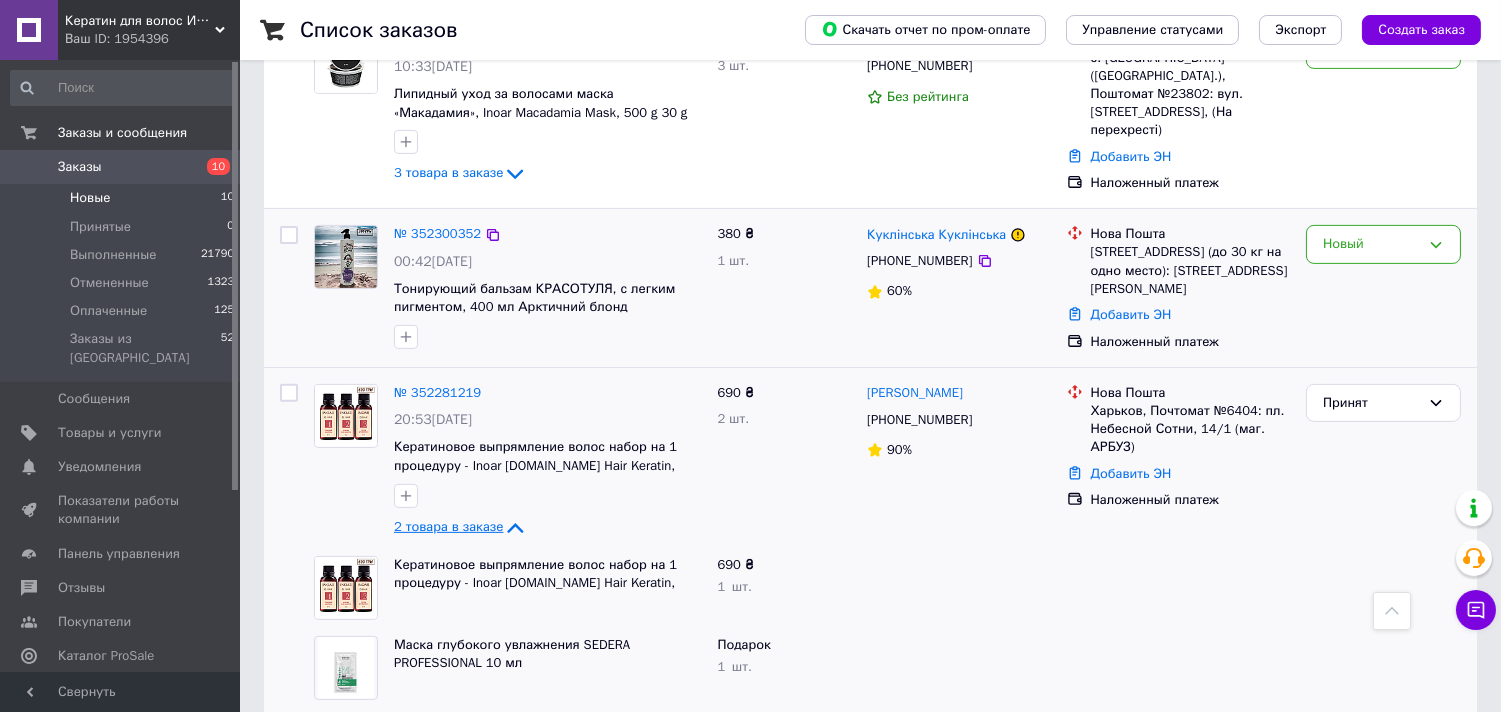 click on "Куклінська Куклінська [PHONE_NUMBER] 60%" at bounding box center [959, 288] 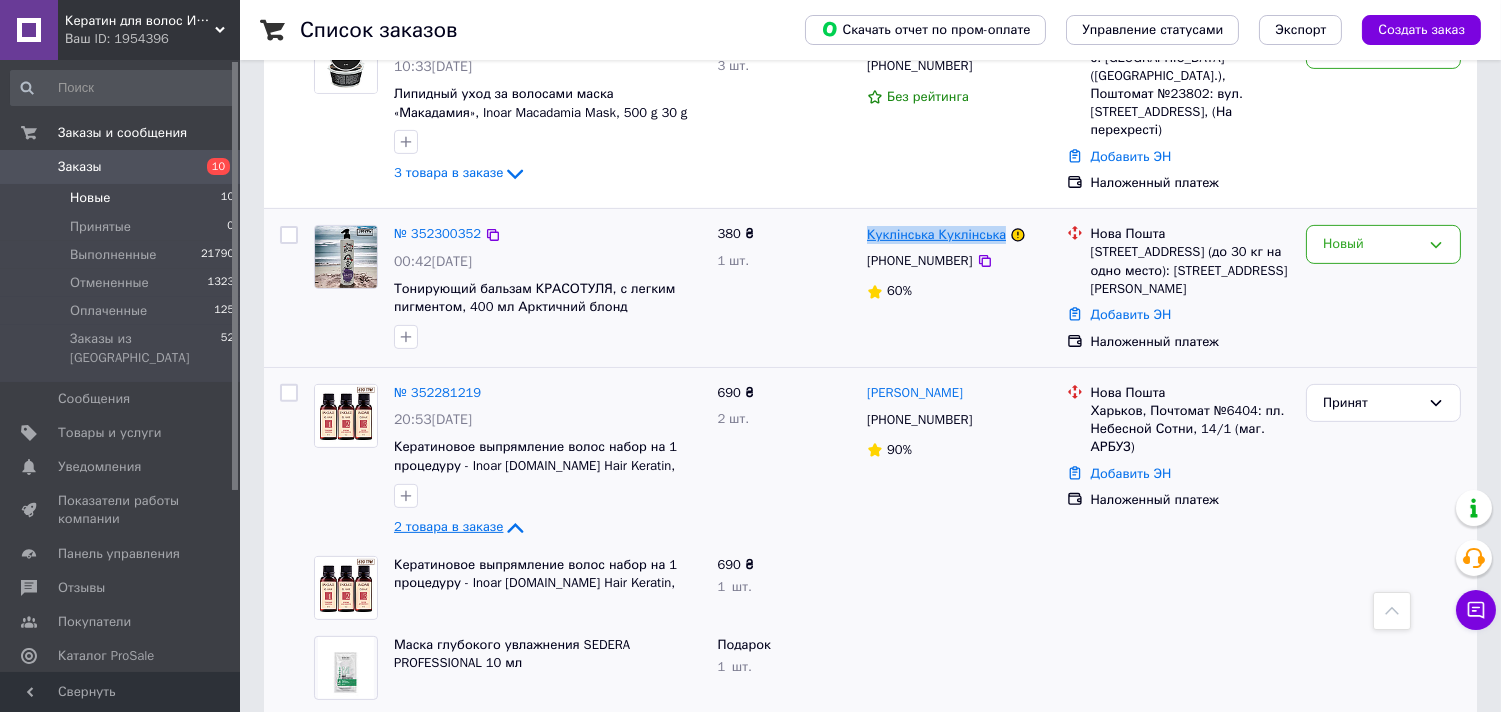 drag, startPoint x: 998, startPoint y: 217, endPoint x: 866, endPoint y: 217, distance: 132 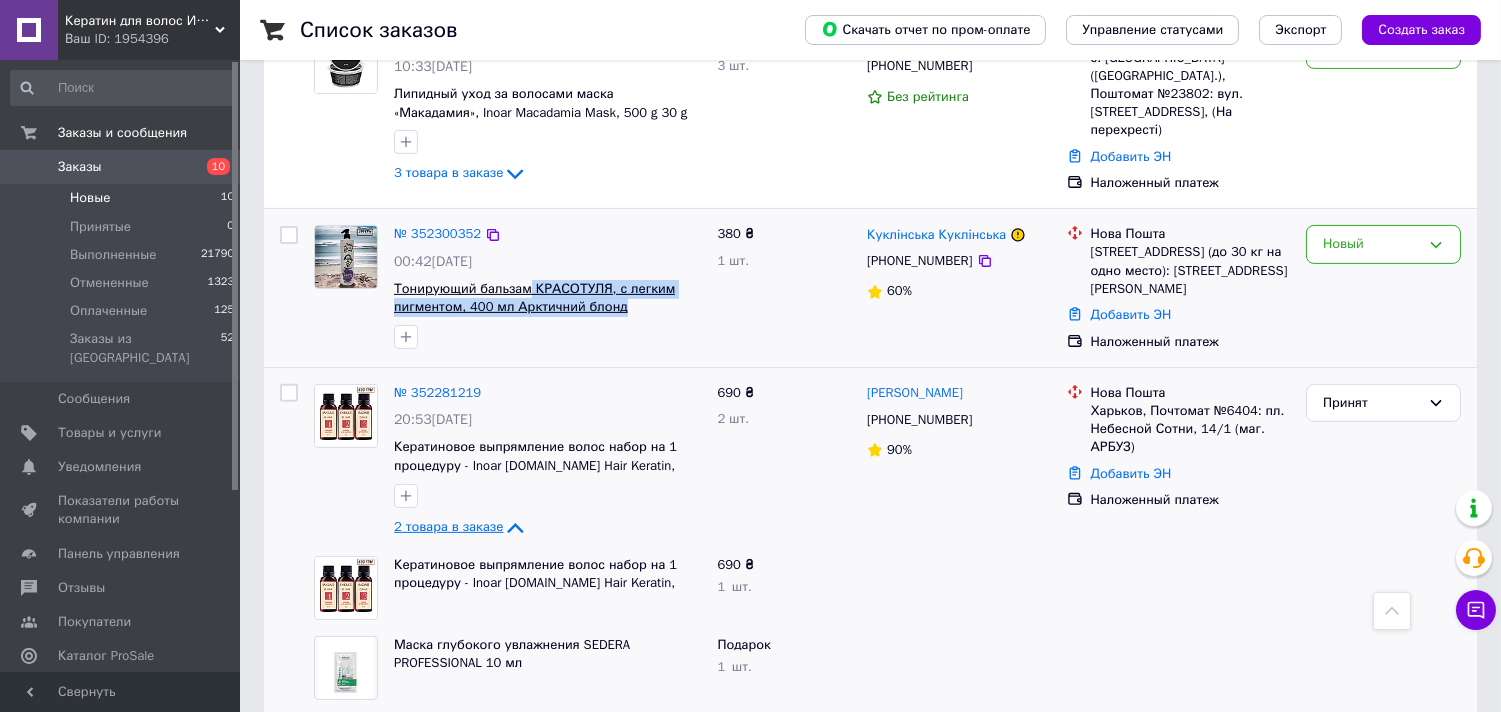 drag, startPoint x: 662, startPoint y: 282, endPoint x: 527, endPoint y: 262, distance: 136.47343 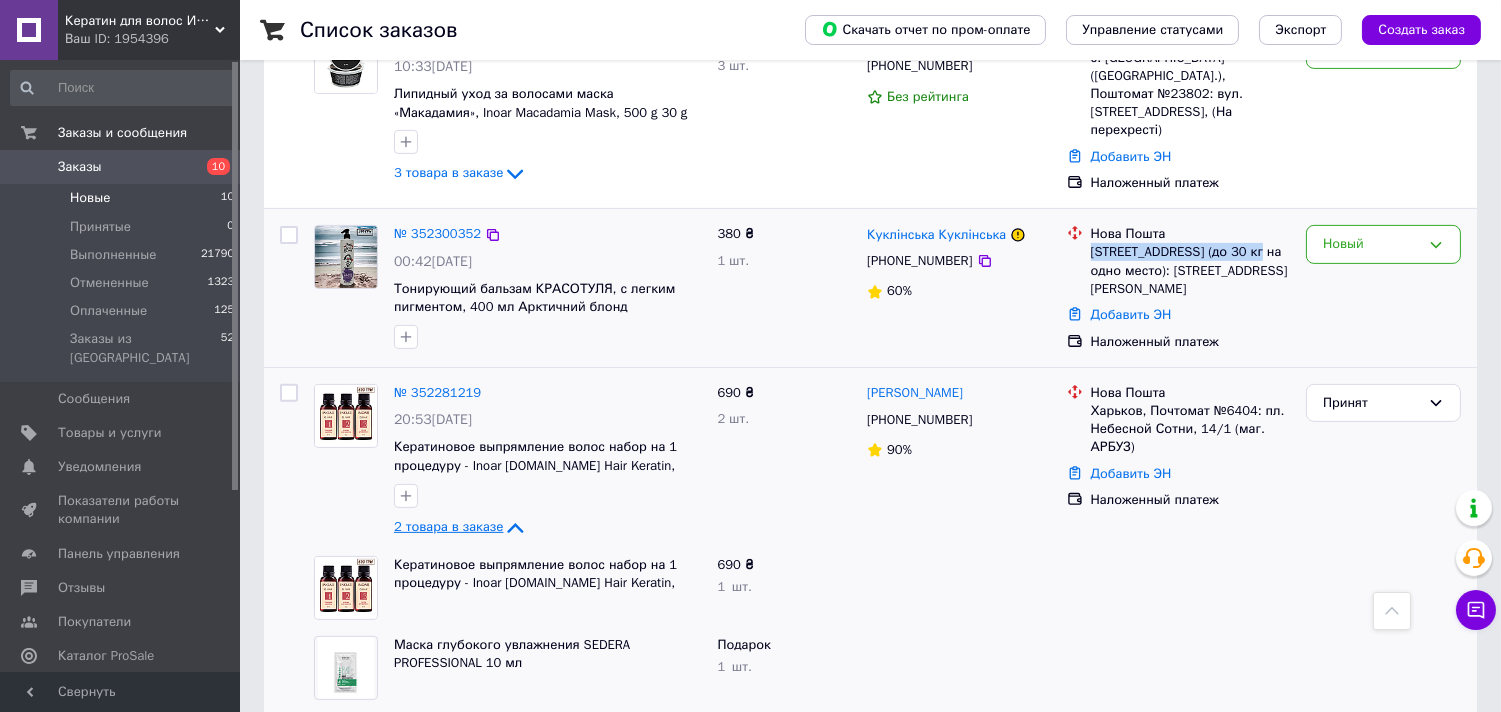 drag, startPoint x: 1251, startPoint y: 227, endPoint x: 1087, endPoint y: 231, distance: 164.04877 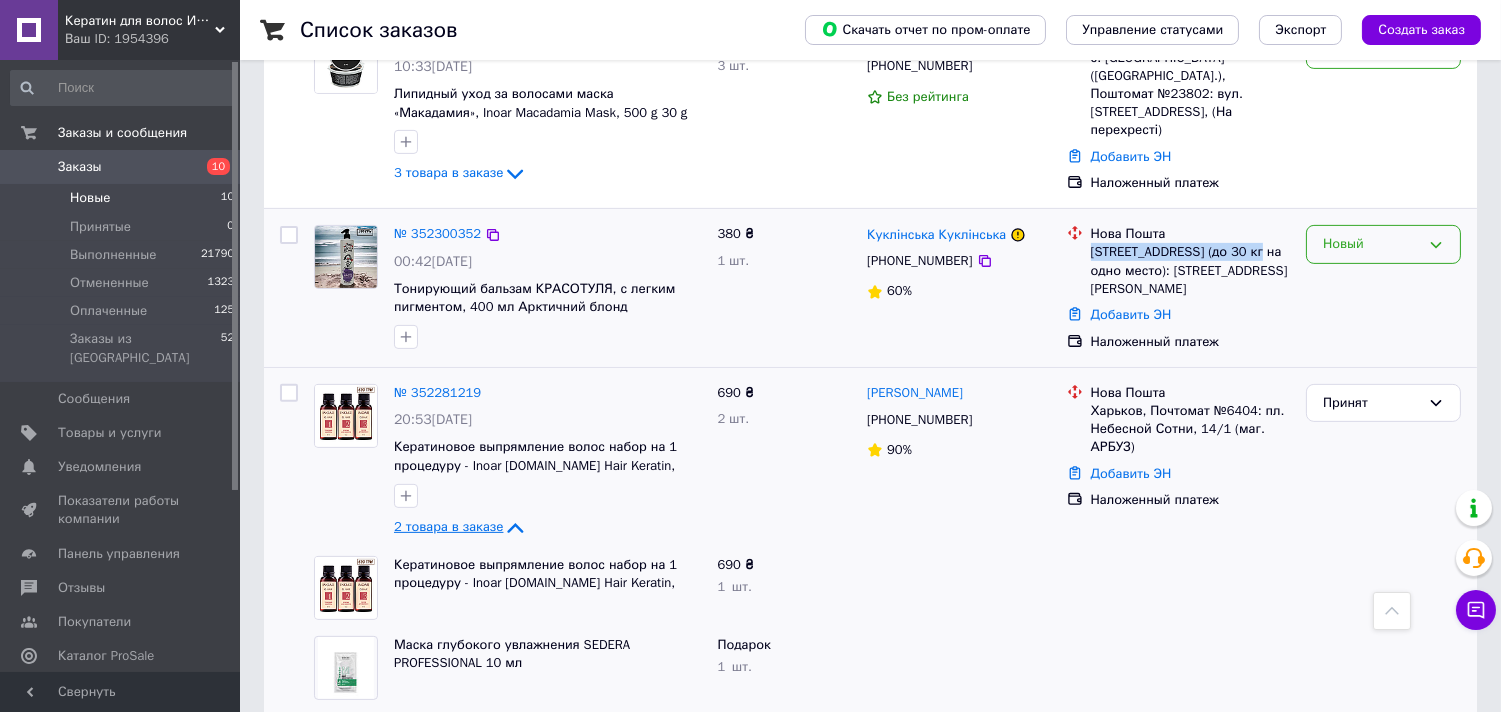 click on "Новый" at bounding box center (1371, 244) 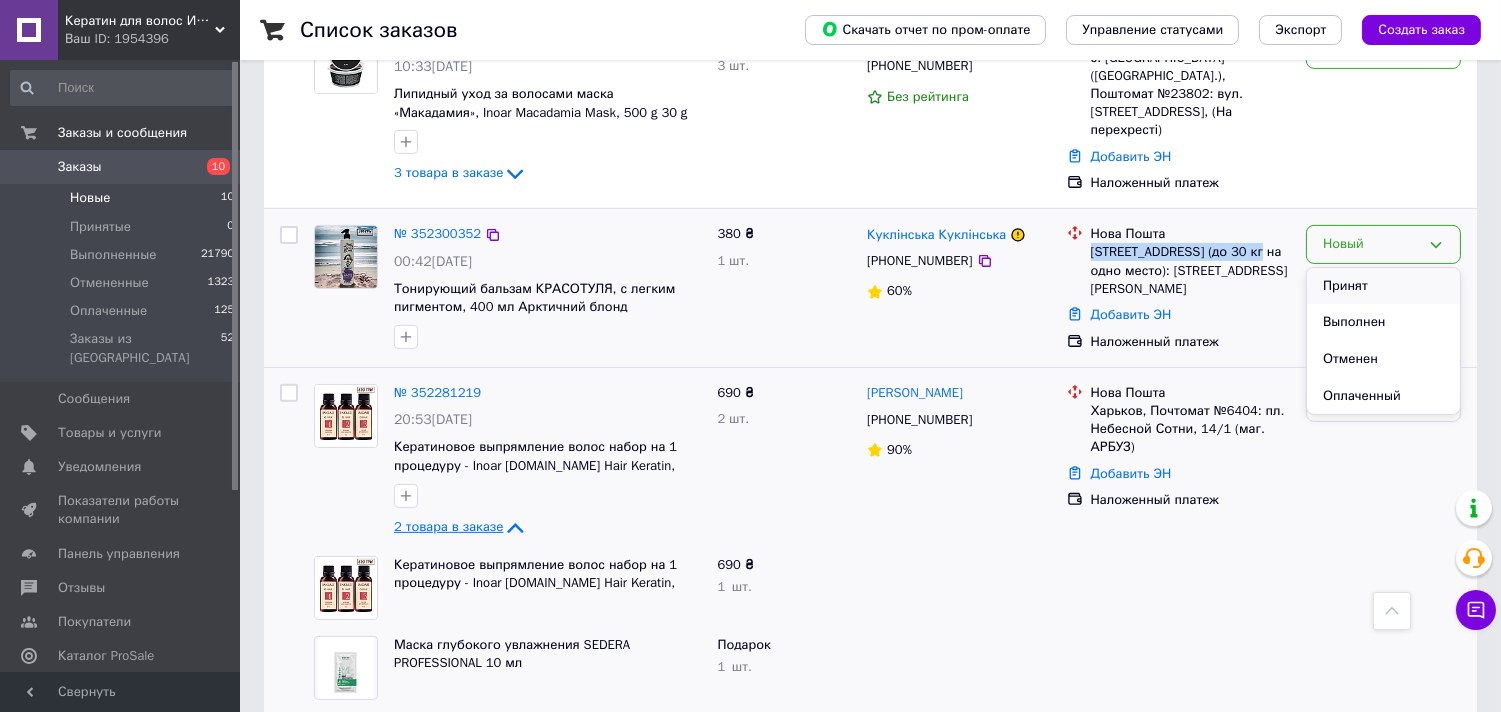 click on "Принят" at bounding box center [1383, 286] 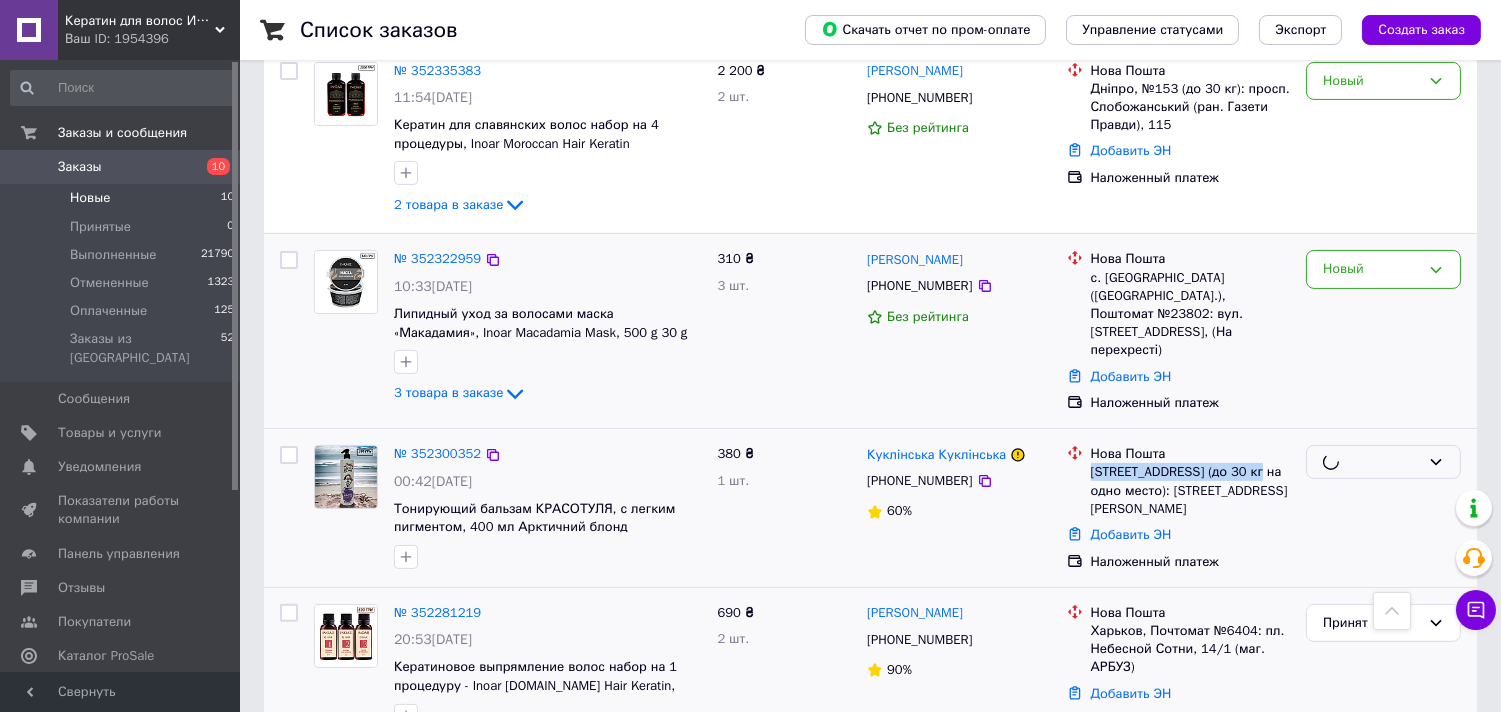 scroll, scrollTop: 1103, scrollLeft: 0, axis: vertical 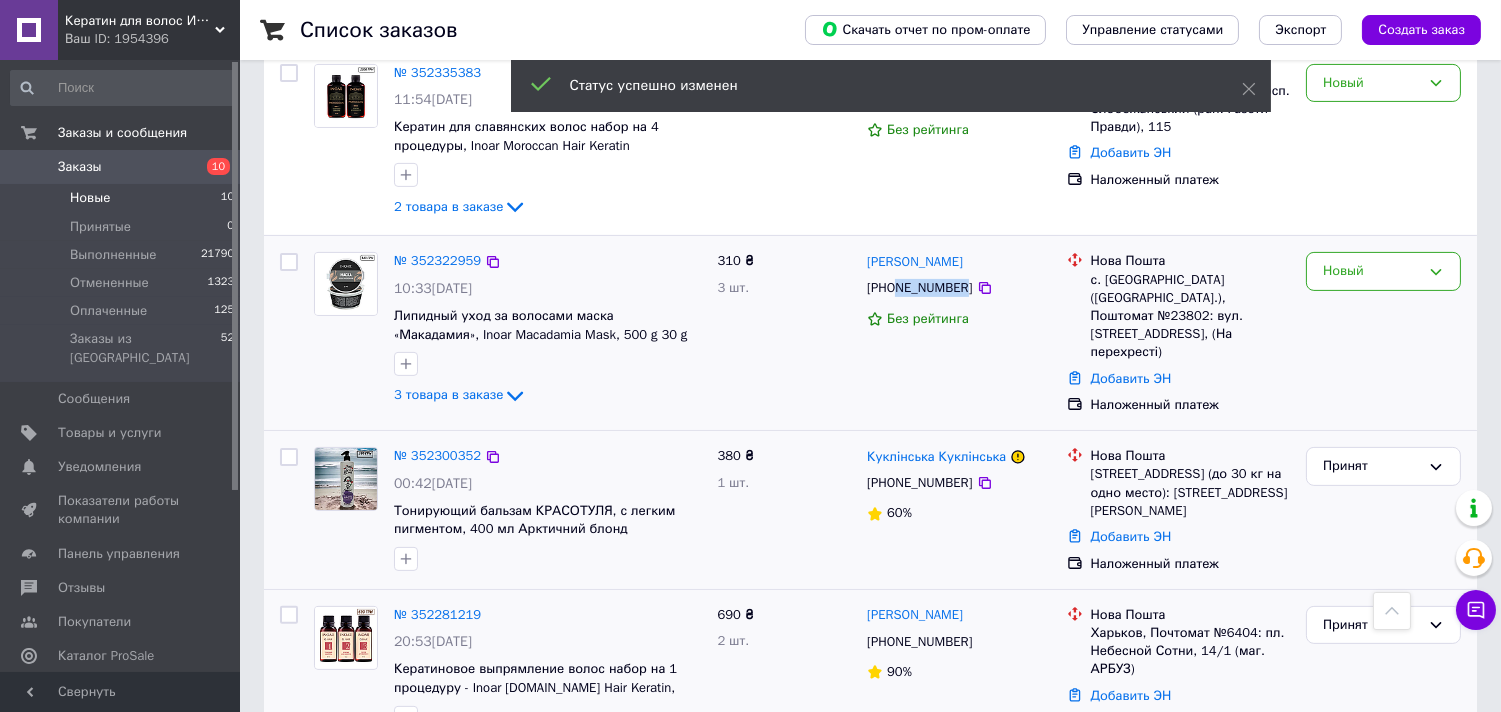 drag, startPoint x: 958, startPoint y: 270, endPoint x: 900, endPoint y: 270, distance: 58 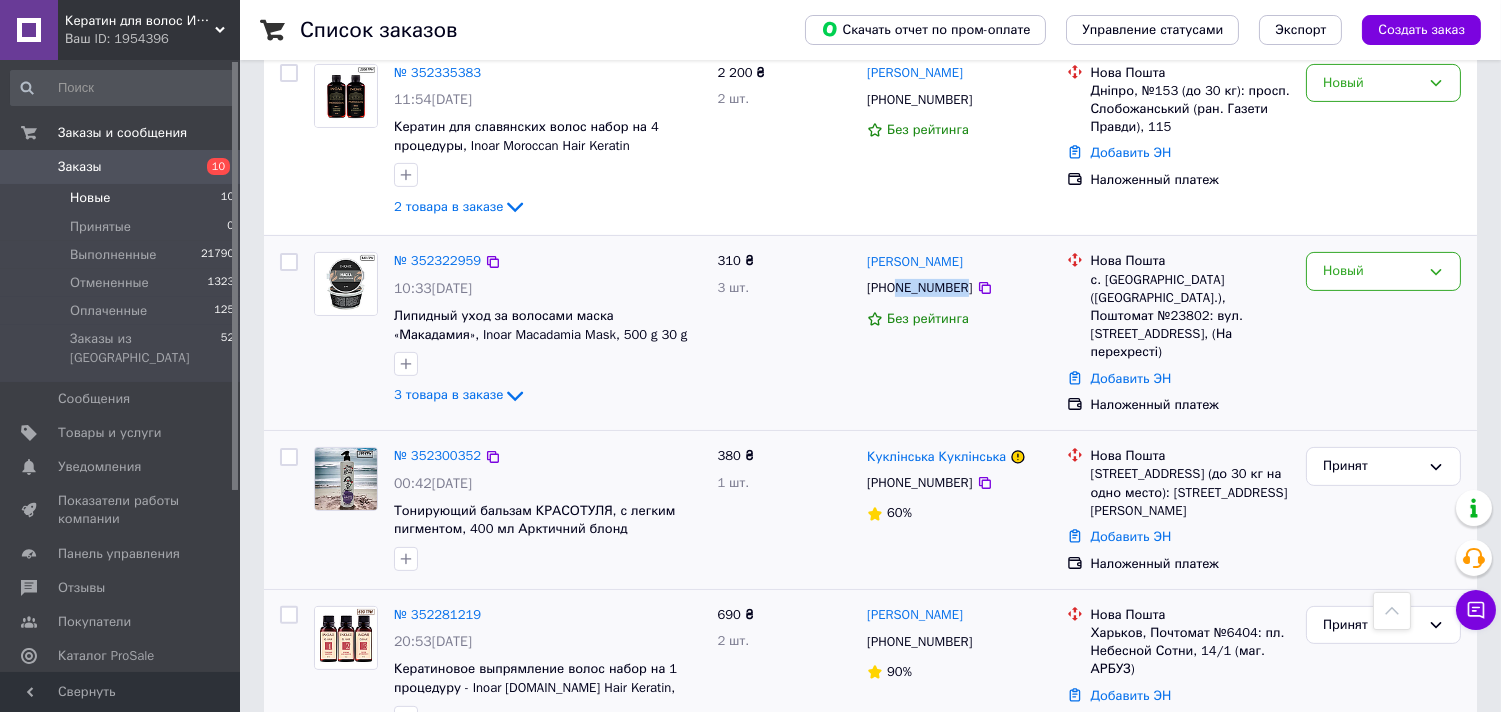 drag, startPoint x: 987, startPoint y: 251, endPoint x: 864, endPoint y: 240, distance: 123.49089 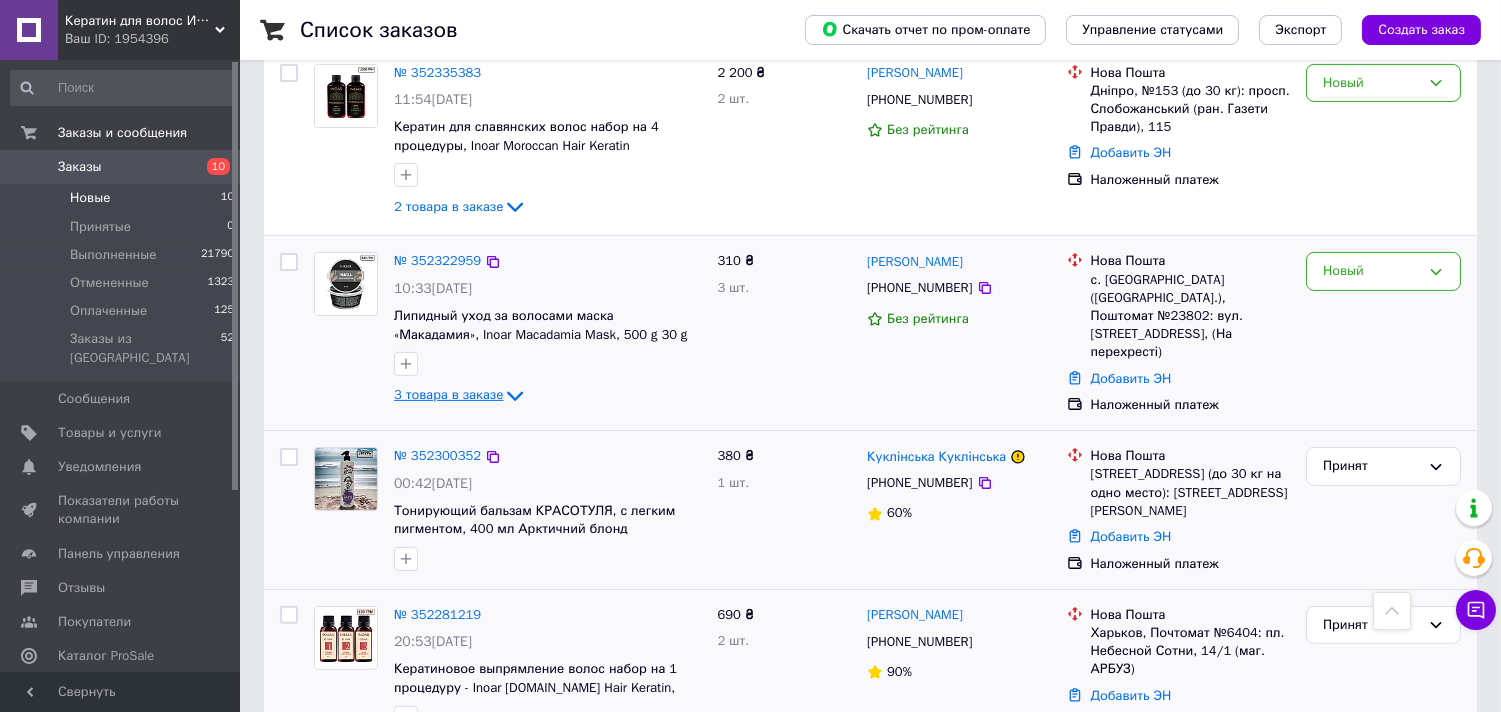 click 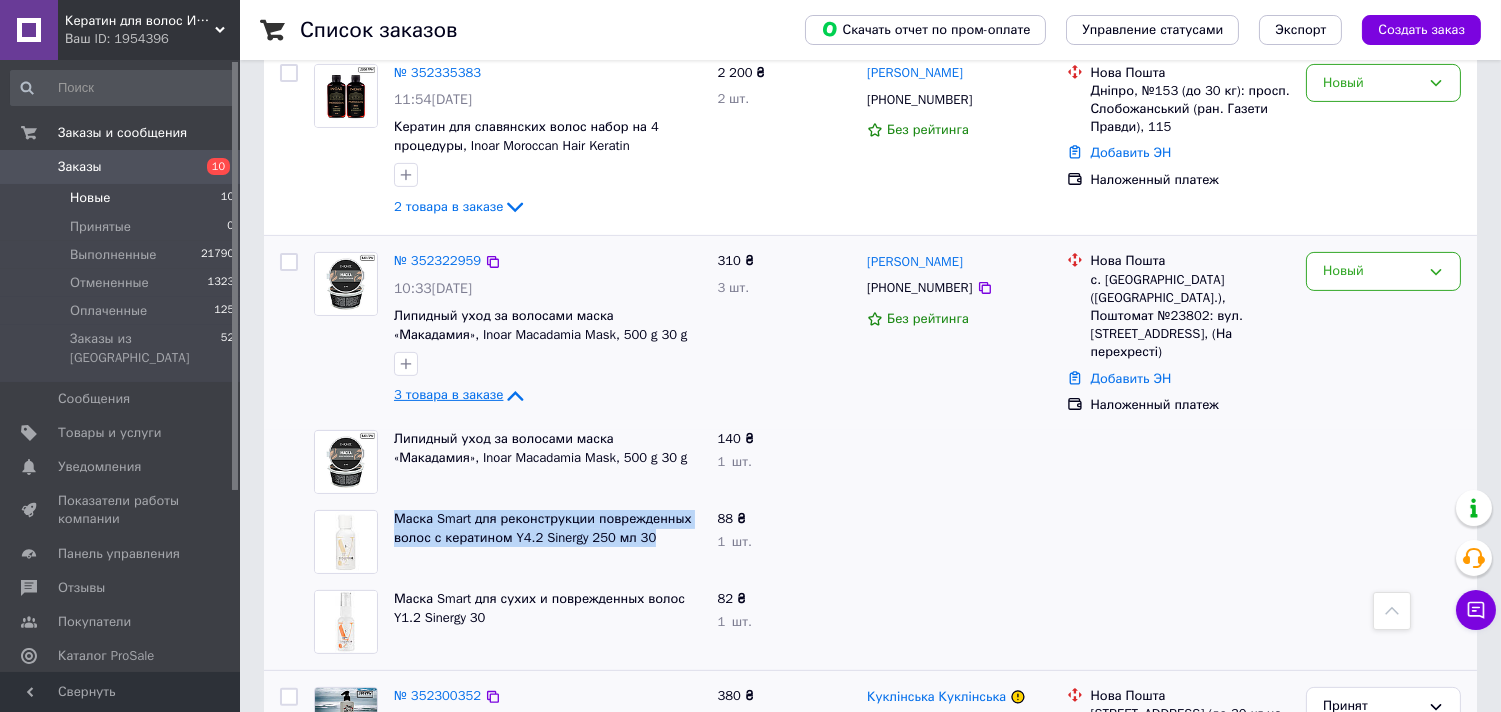 drag, startPoint x: 668, startPoint y: 516, endPoint x: 363, endPoint y: 522, distance: 305.05902 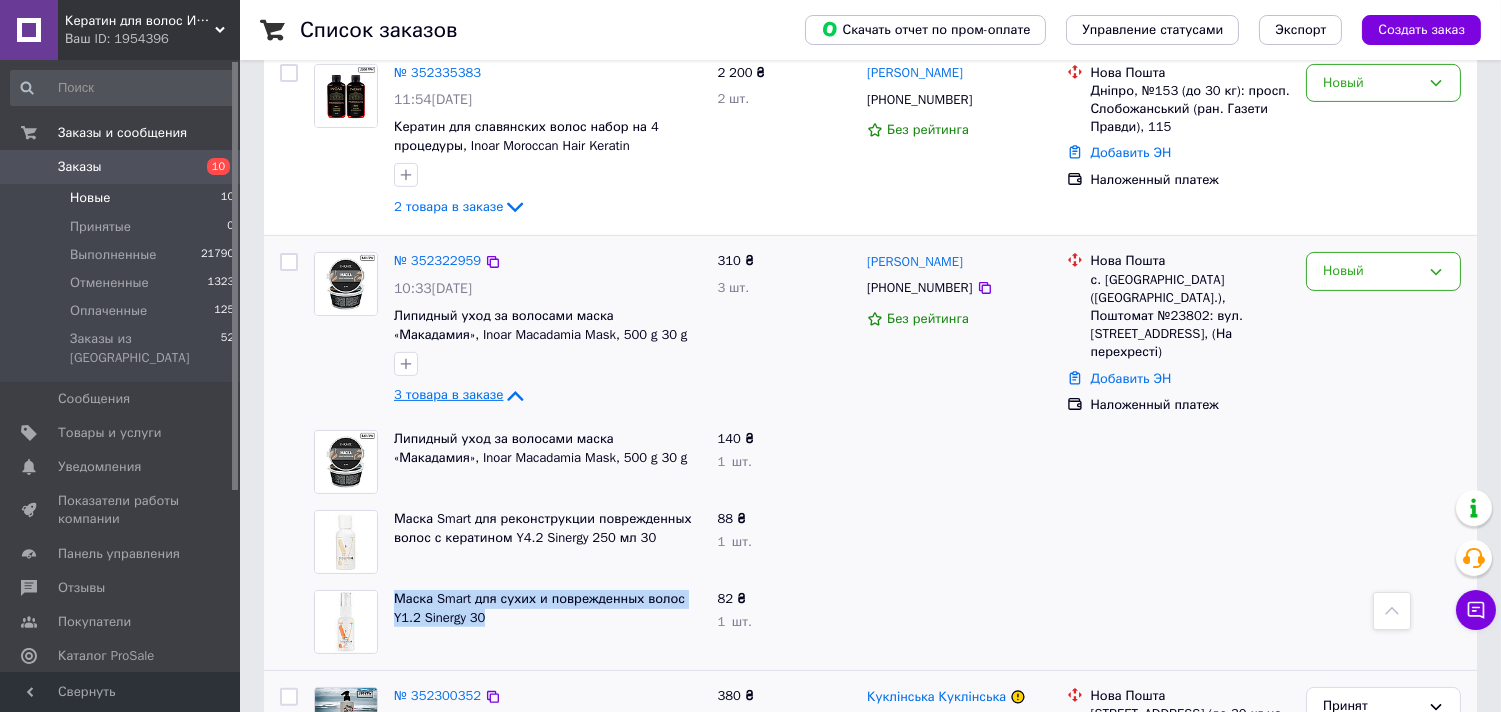 drag, startPoint x: 481, startPoint y: 596, endPoint x: 390, endPoint y: 571, distance: 94.371605 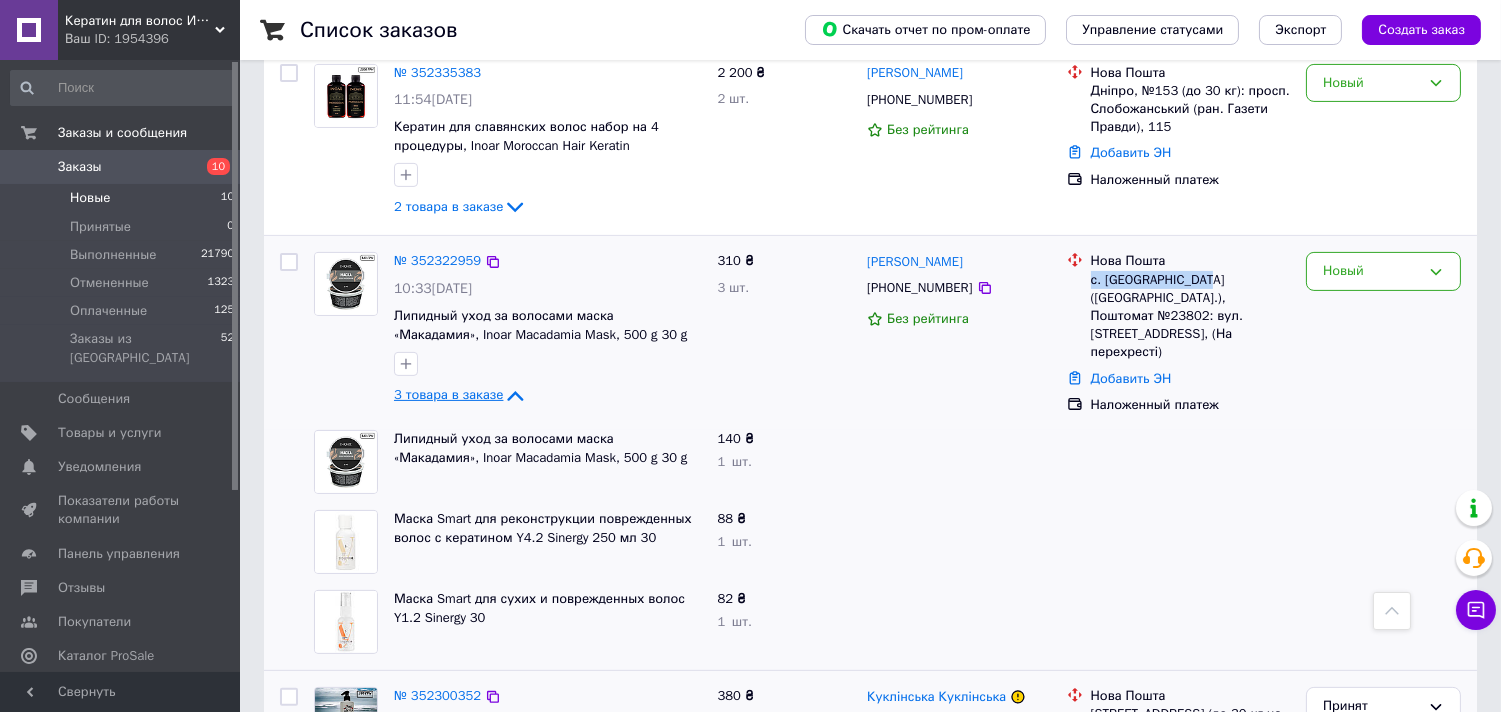 drag, startPoint x: 1205, startPoint y: 264, endPoint x: 1086, endPoint y: 262, distance: 119.01681 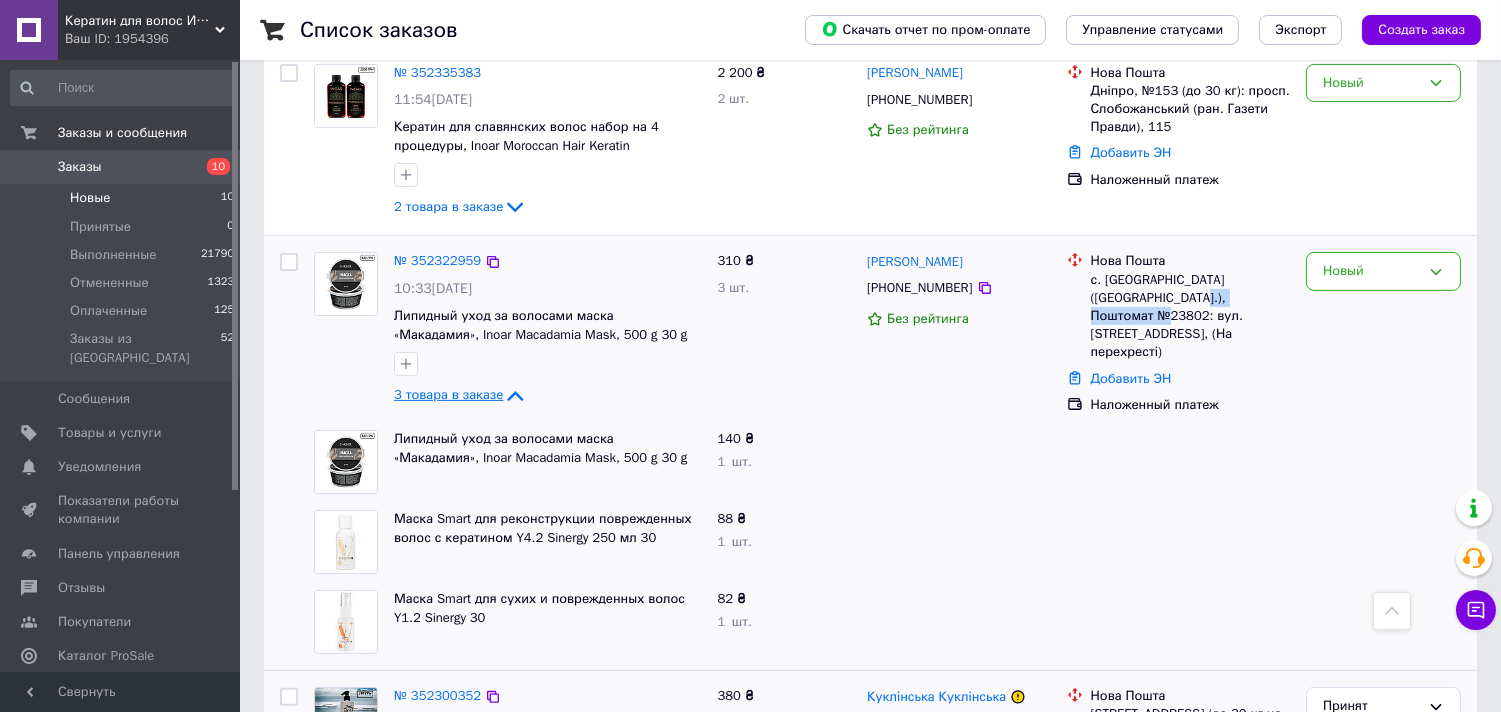 drag, startPoint x: 1238, startPoint y: 278, endPoint x: 1124, endPoint y: 273, distance: 114.1096 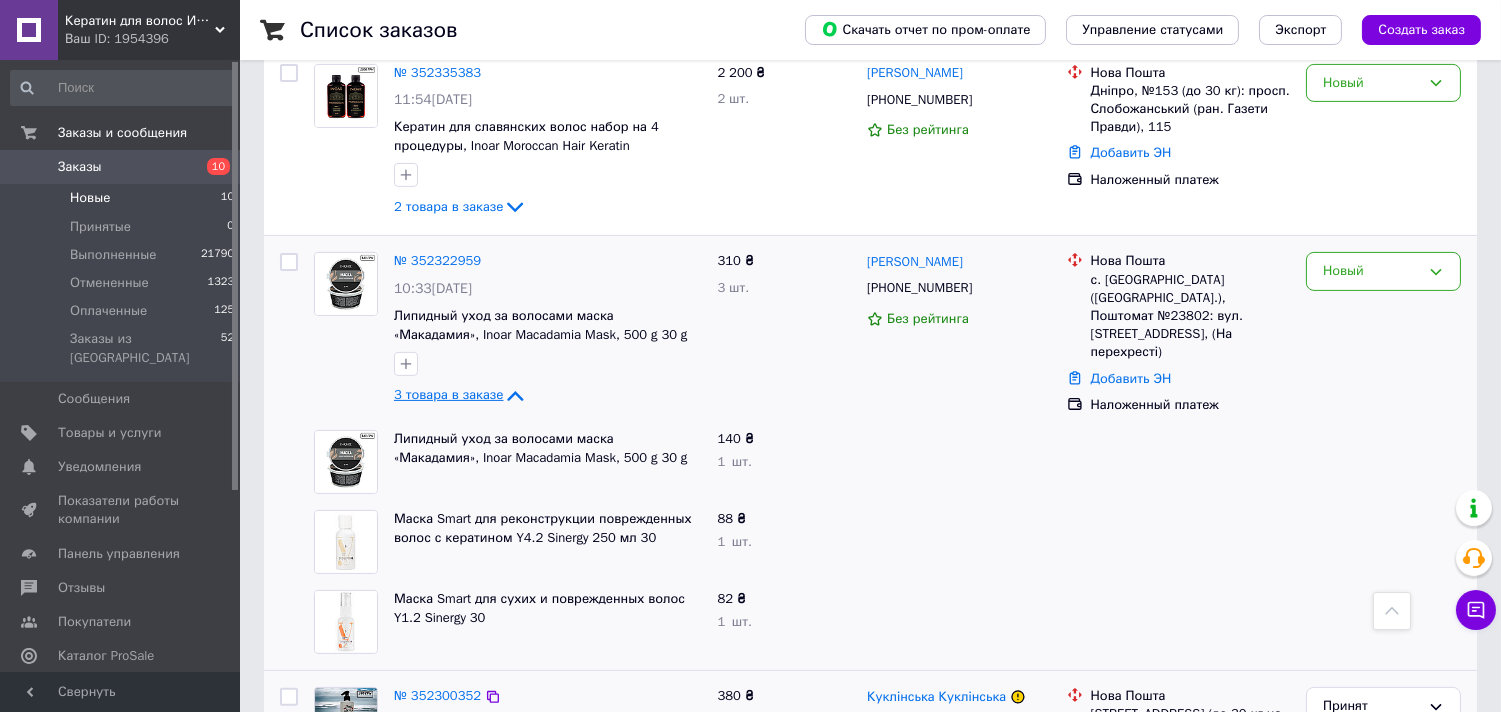 click at bounding box center (1178, 542) 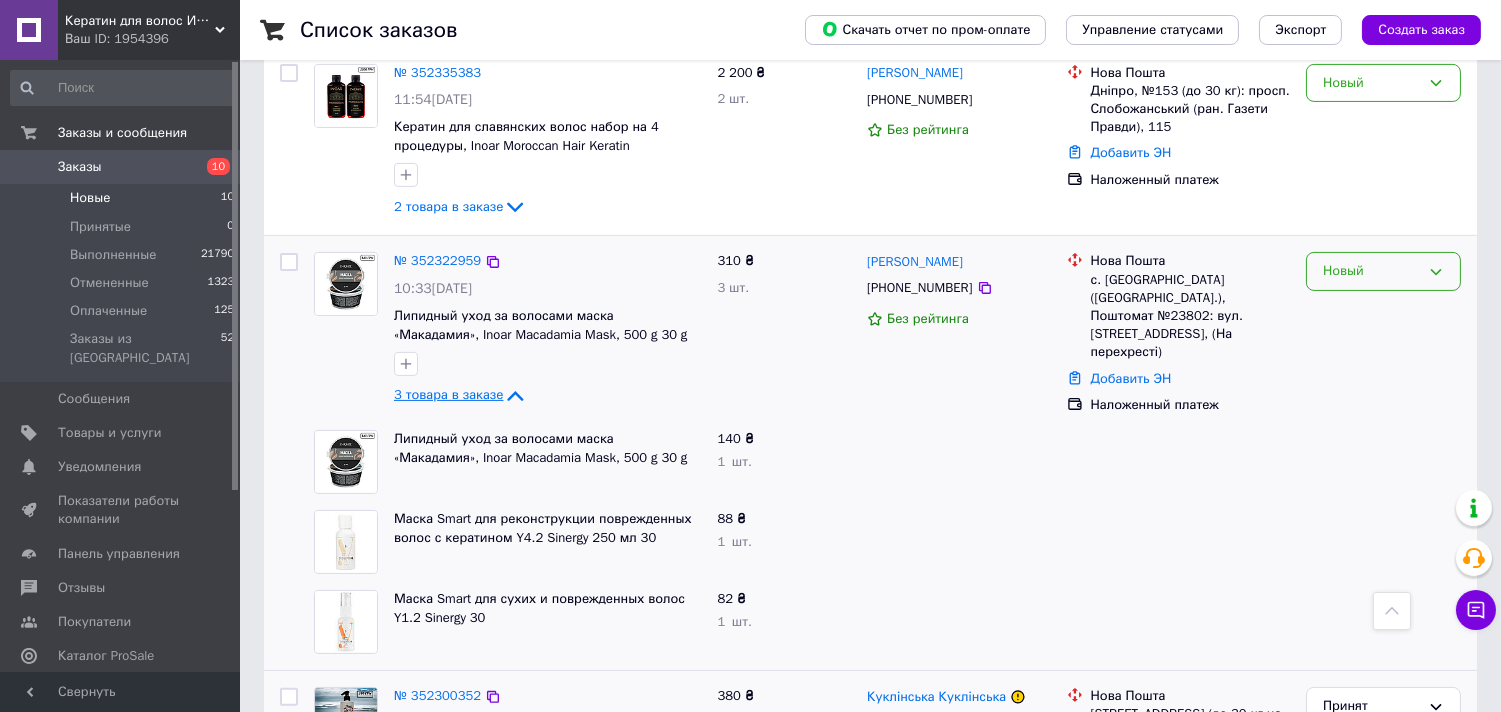 drag, startPoint x: 1433, startPoint y: 245, endPoint x: 1413, endPoint y: 271, distance: 32.80244 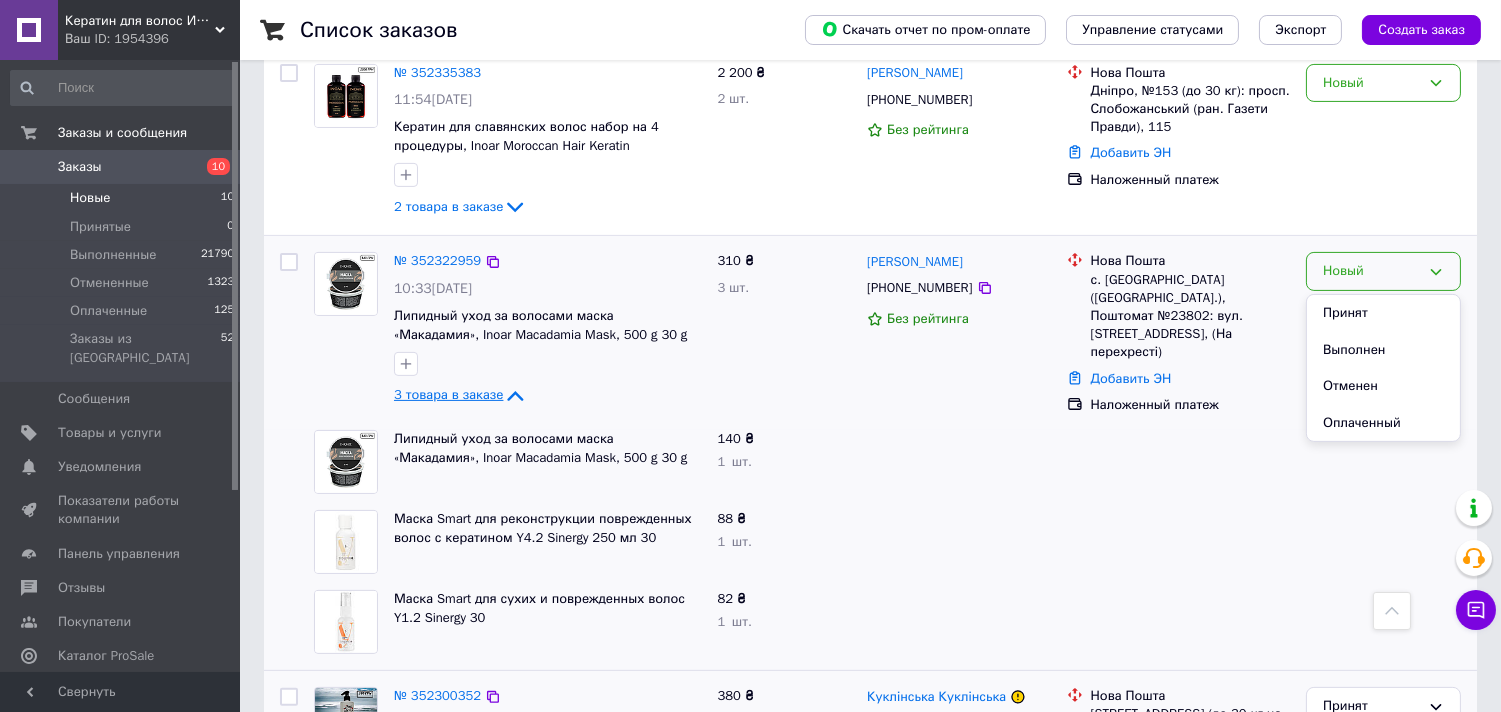 click on "Принят" at bounding box center (1383, 313) 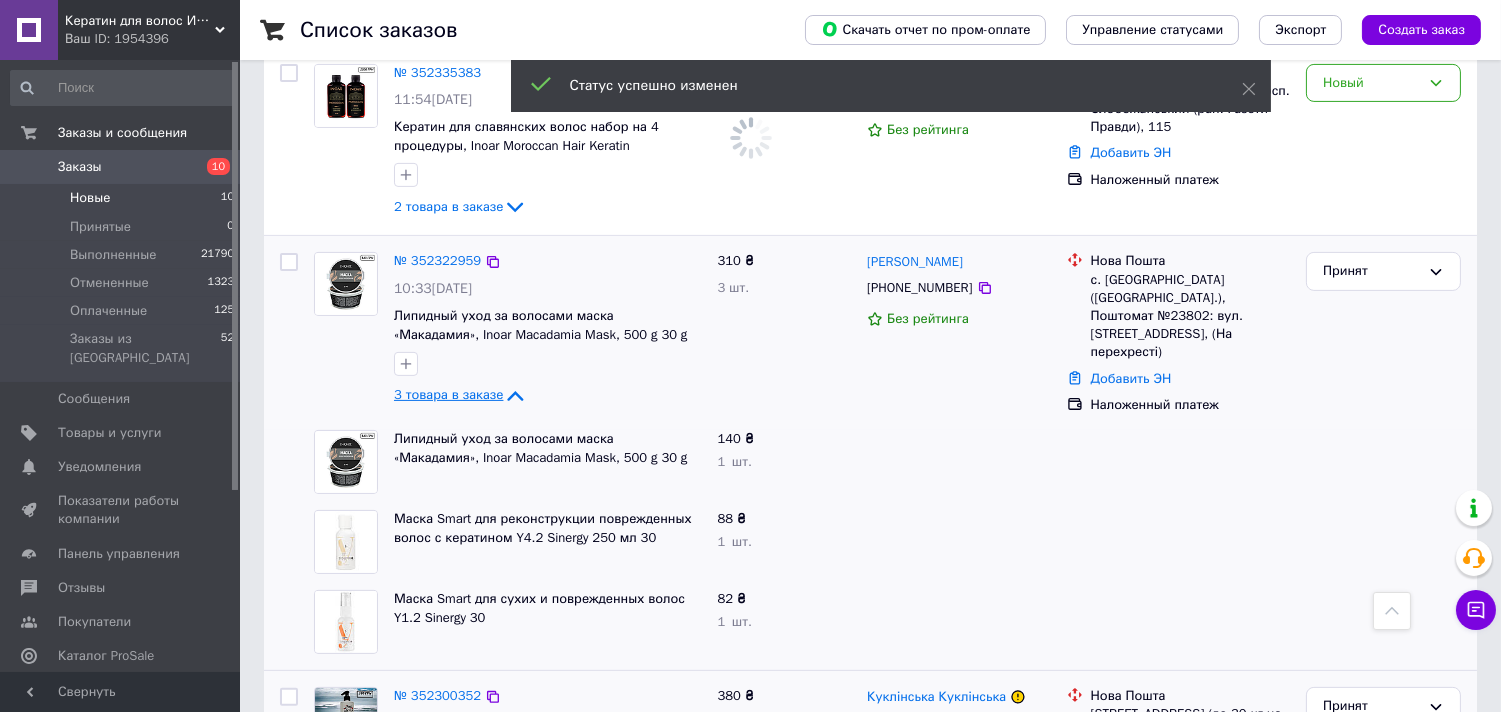 scroll, scrollTop: 881, scrollLeft: 0, axis: vertical 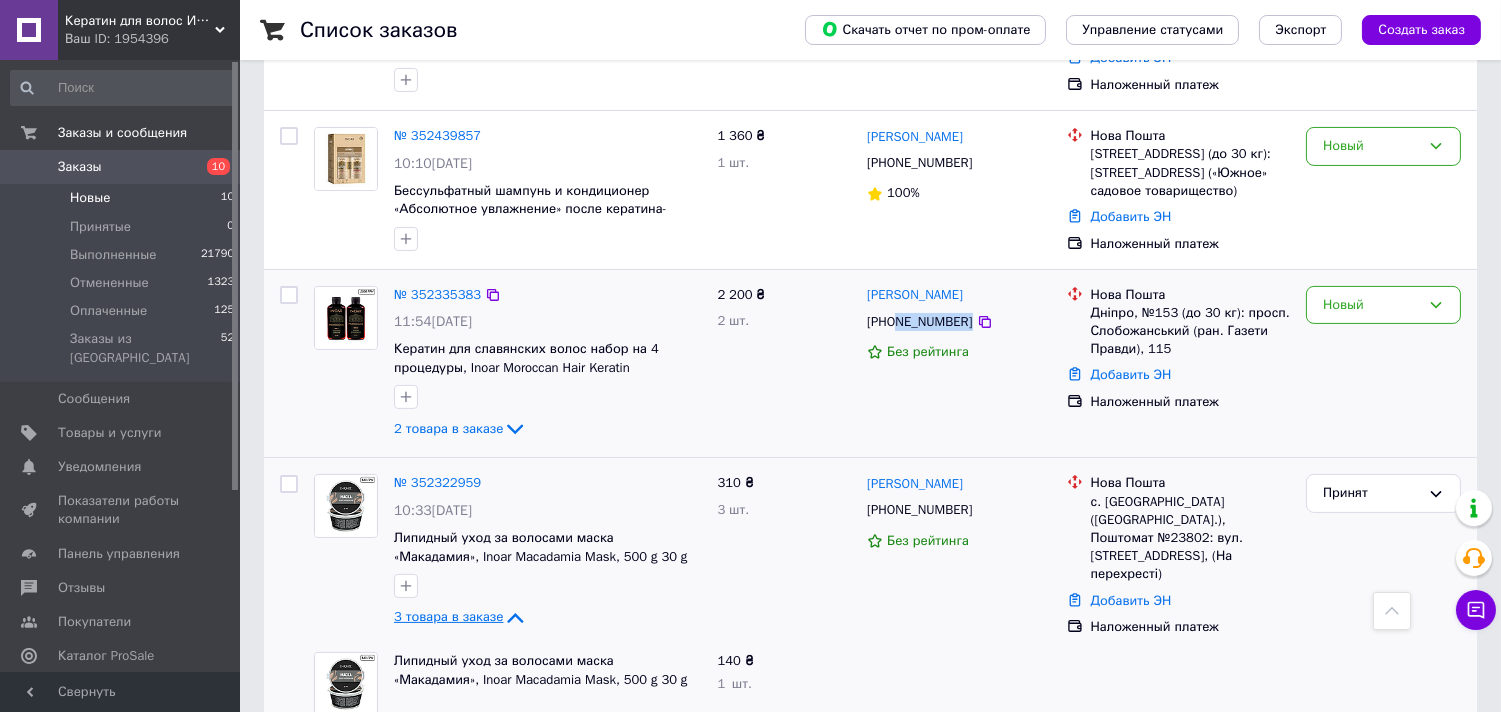 drag, startPoint x: 961, startPoint y: 305, endPoint x: 900, endPoint y: 298, distance: 61.400326 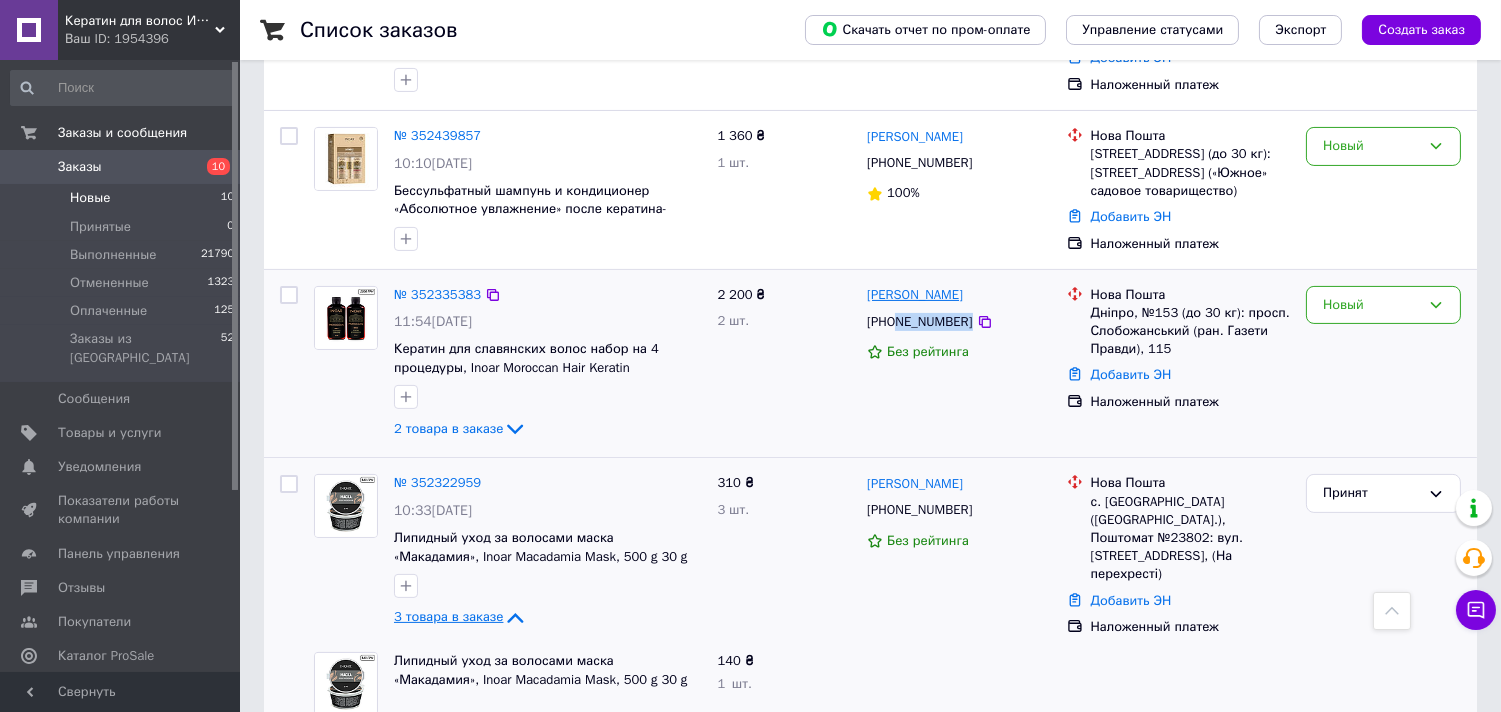 drag, startPoint x: 991, startPoint y: 278, endPoint x: 868, endPoint y: 280, distance: 123.01626 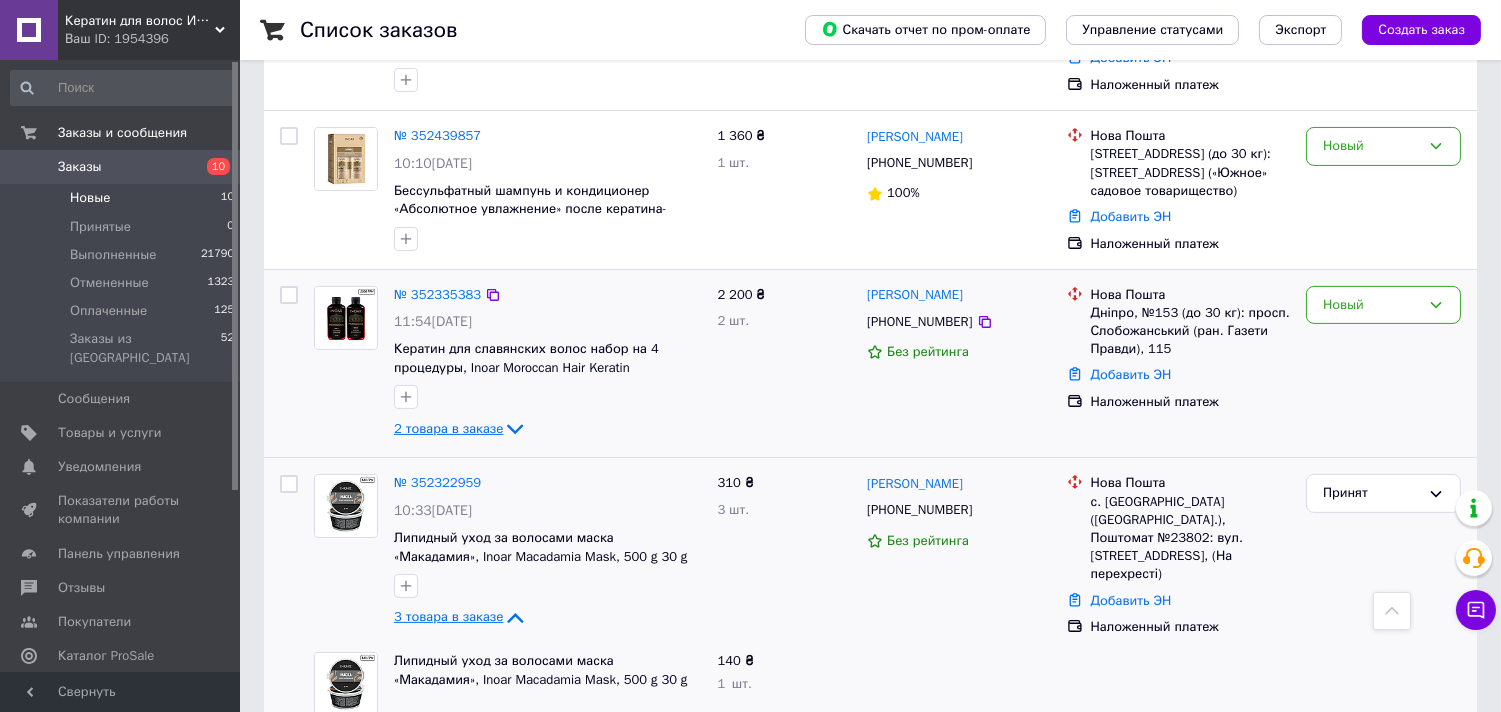 click 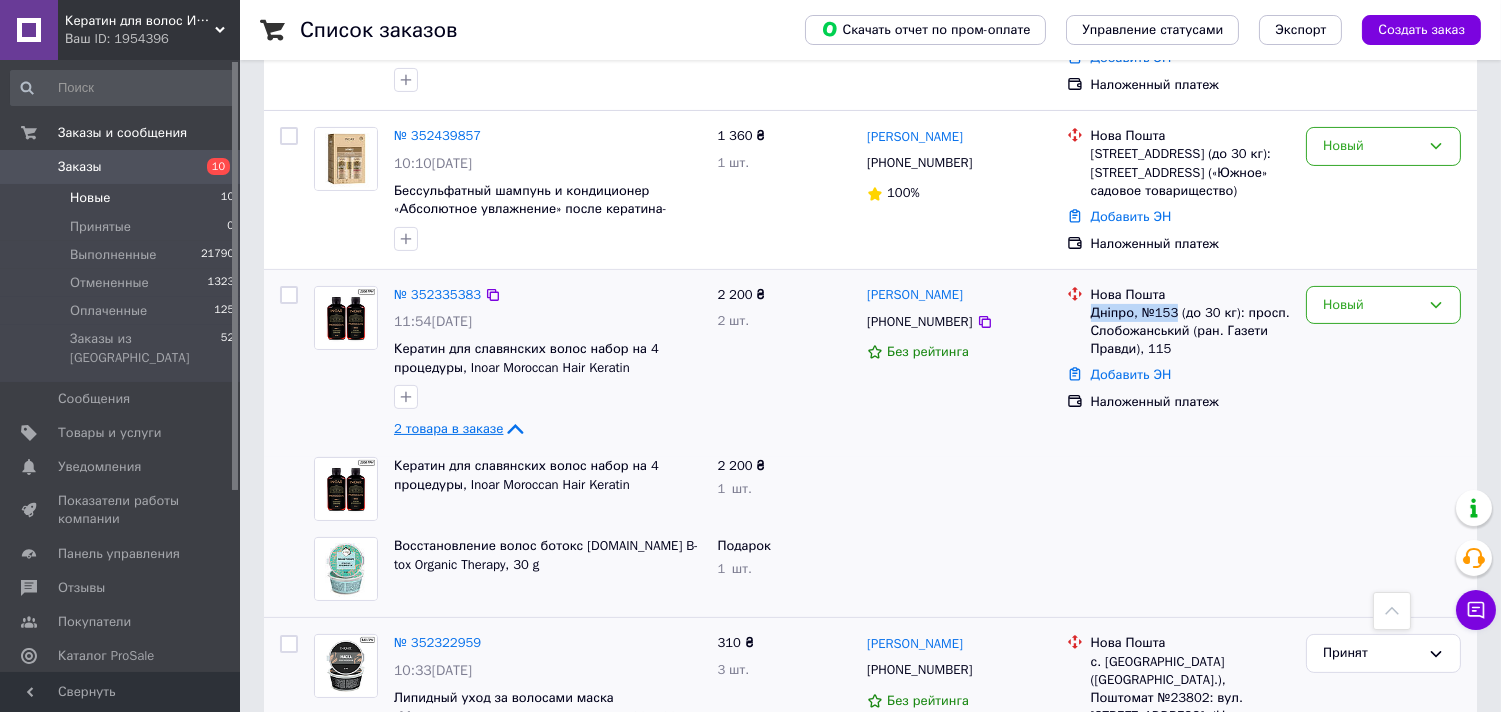 drag, startPoint x: 1176, startPoint y: 297, endPoint x: 1092, endPoint y: 295, distance: 84.0238 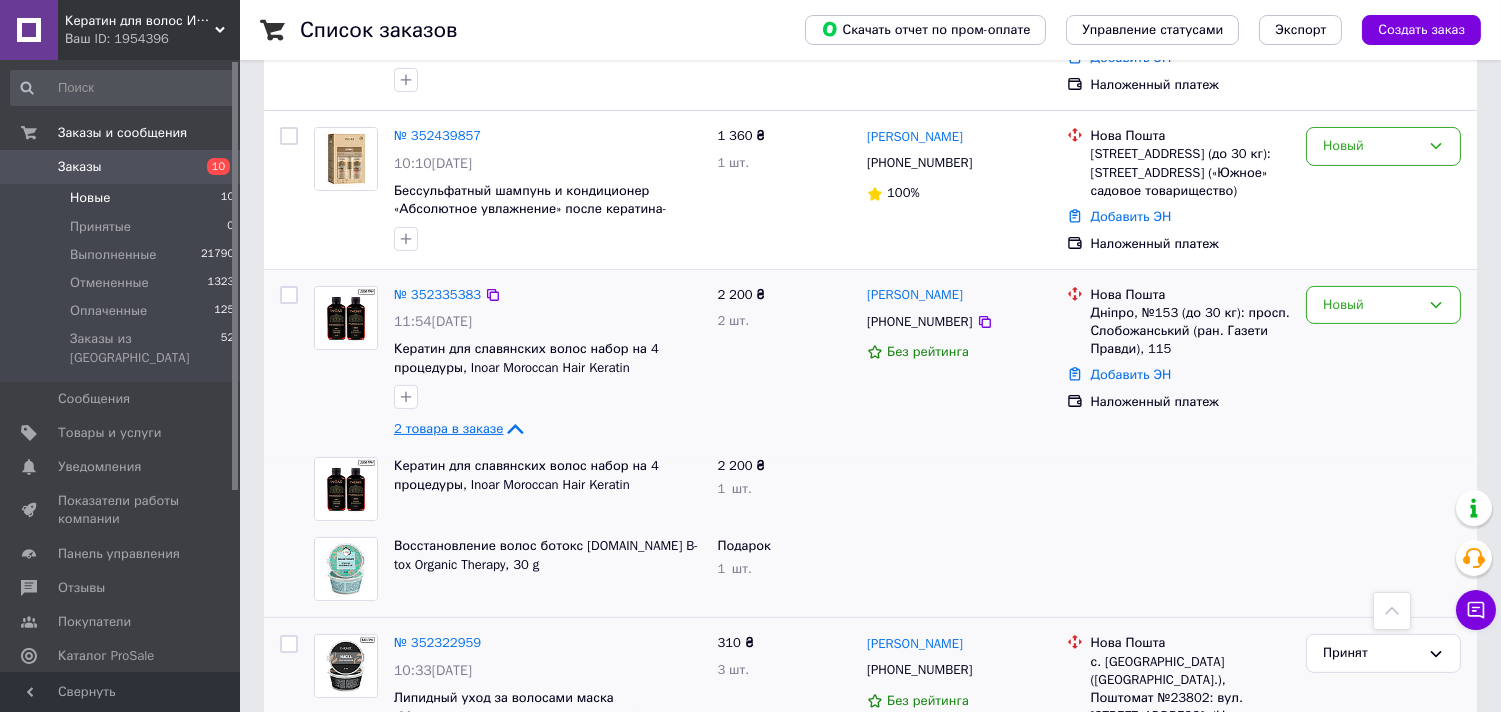 click on "[PERSON_NAME] [PHONE_NUMBER] Без рейтинга" at bounding box center [959, 364] 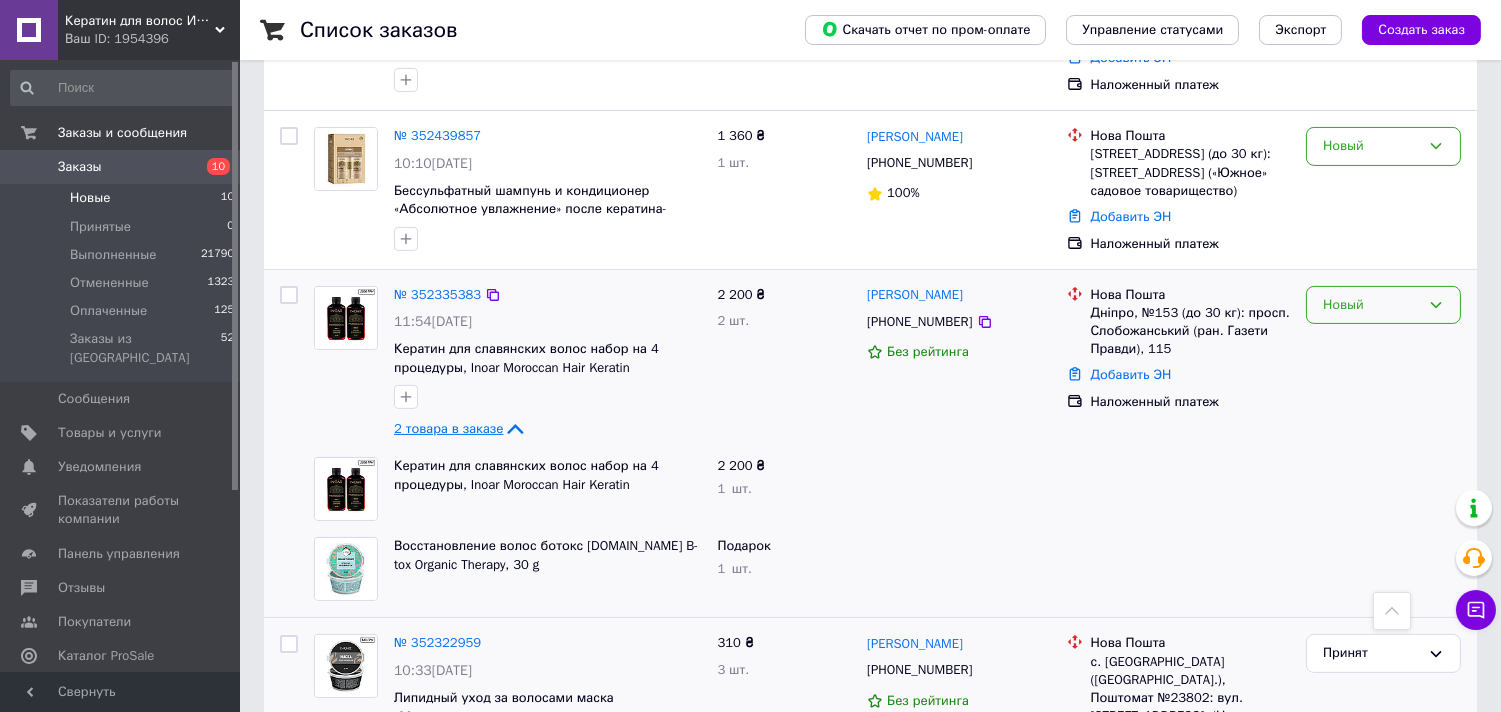 click 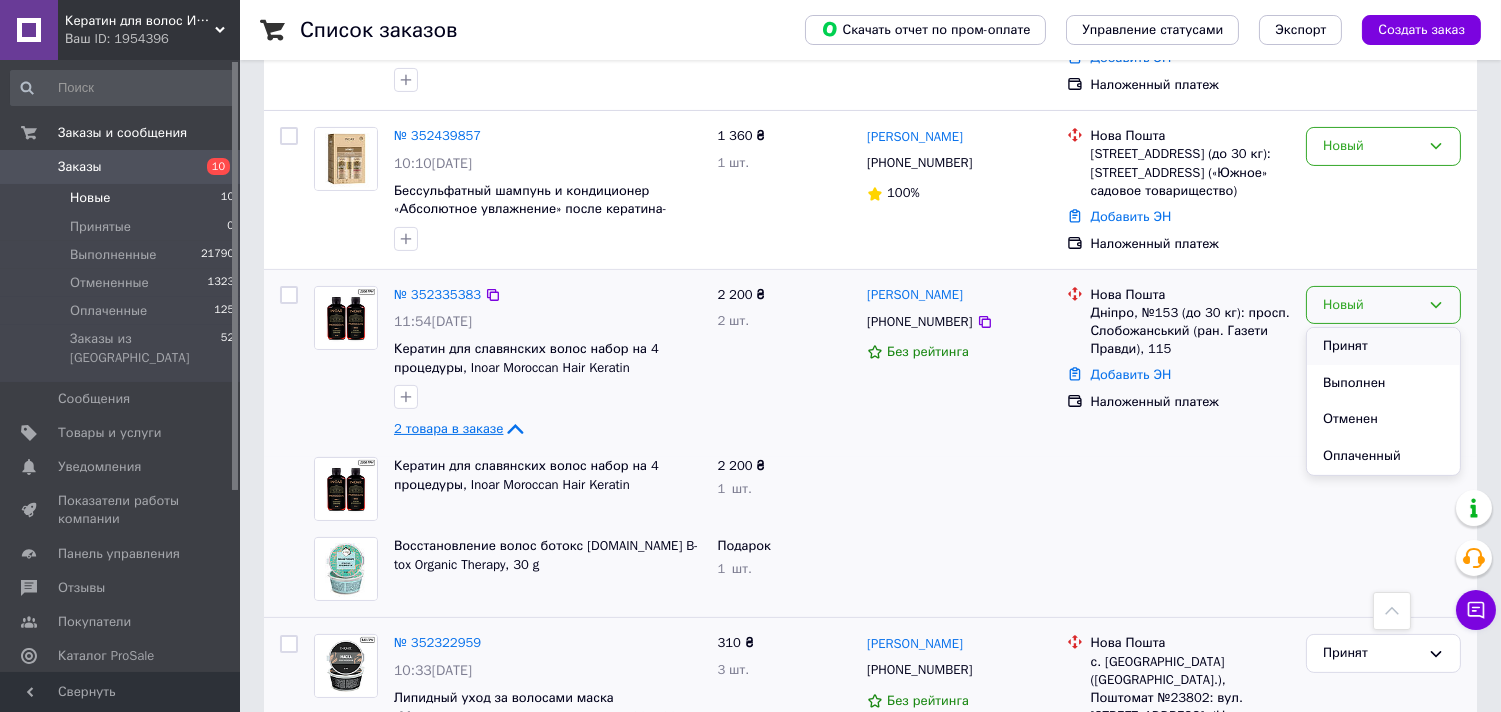 click on "Принят" at bounding box center (1383, 346) 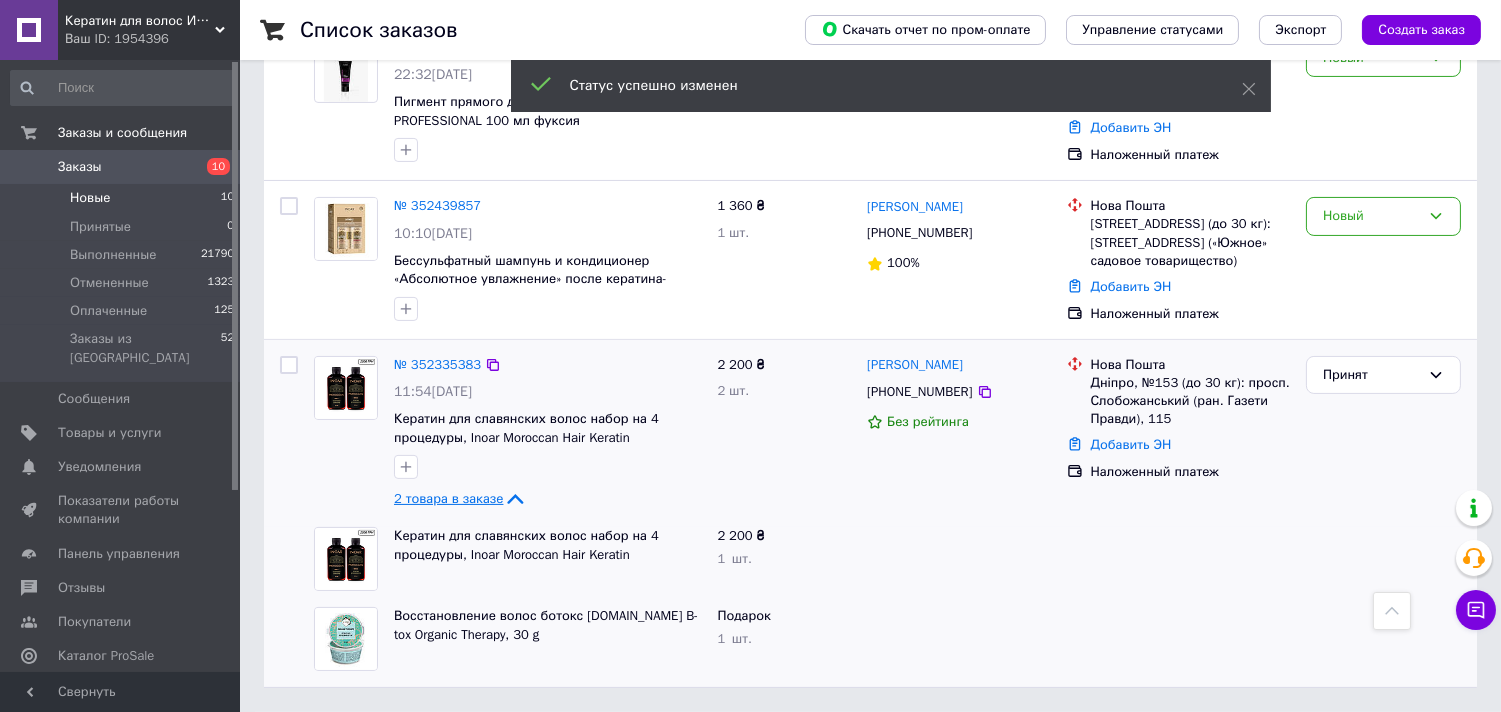 scroll, scrollTop: 794, scrollLeft: 0, axis: vertical 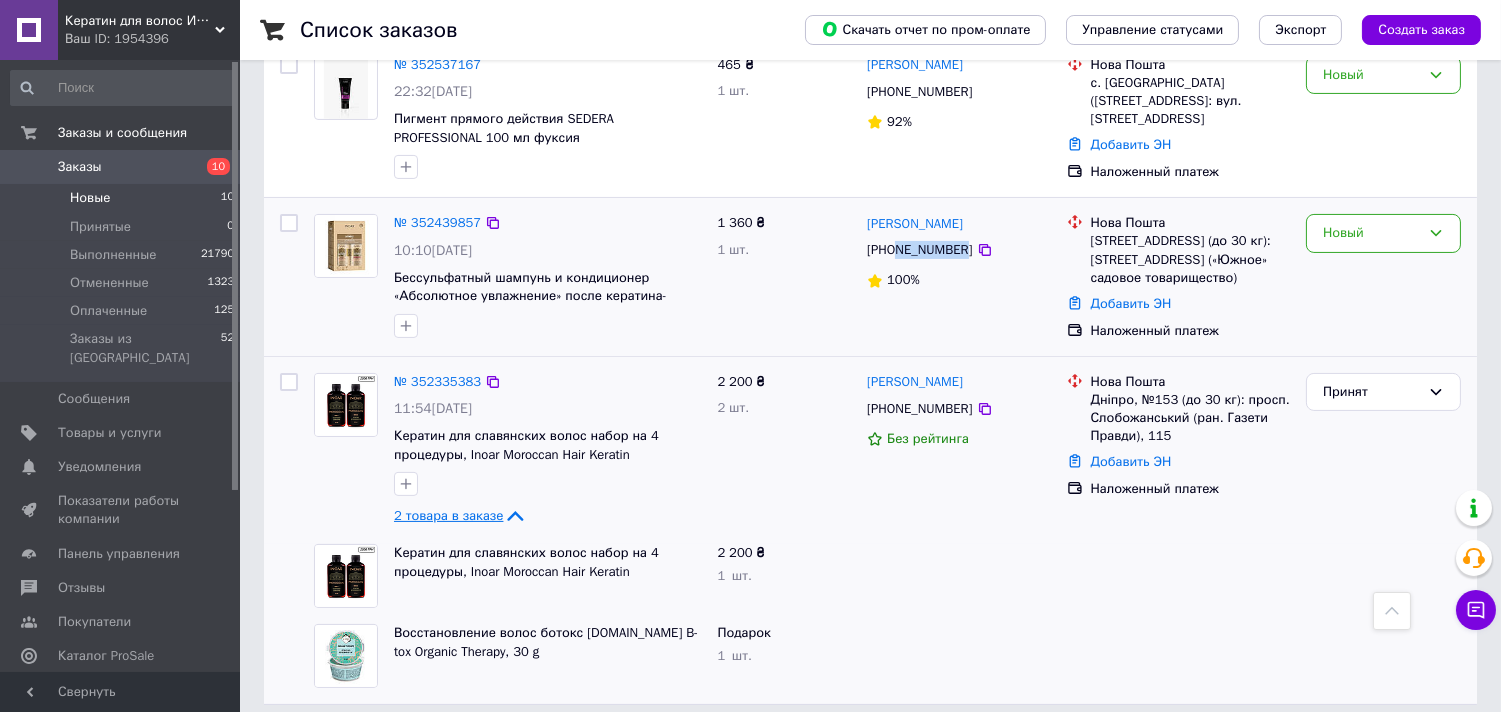drag, startPoint x: 958, startPoint y: 214, endPoint x: 894, endPoint y: 215, distance: 64.00781 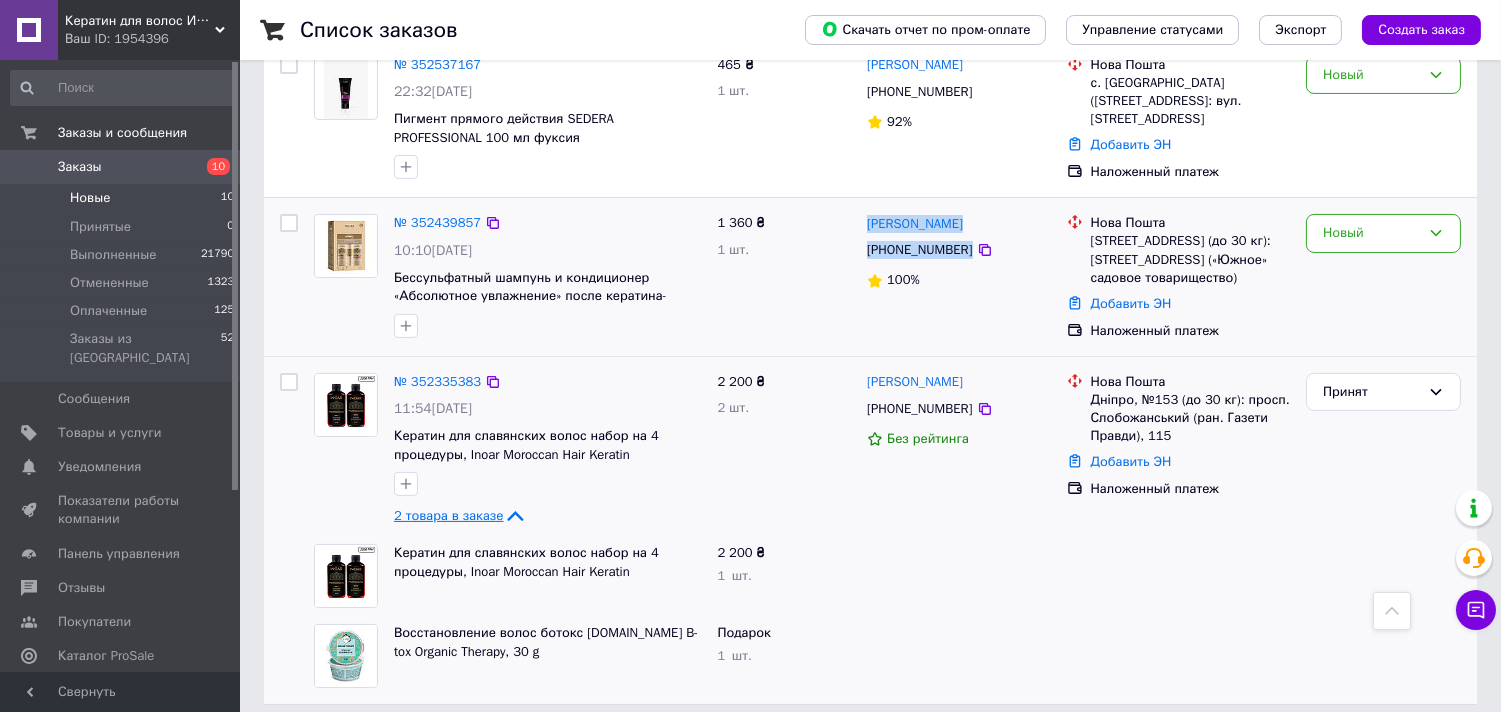 drag, startPoint x: 986, startPoint y: 202, endPoint x: 863, endPoint y: 191, distance: 123.49089 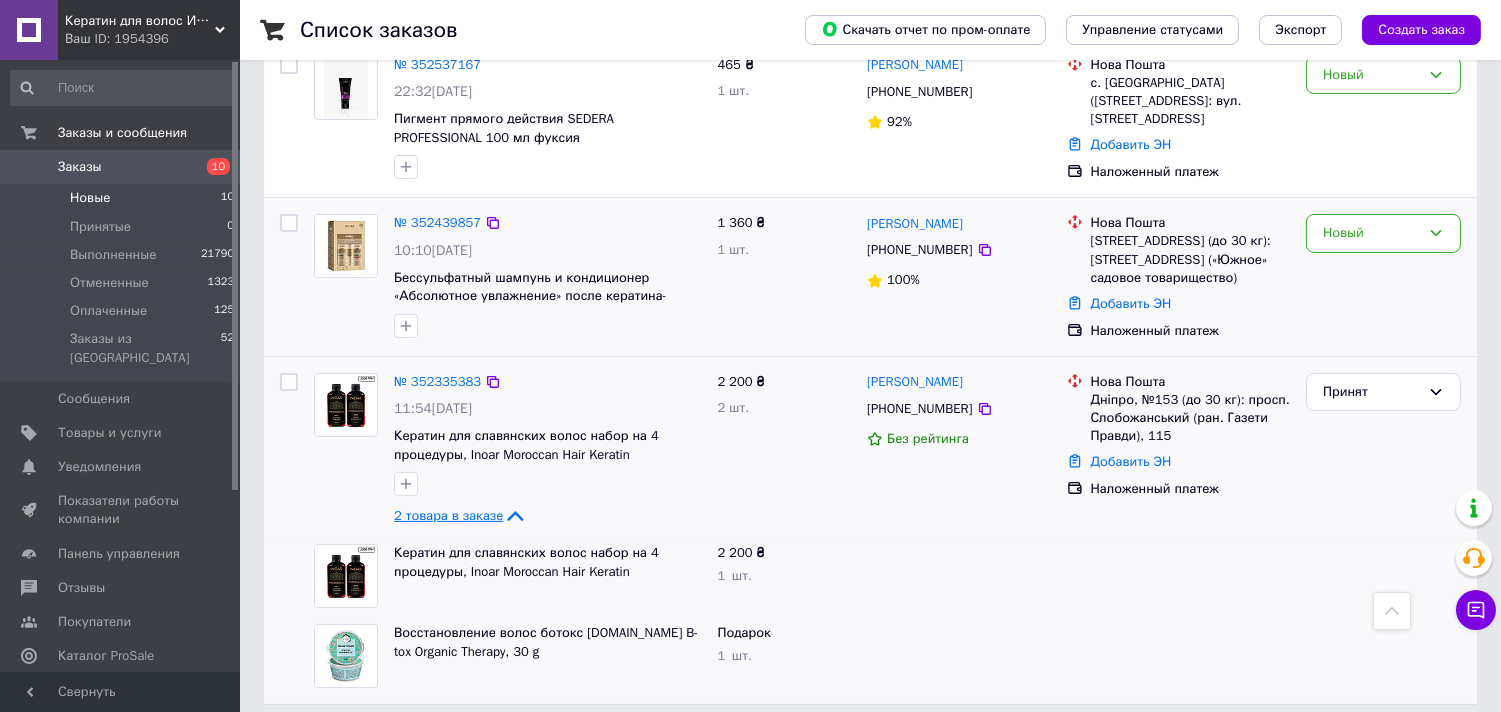 drag, startPoint x: 998, startPoint y: 292, endPoint x: 1021, endPoint y: 211, distance: 84.20214 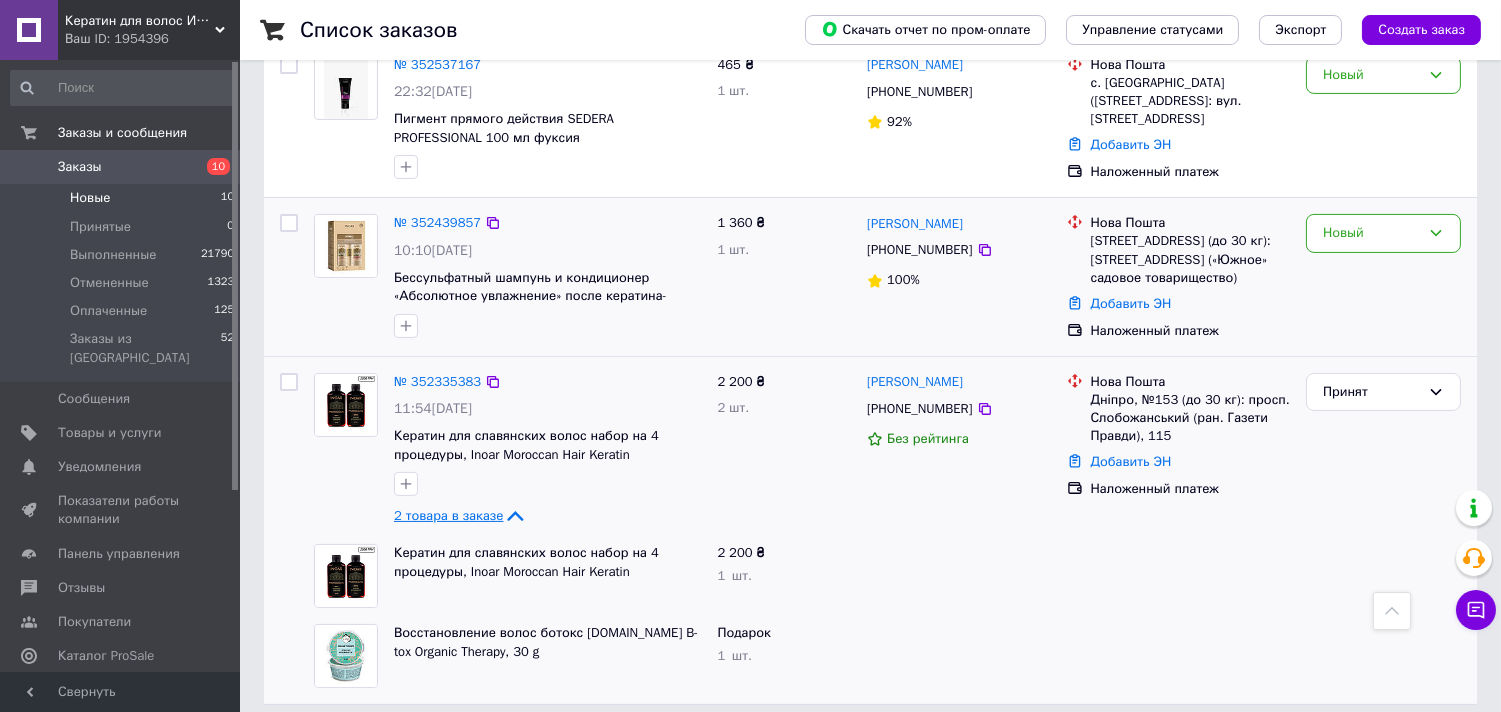 drag, startPoint x: 986, startPoint y: 185, endPoint x: 860, endPoint y: 186, distance: 126.00397 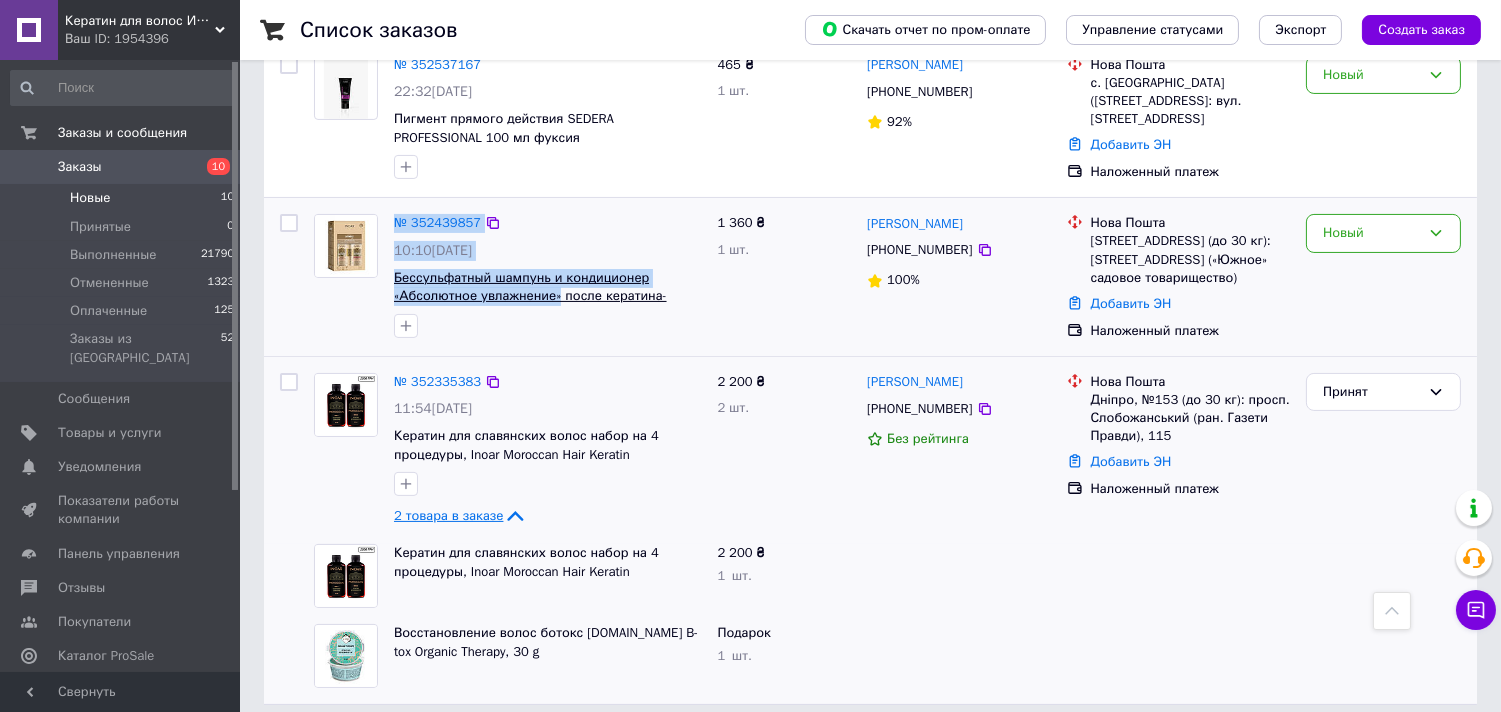 drag, startPoint x: 383, startPoint y: 243, endPoint x: 558, endPoint y: 261, distance: 175.92328 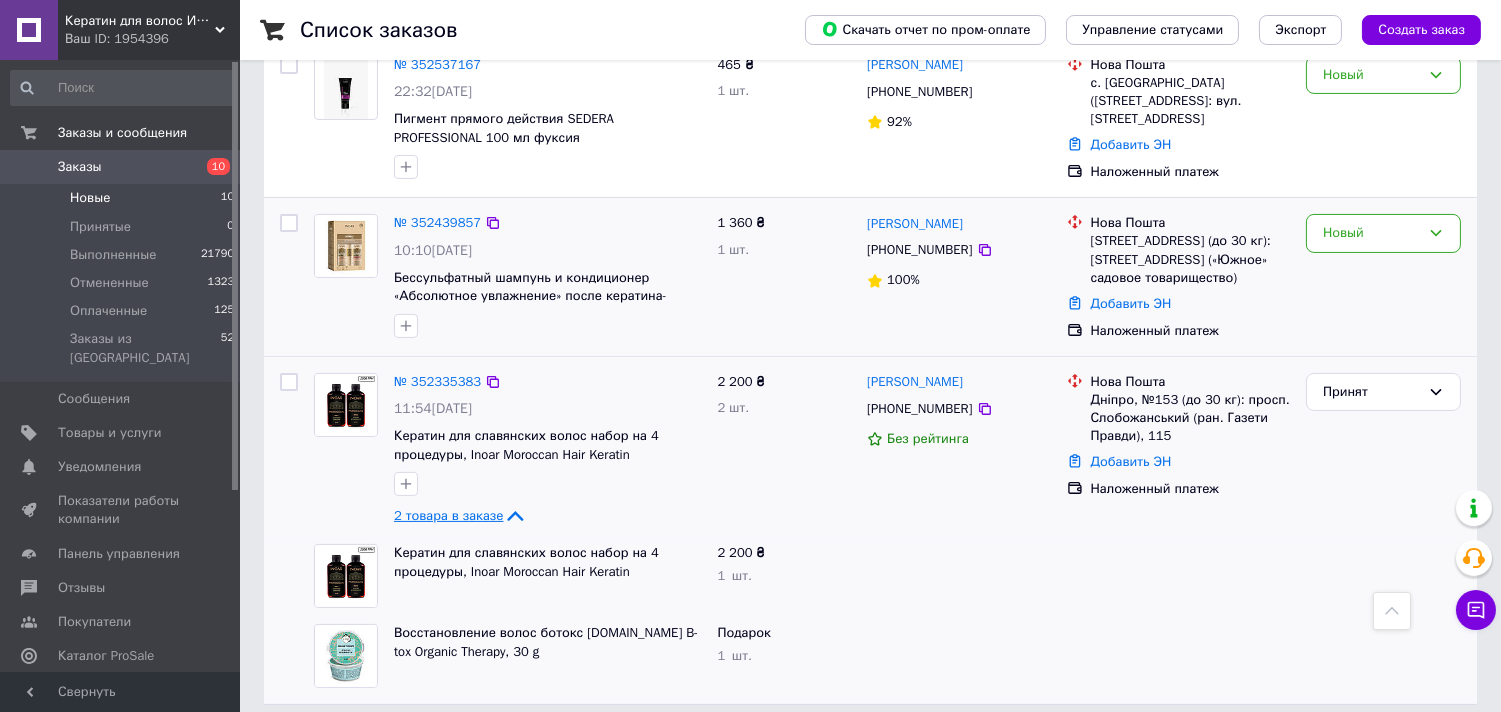 click on "1 360 ₴ 1 шт." at bounding box center (784, 277) 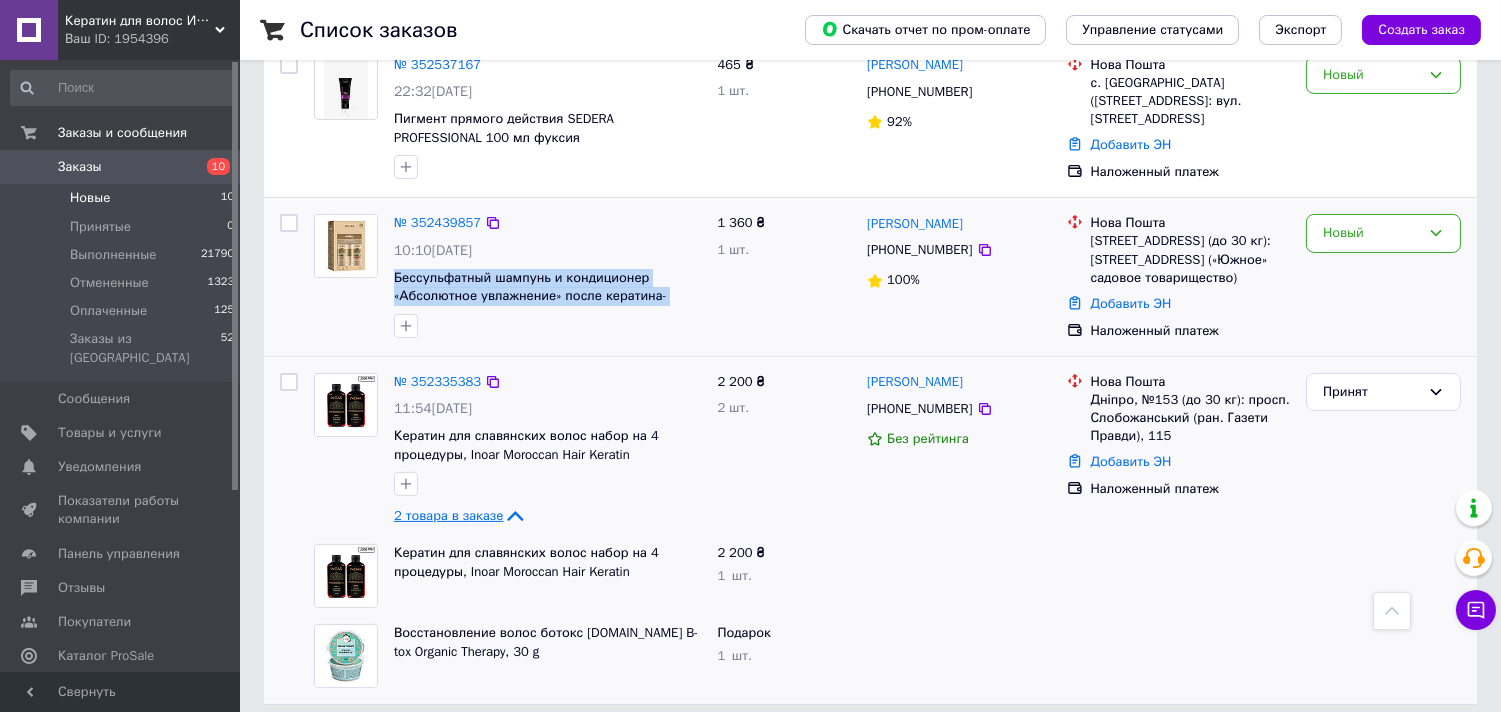 drag, startPoint x: 386, startPoint y: 241, endPoint x: 696, endPoint y: 296, distance: 314.84122 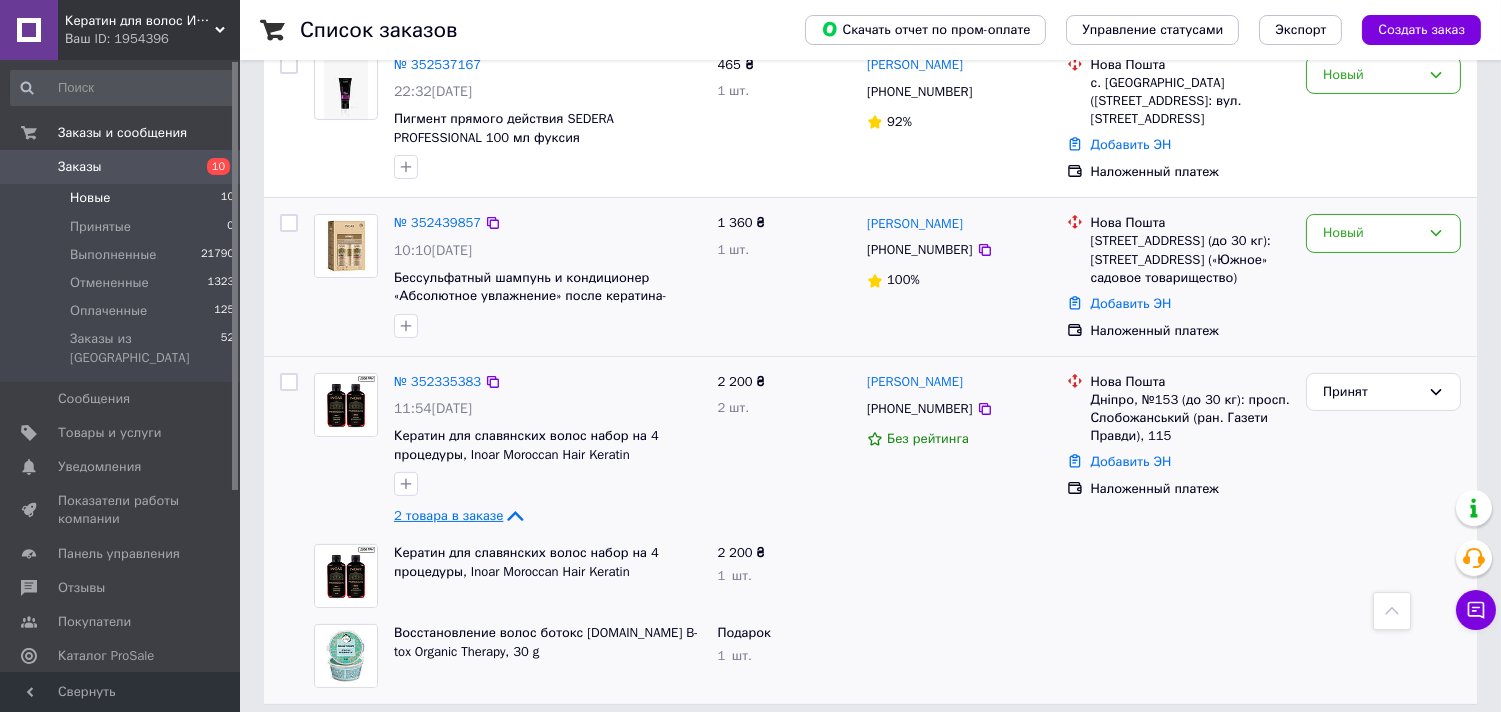 click on "1 360 ₴ 1 шт." at bounding box center (784, 277) 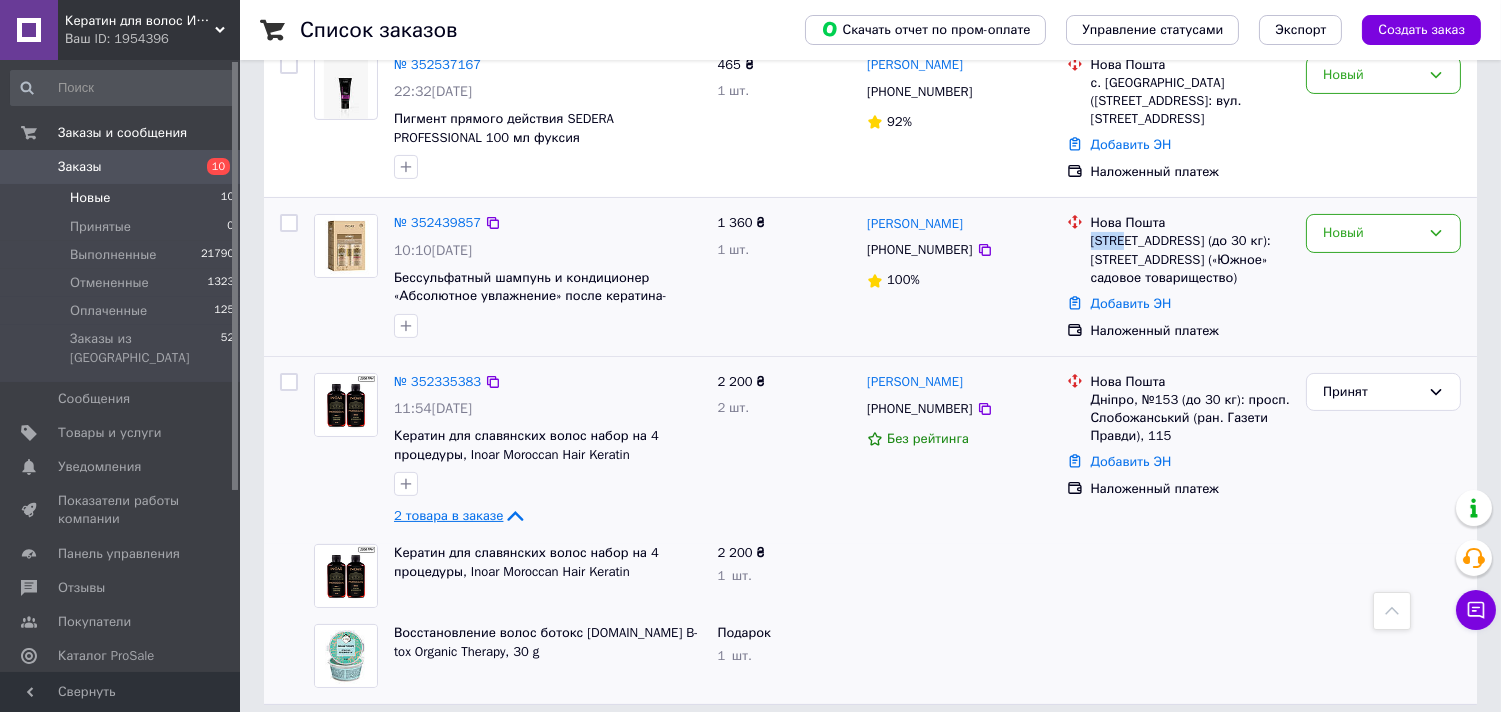 drag, startPoint x: 1122, startPoint y: 205, endPoint x: 1092, endPoint y: 205, distance: 30 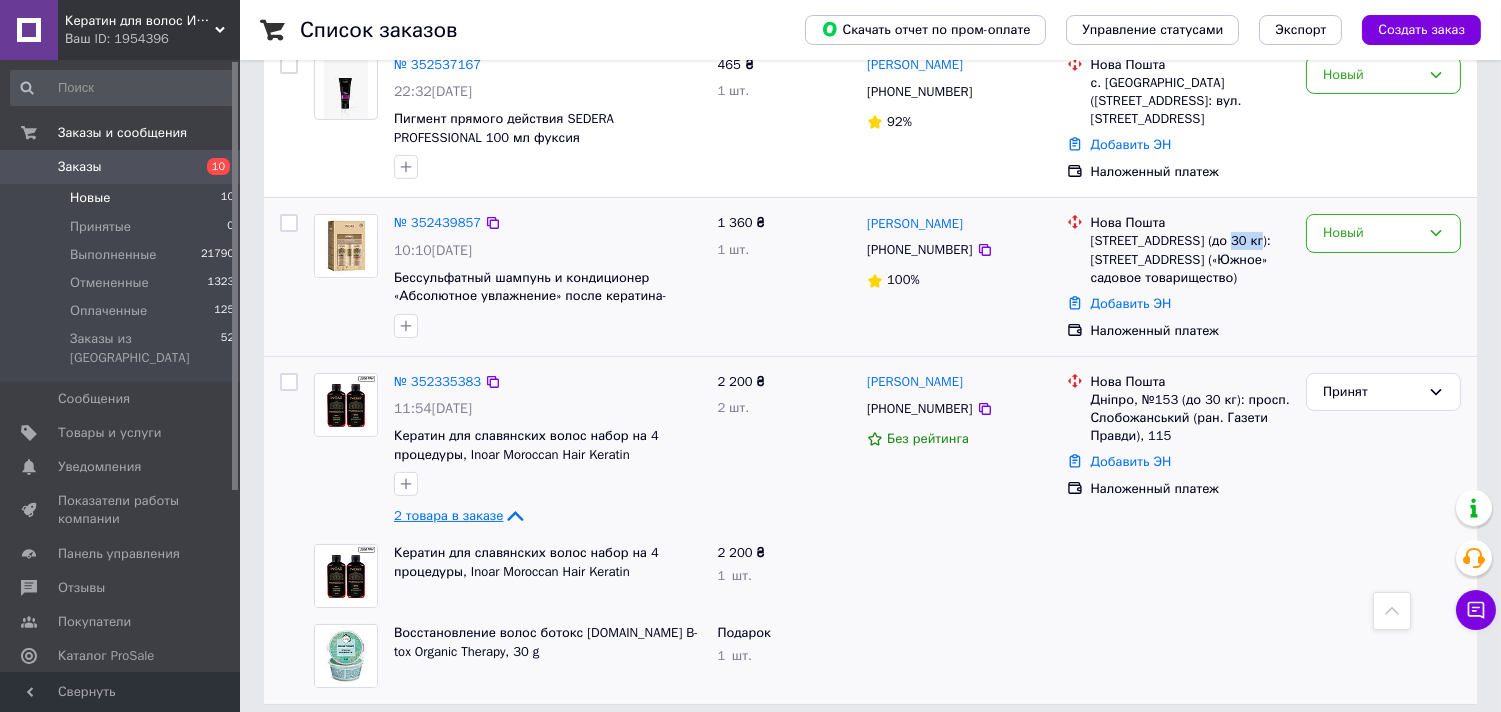 drag, startPoint x: 1254, startPoint y: 204, endPoint x: 1216, endPoint y: 203, distance: 38.013157 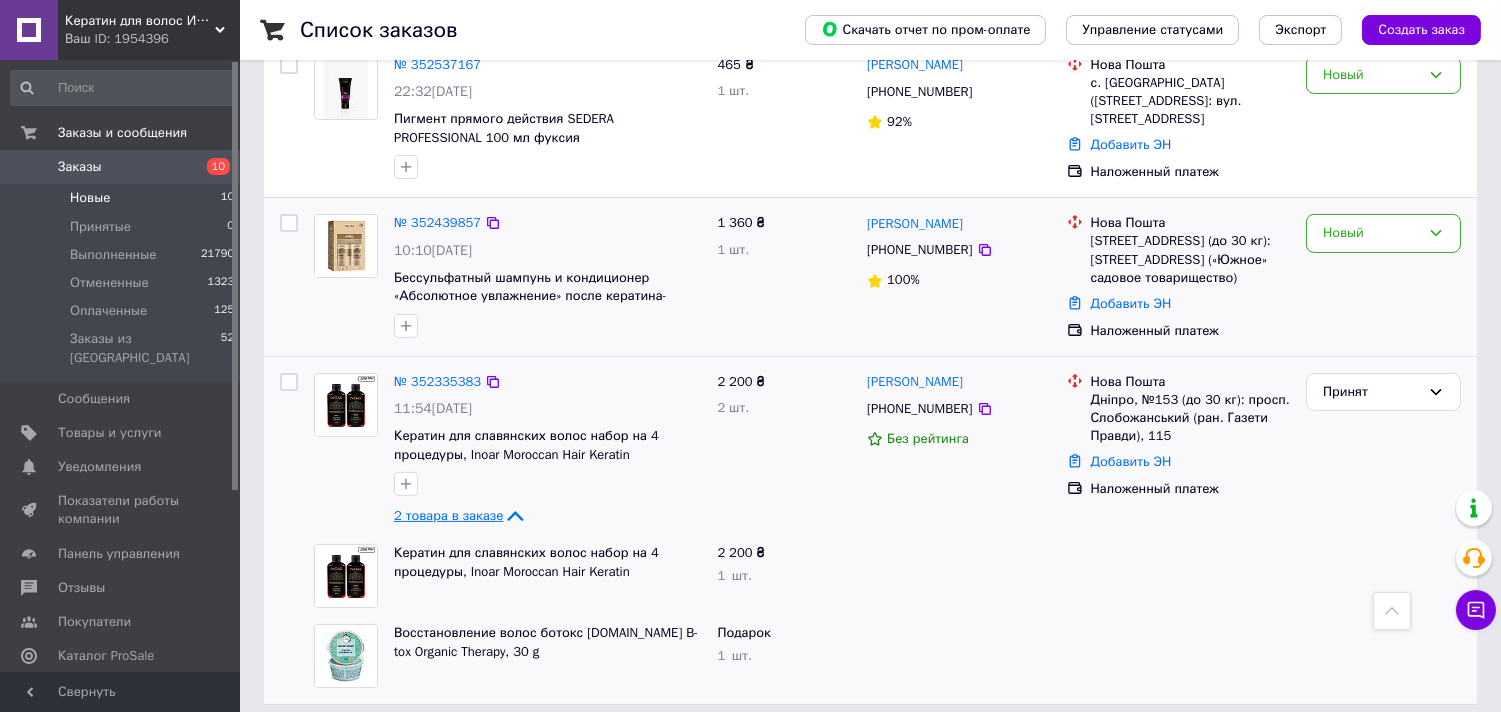 click on "№ 352439857 10:10[DATE] Бессульфатный шампунь и кондиционер «Абсолютное увлажнение» после кератина-ботекса, Inoar Day Moist, 2х250 ml 1 360 ₴ 1 шт. [PERSON_NAME] [PHONE_NUMBER] 100% Нова Пошта [STREET_ADDRESS] (до 30 кг): [STREET_ADDRESS] («Южное» садовое товарищество) Добавить ЭН Наложенный платеж Новый" at bounding box center [870, 277] 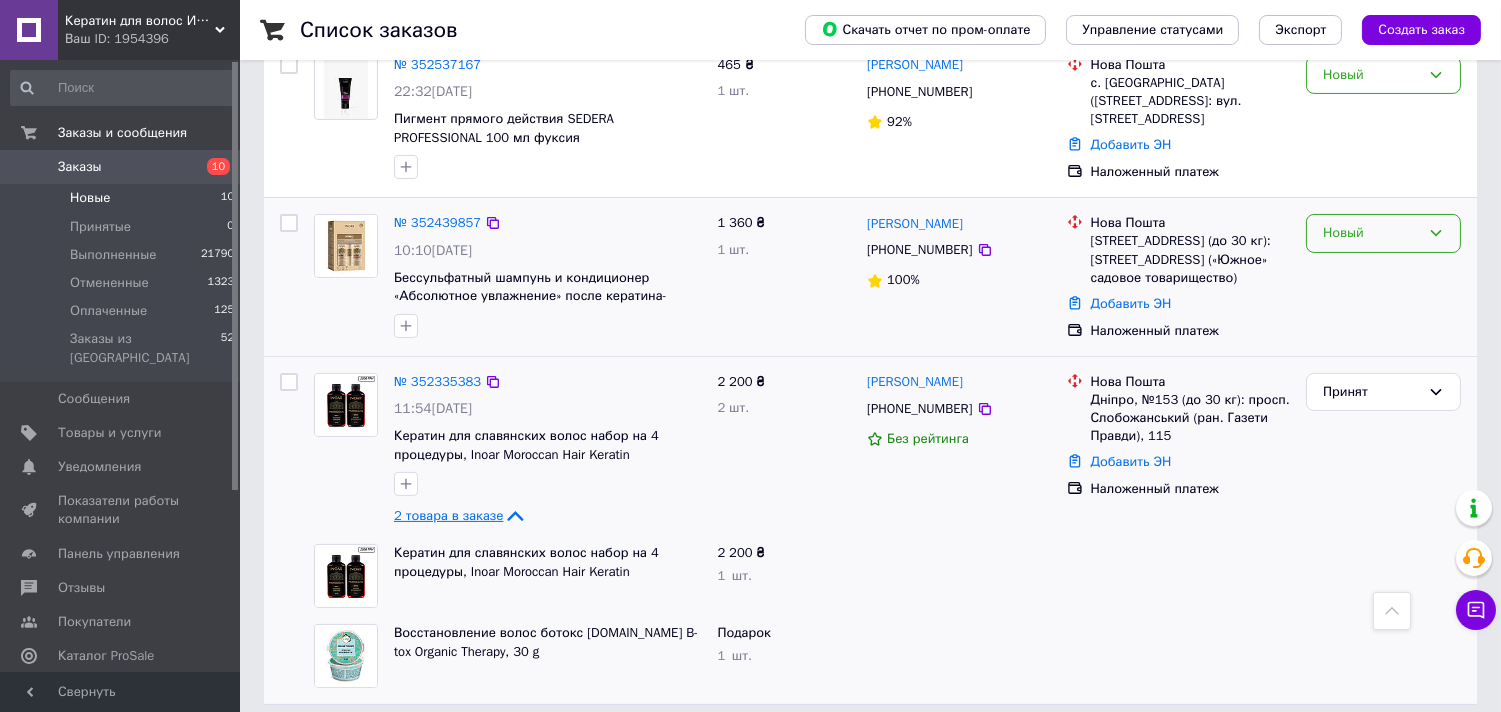 click on "Новый" at bounding box center (1371, 233) 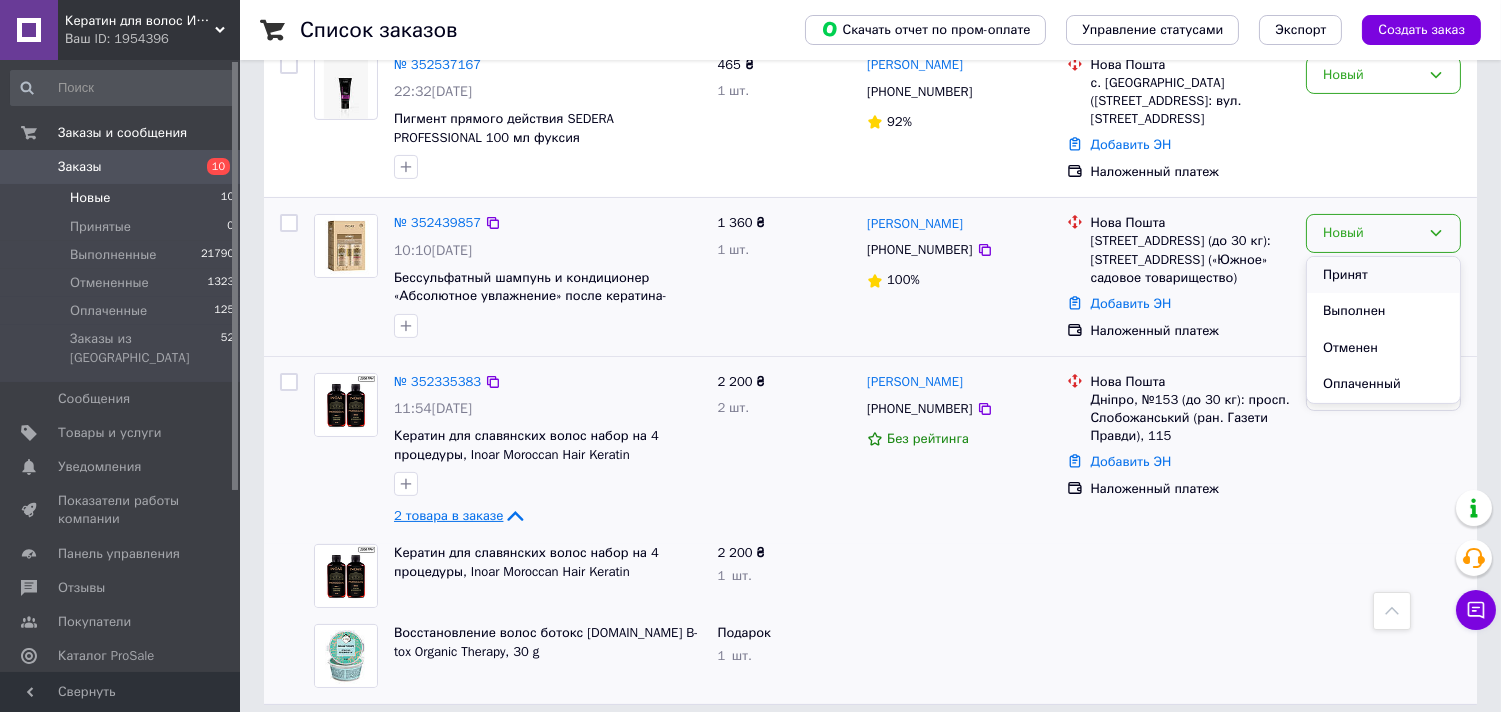 click on "Принят" at bounding box center (1383, 275) 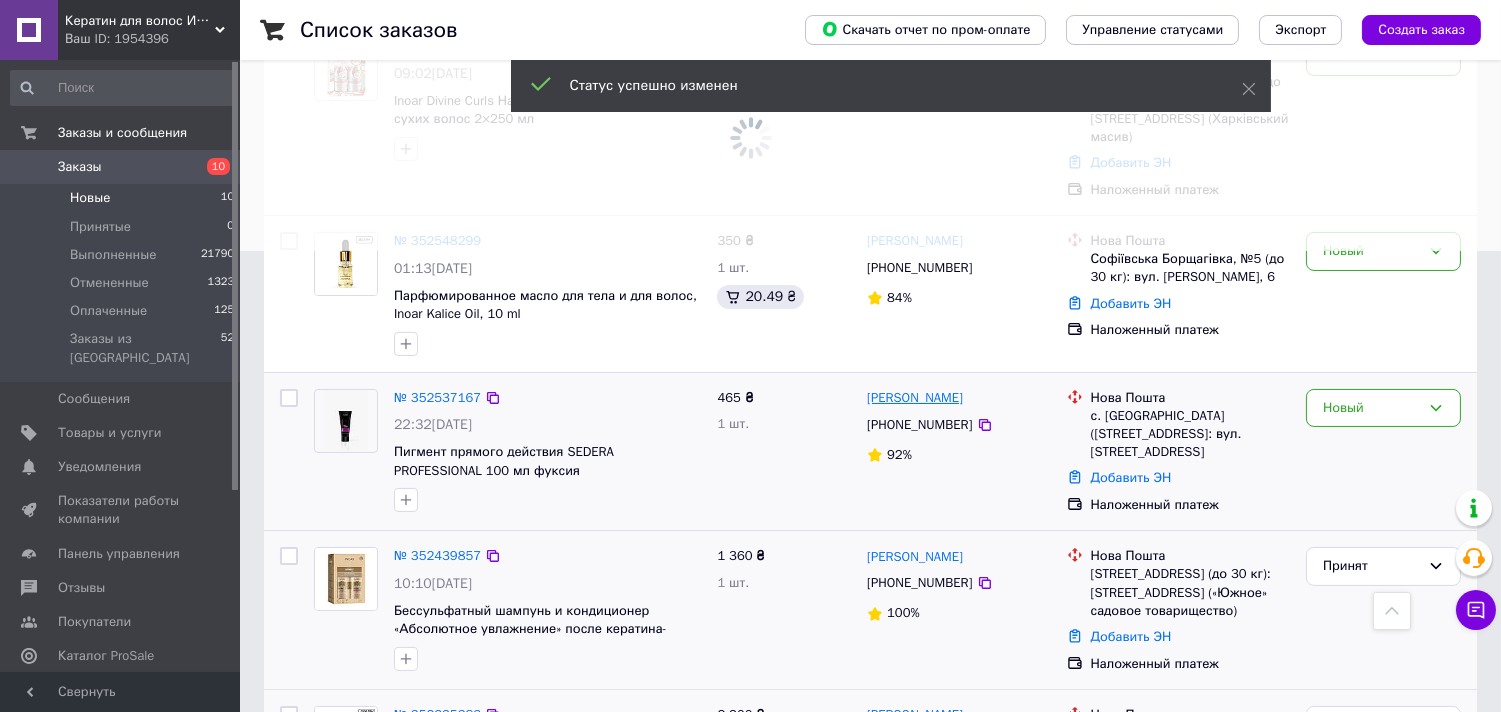 scroll, scrollTop: 444, scrollLeft: 0, axis: vertical 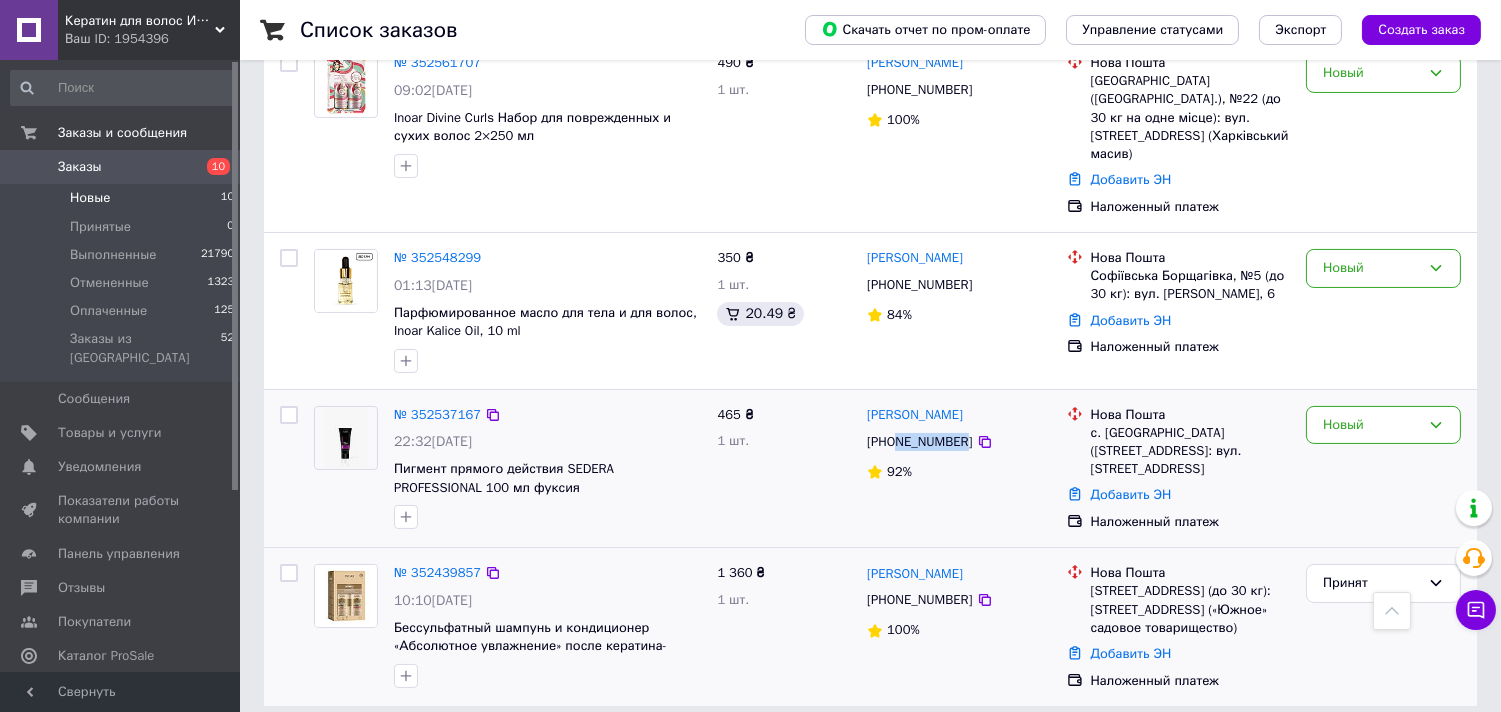 drag, startPoint x: 956, startPoint y: 403, endPoint x: 900, endPoint y: 407, distance: 56.142673 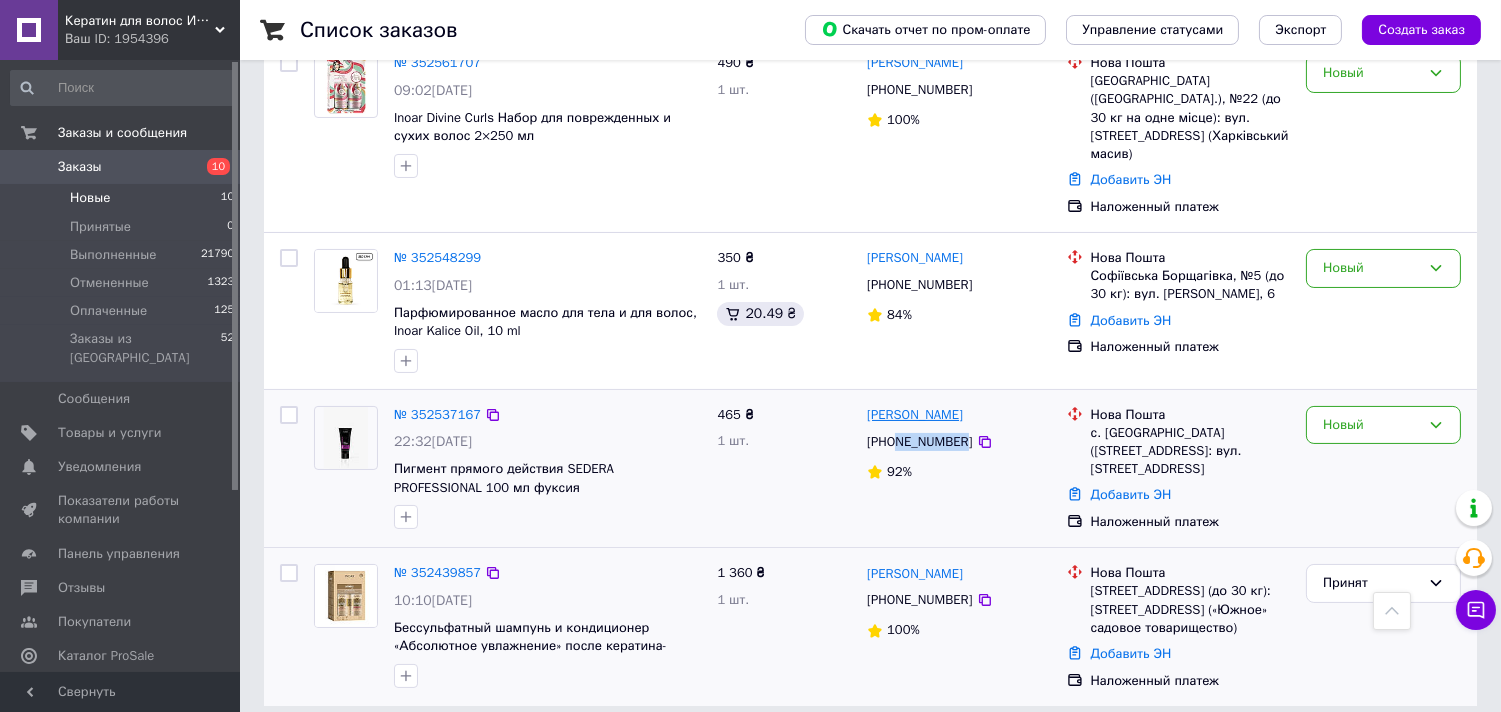 drag, startPoint x: 990, startPoint y: 374, endPoint x: 868, endPoint y: 373, distance: 122.0041 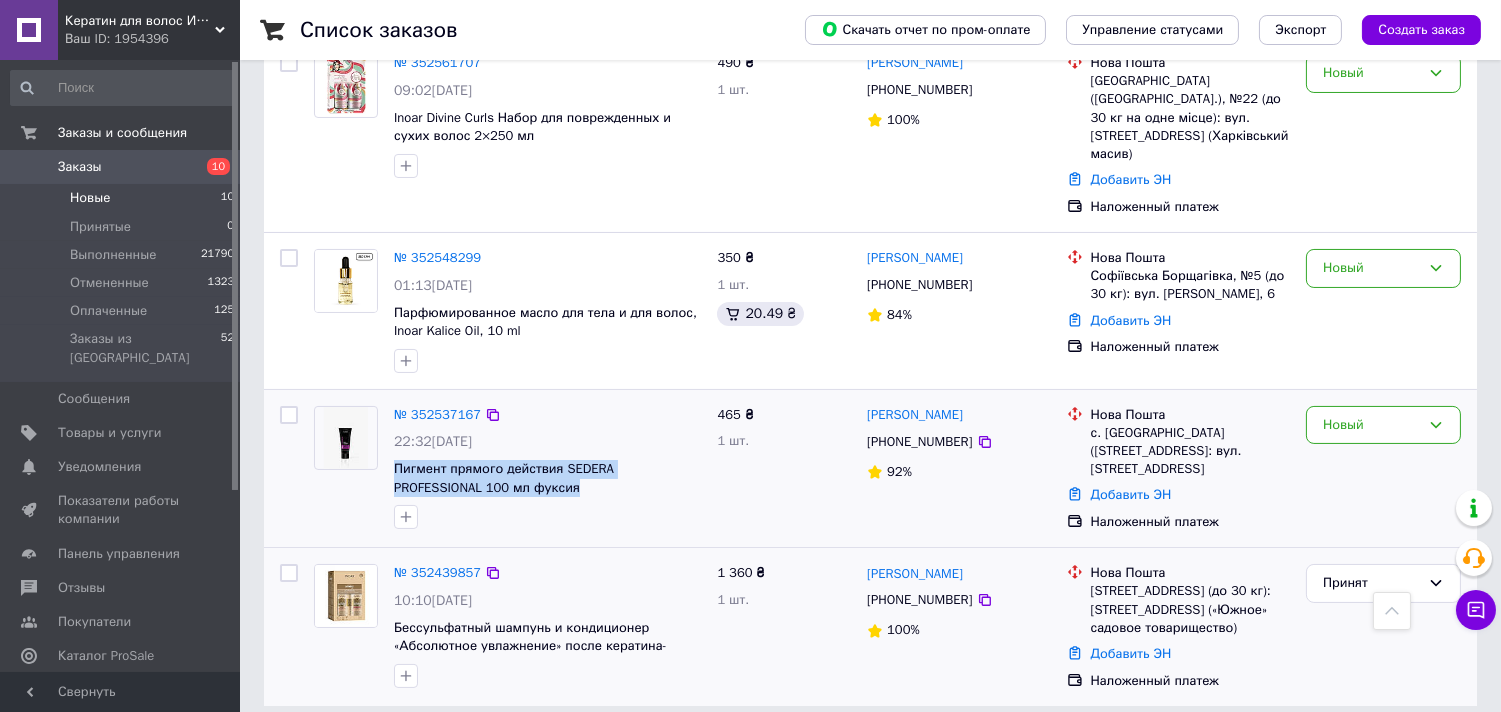 drag, startPoint x: 518, startPoint y: 455, endPoint x: 392, endPoint y: 424, distance: 129.75746 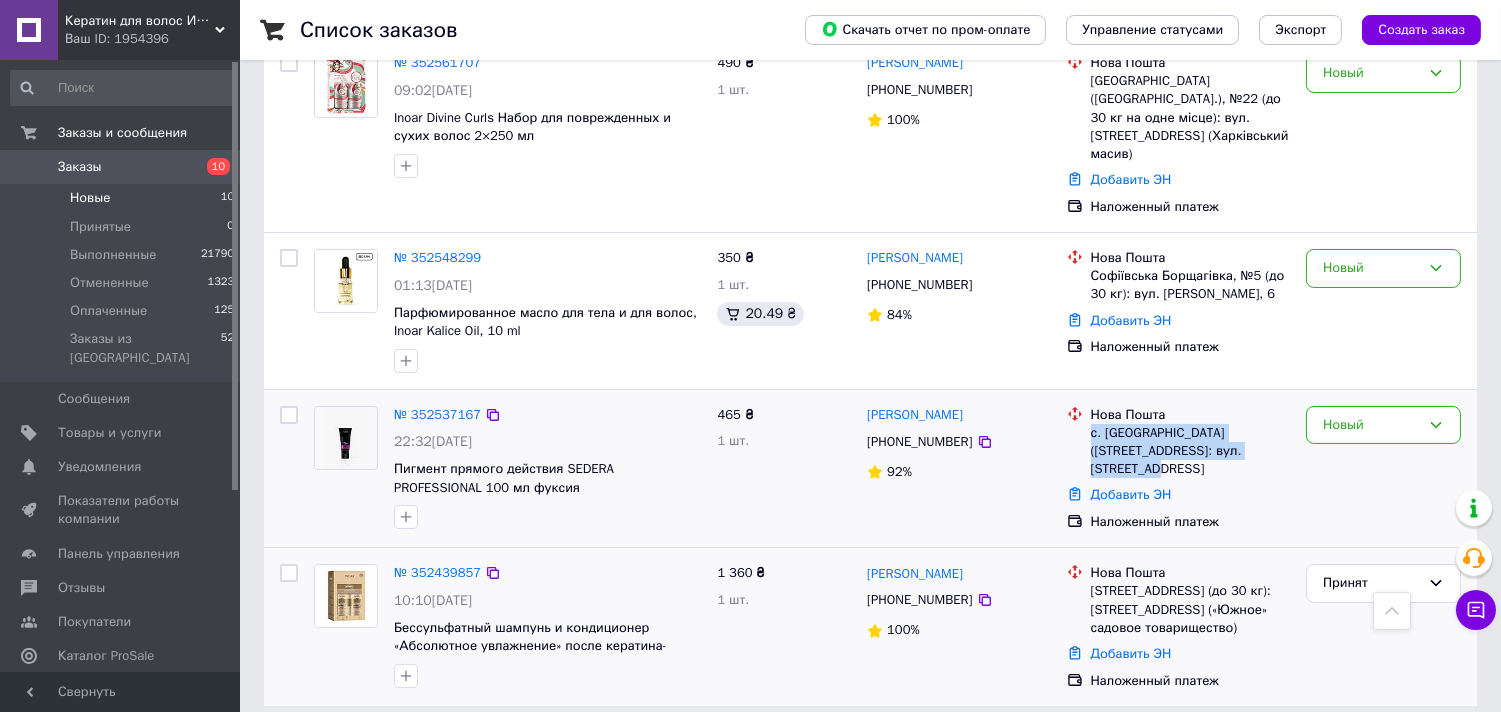drag, startPoint x: 1238, startPoint y: 417, endPoint x: 1086, endPoint y: 402, distance: 152.73834 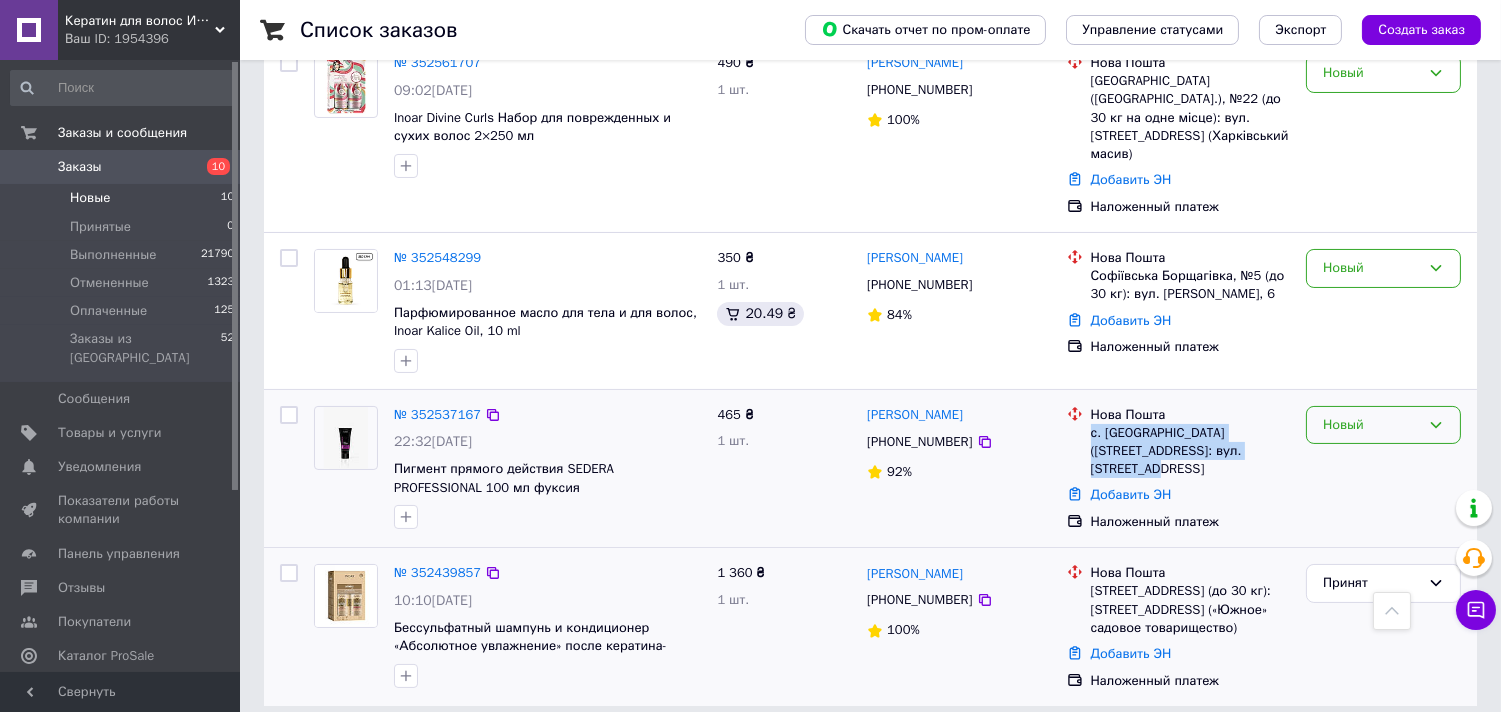 click 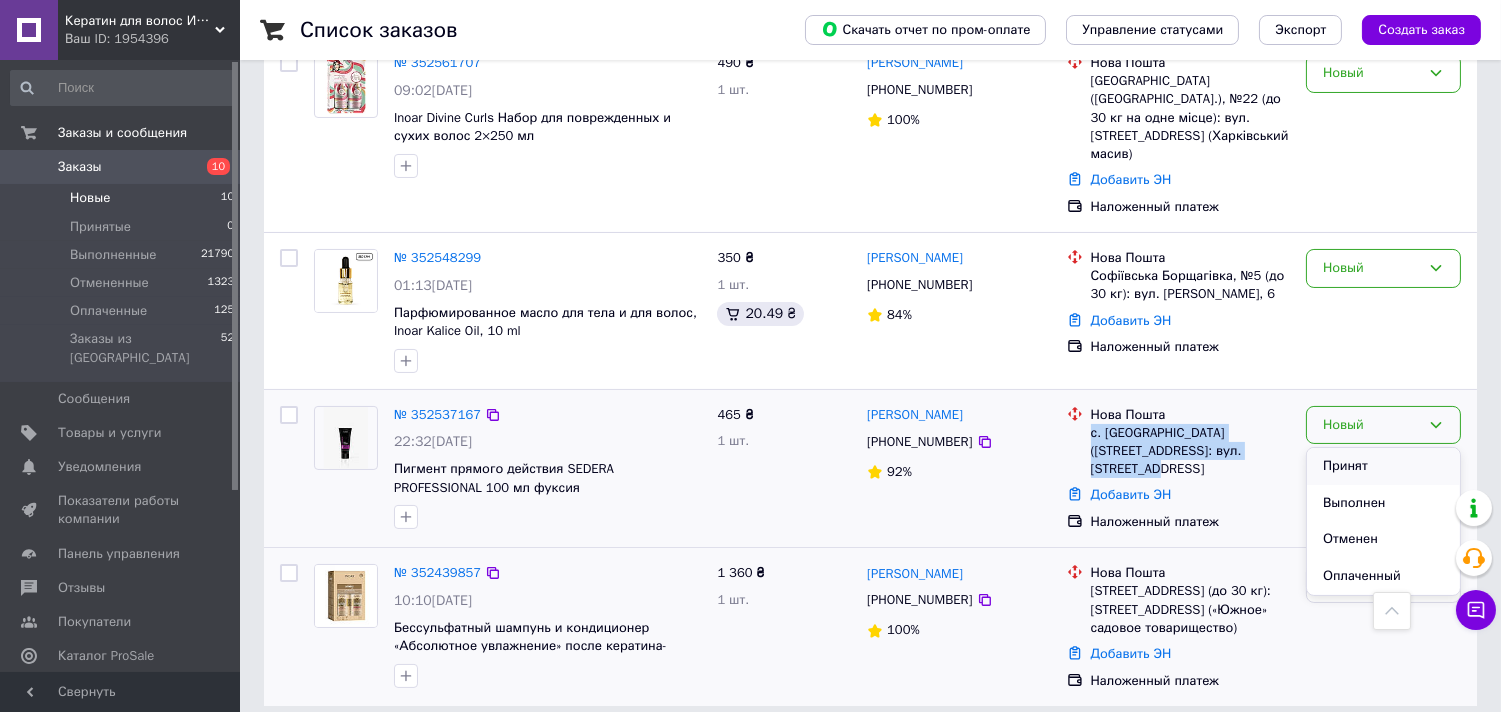 click on "Принят" at bounding box center [1383, 466] 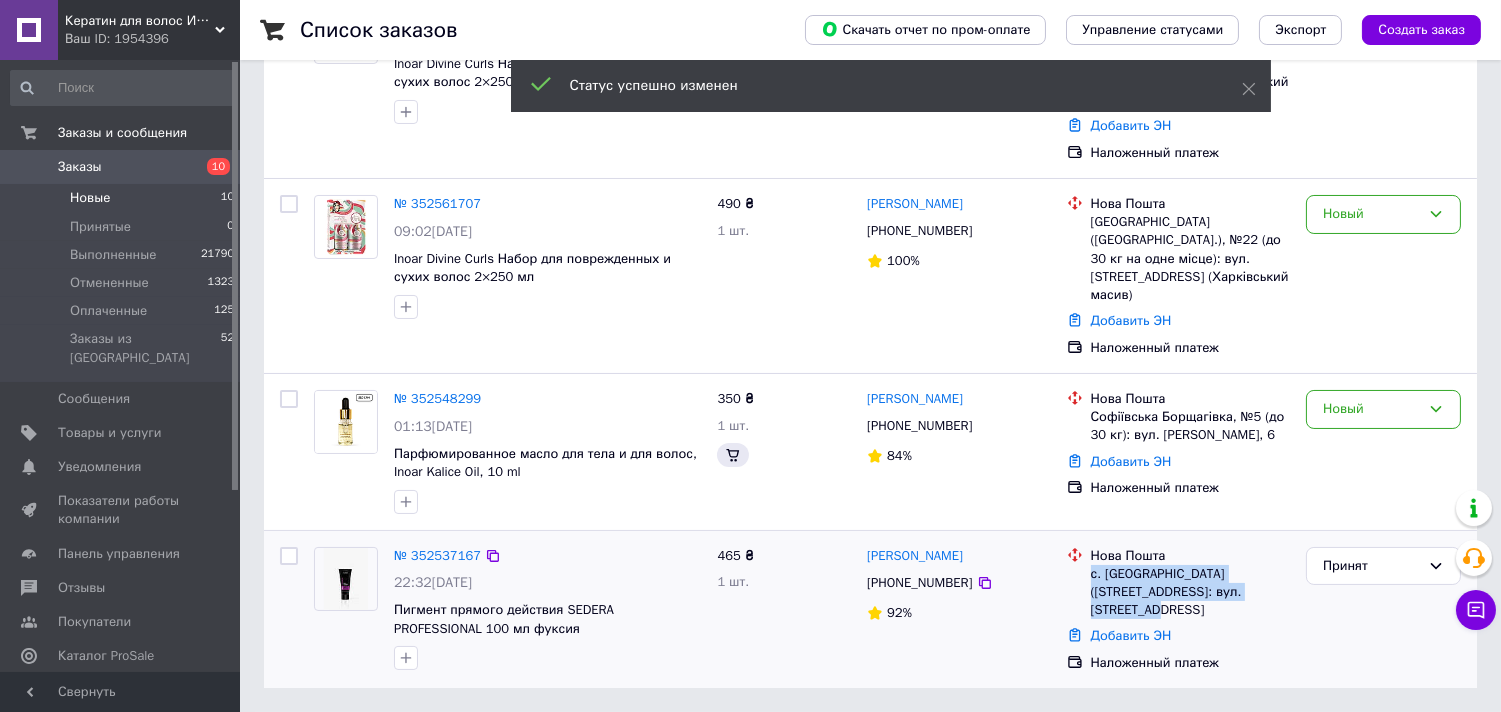 scroll, scrollTop: 267, scrollLeft: 0, axis: vertical 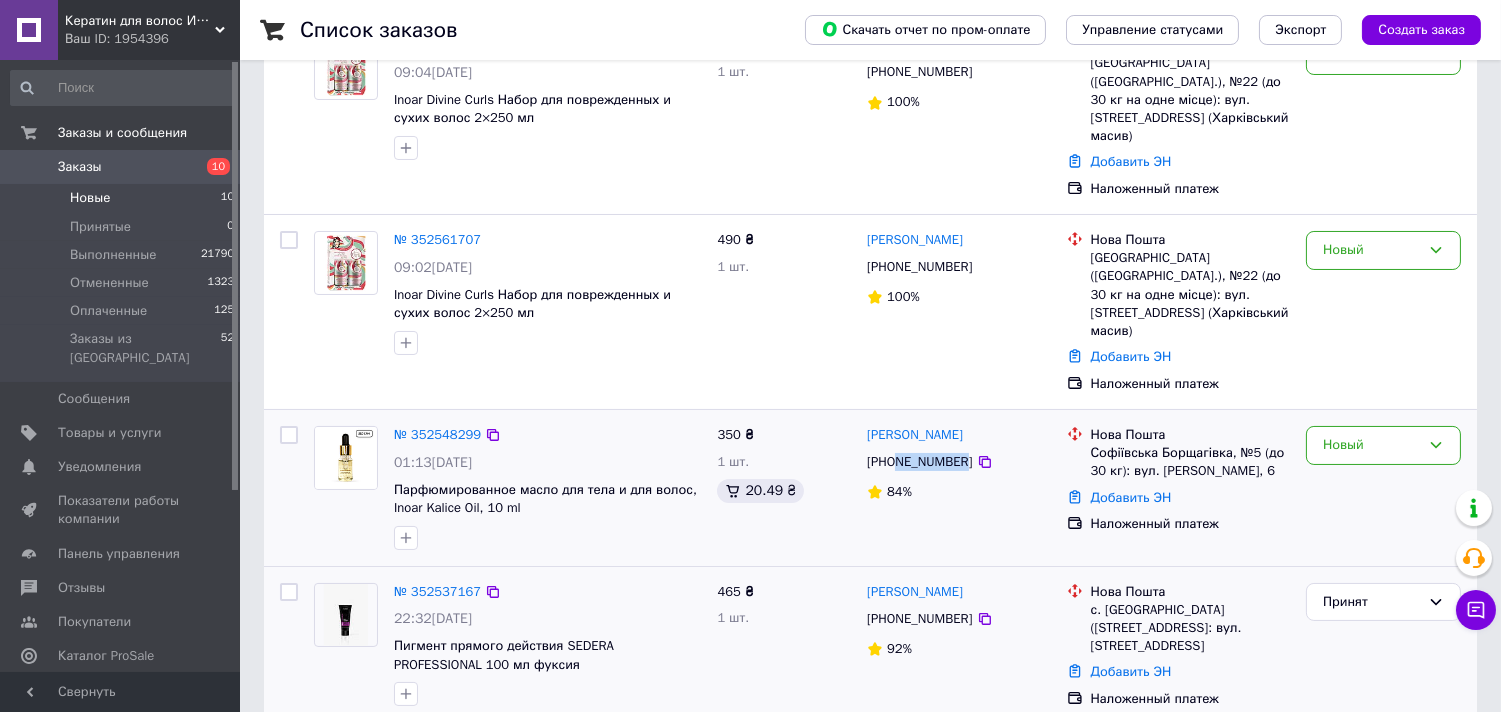 drag, startPoint x: 957, startPoint y: 426, endPoint x: 898, endPoint y: 415, distance: 60.016663 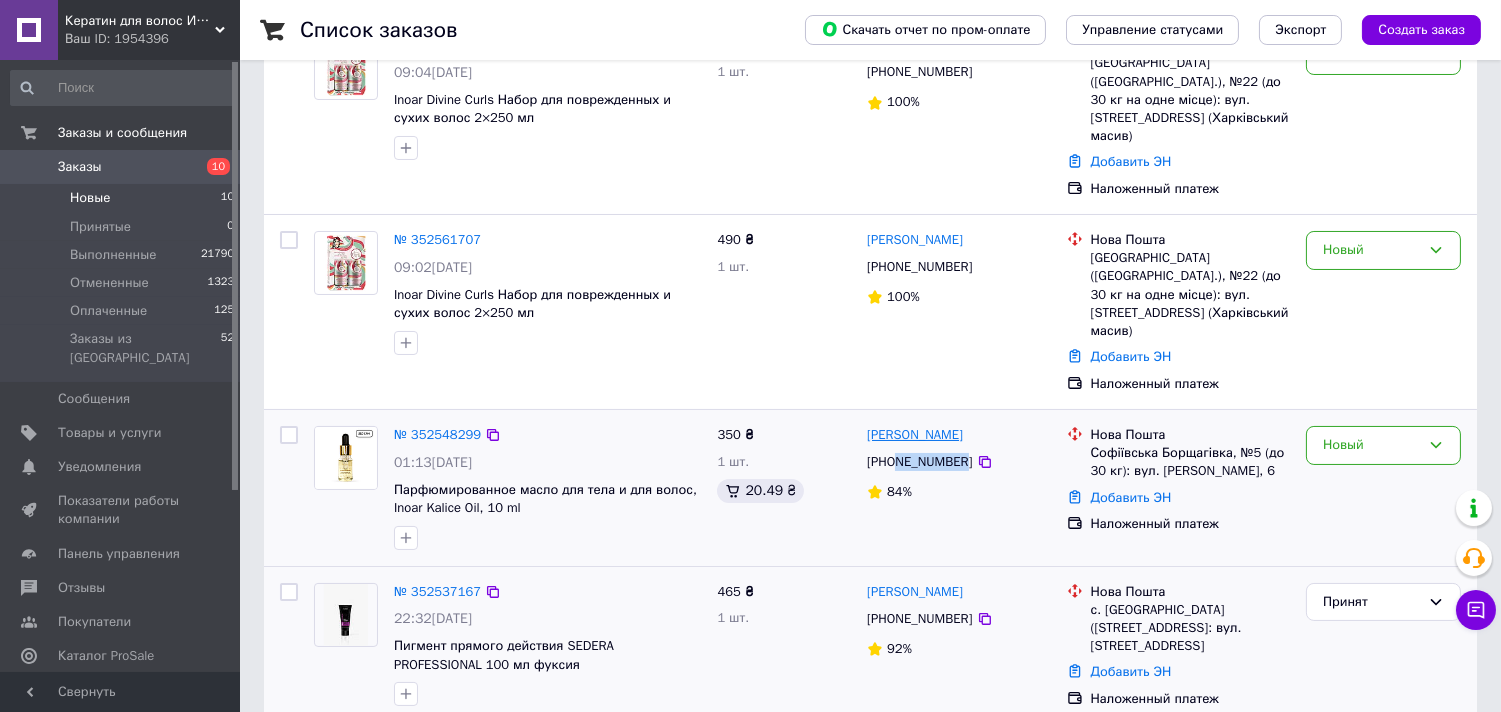 drag, startPoint x: 972, startPoint y: 400, endPoint x: 867, endPoint y: 392, distance: 105.30432 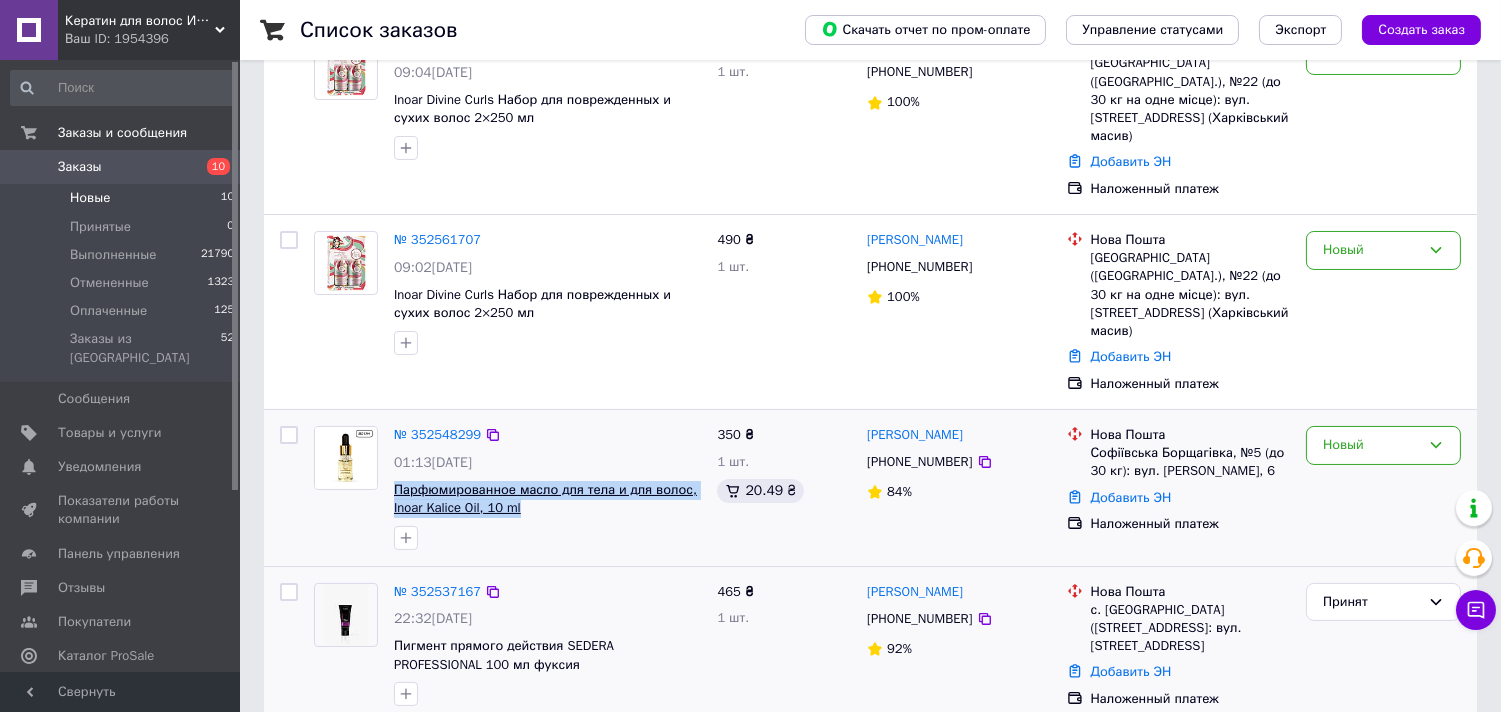 drag, startPoint x: 534, startPoint y: 477, endPoint x: 393, endPoint y: 450, distance: 143.56183 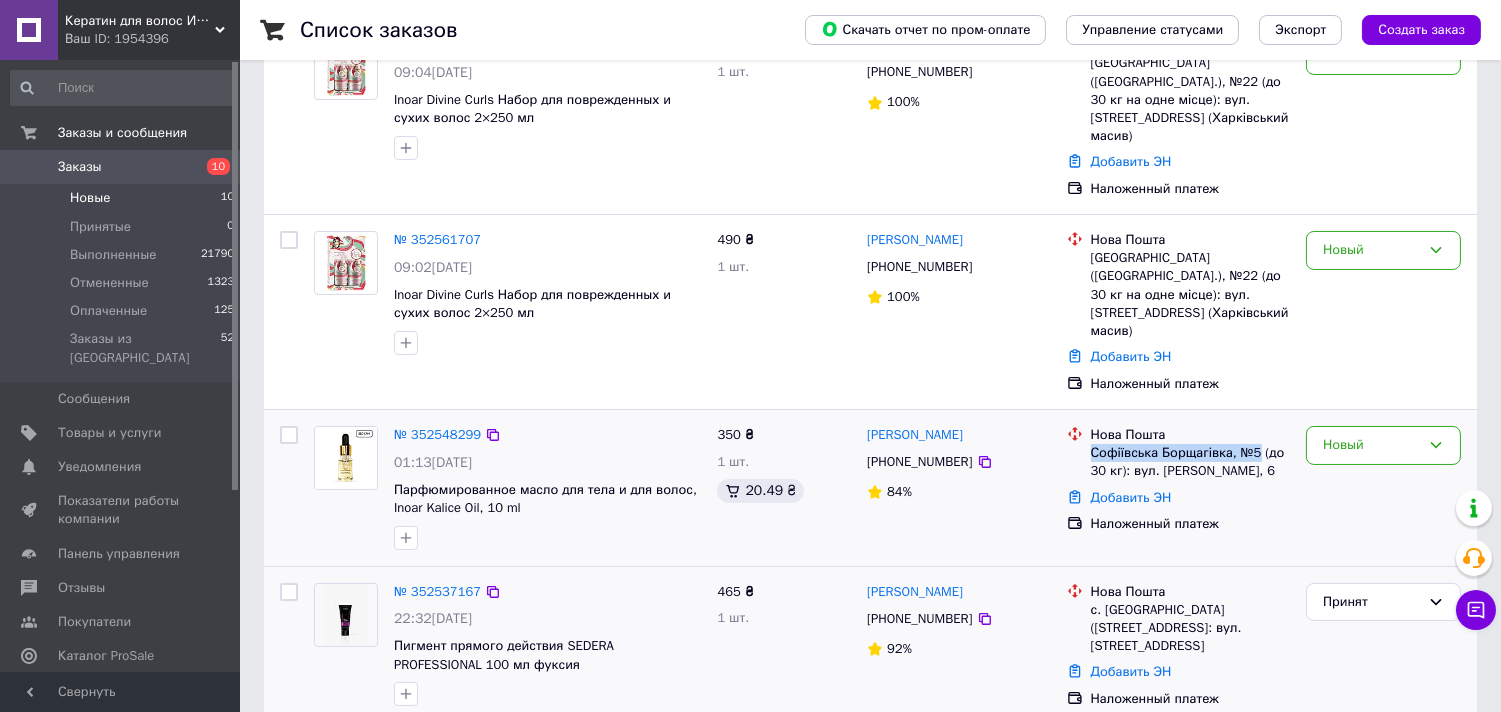 drag, startPoint x: 1252, startPoint y: 417, endPoint x: 1090, endPoint y: 418, distance: 162.00308 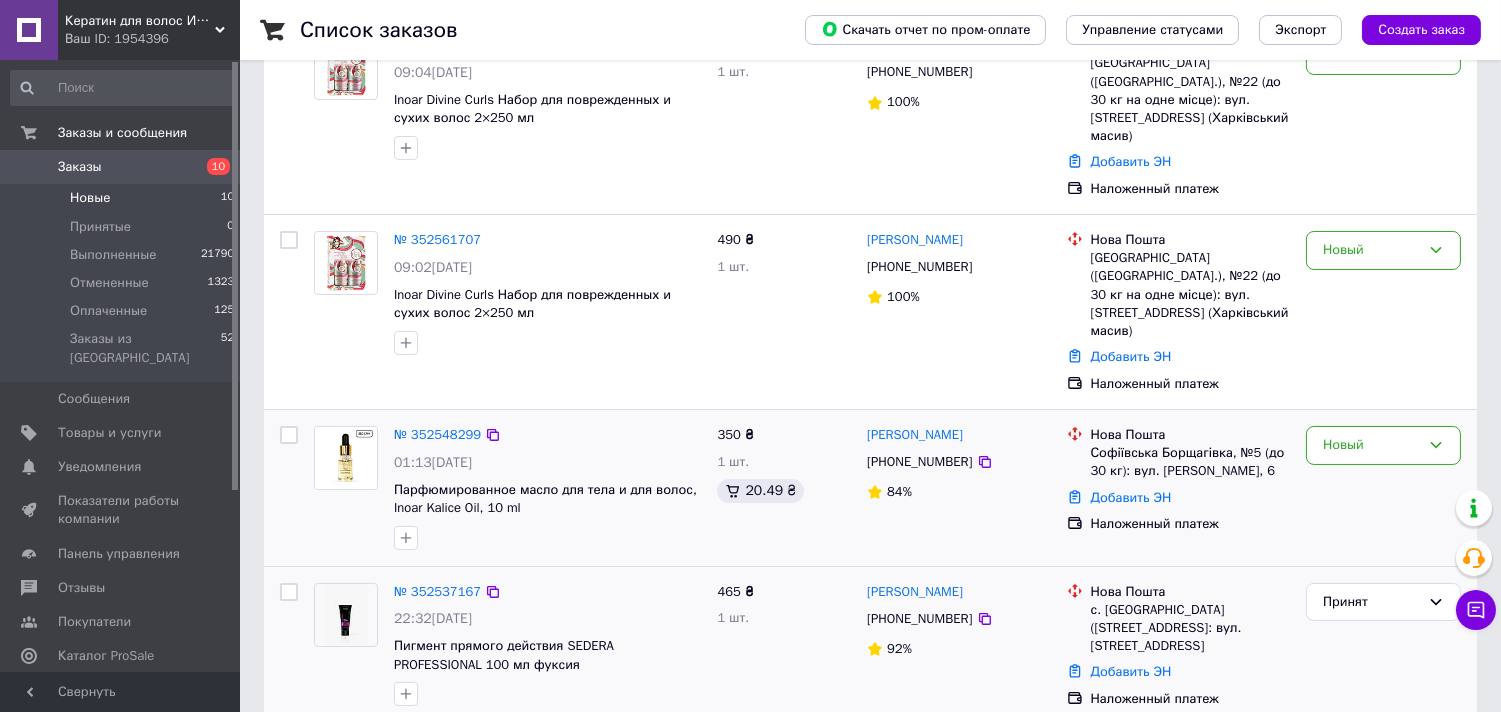 click on "Наложенный платеж" at bounding box center (1190, 524) 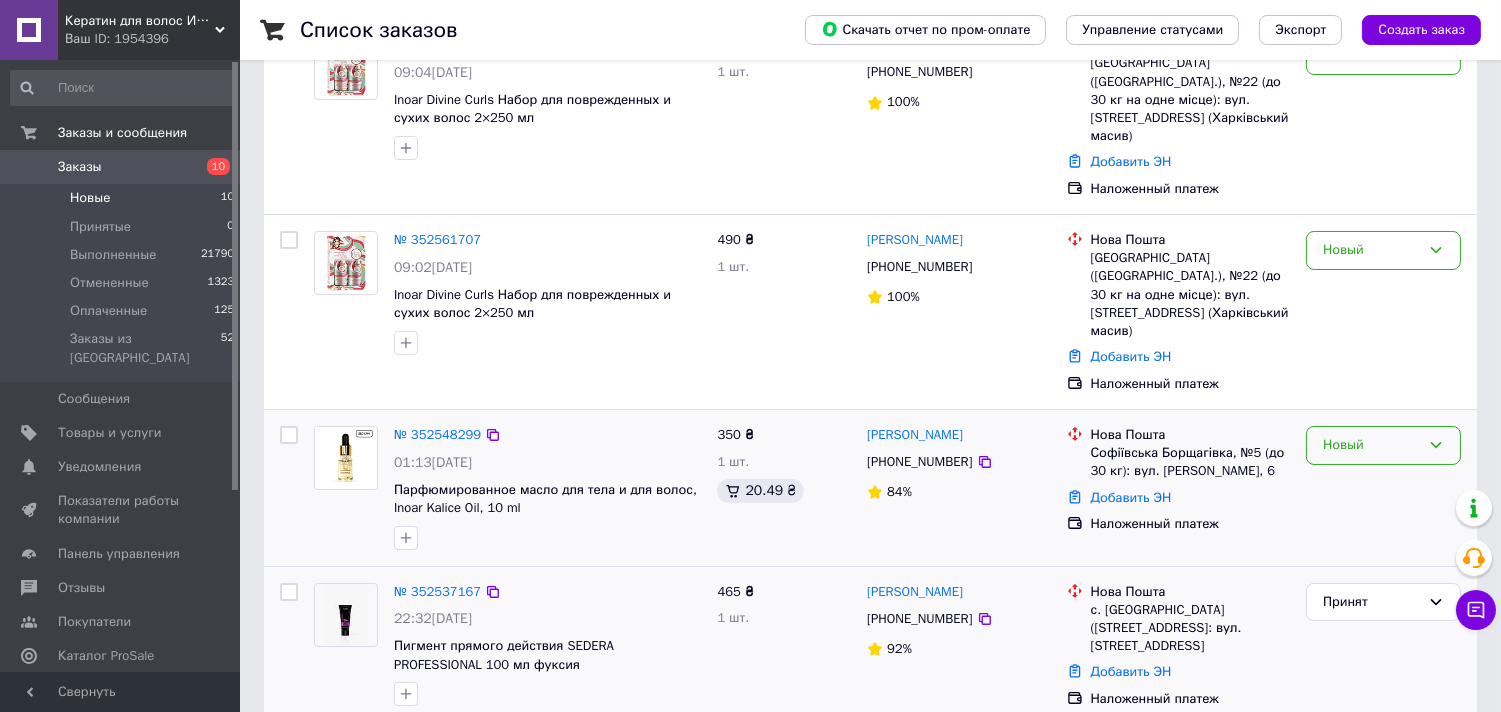 click on "Новый" at bounding box center (1383, 445) 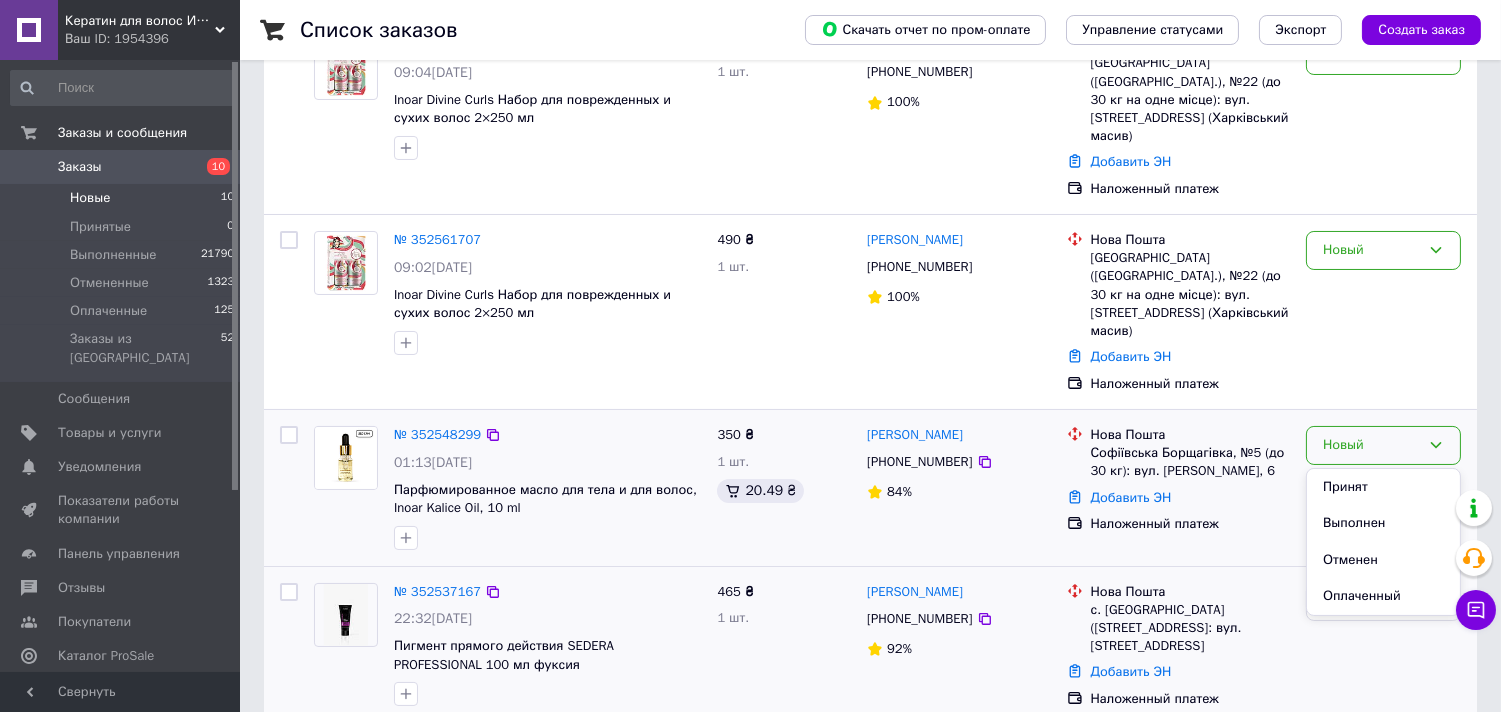 click on "Принят" at bounding box center [1383, 487] 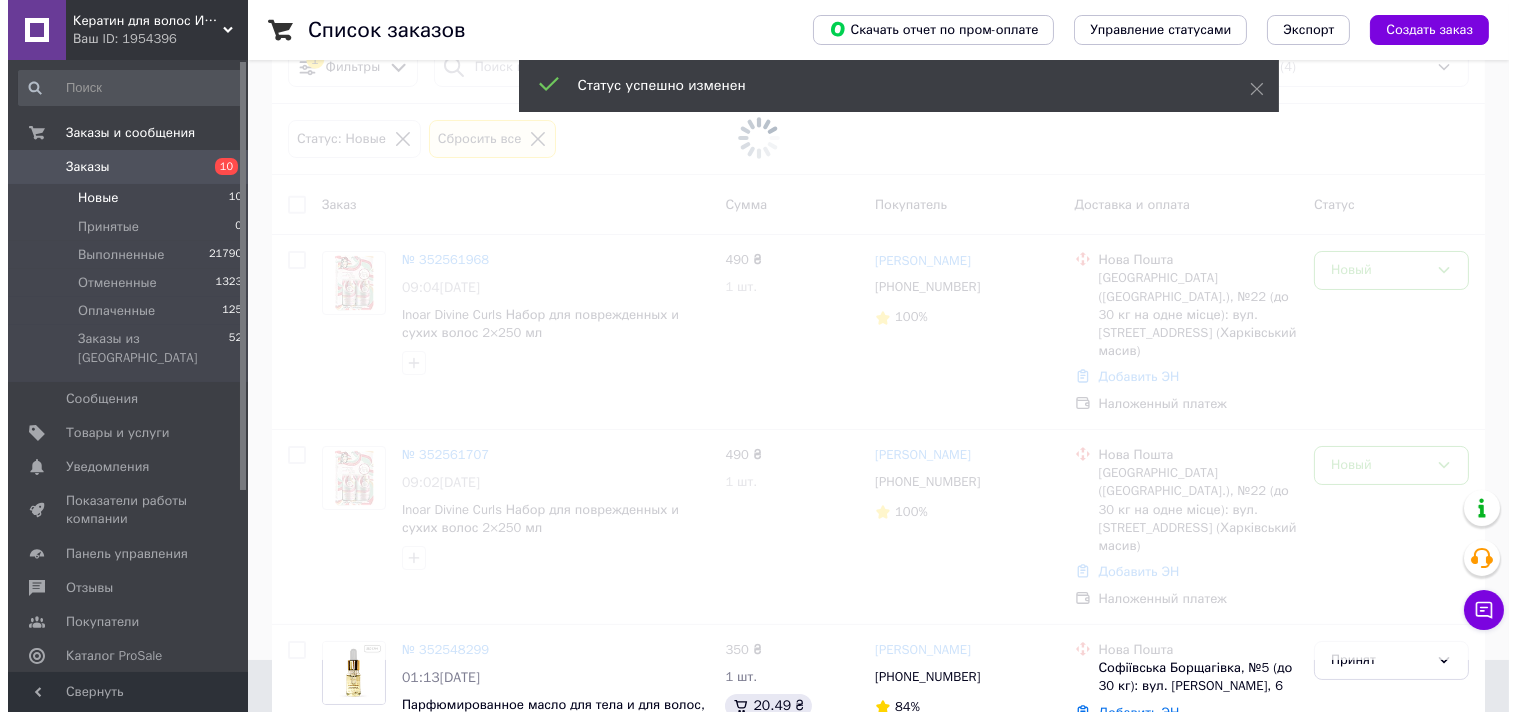 scroll, scrollTop: 0, scrollLeft: 0, axis: both 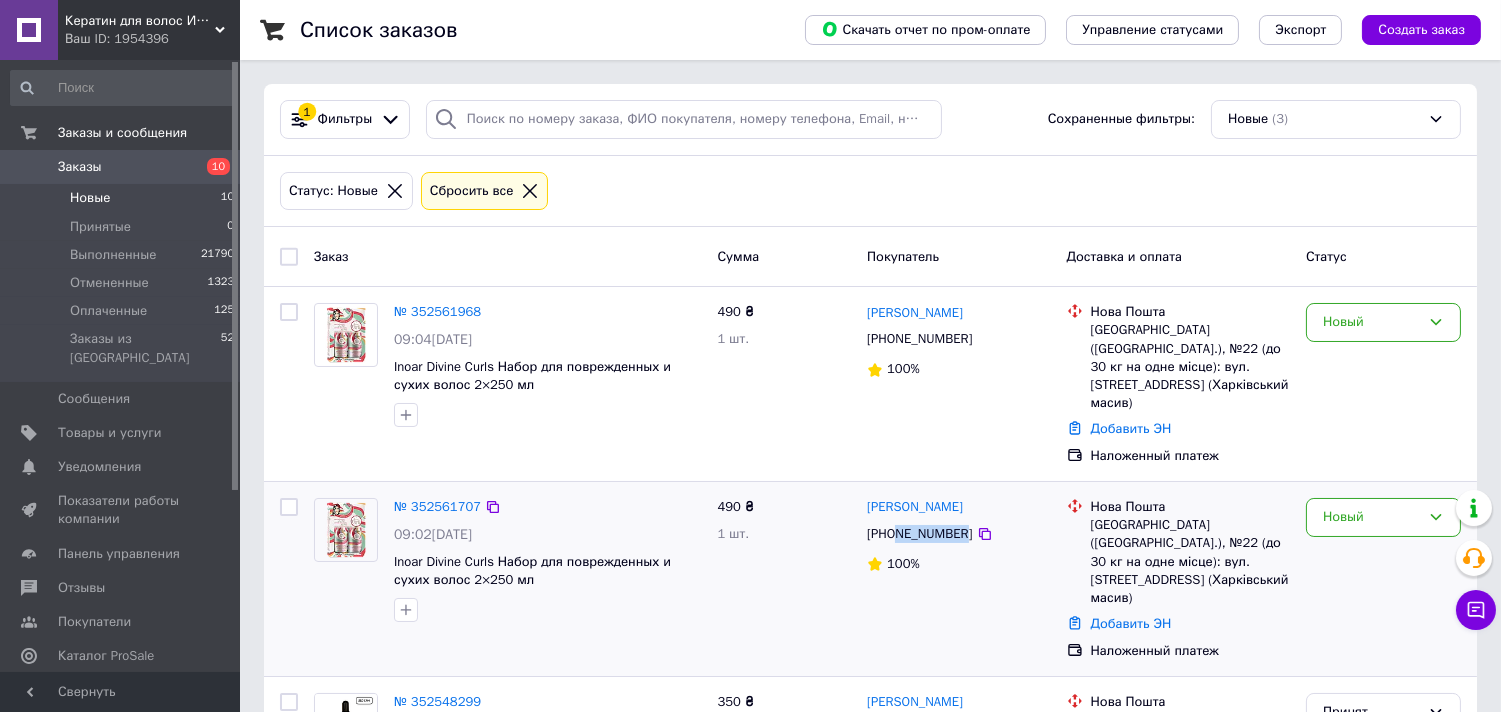 drag, startPoint x: 960, startPoint y: 517, endPoint x: 898, endPoint y: 508, distance: 62.649822 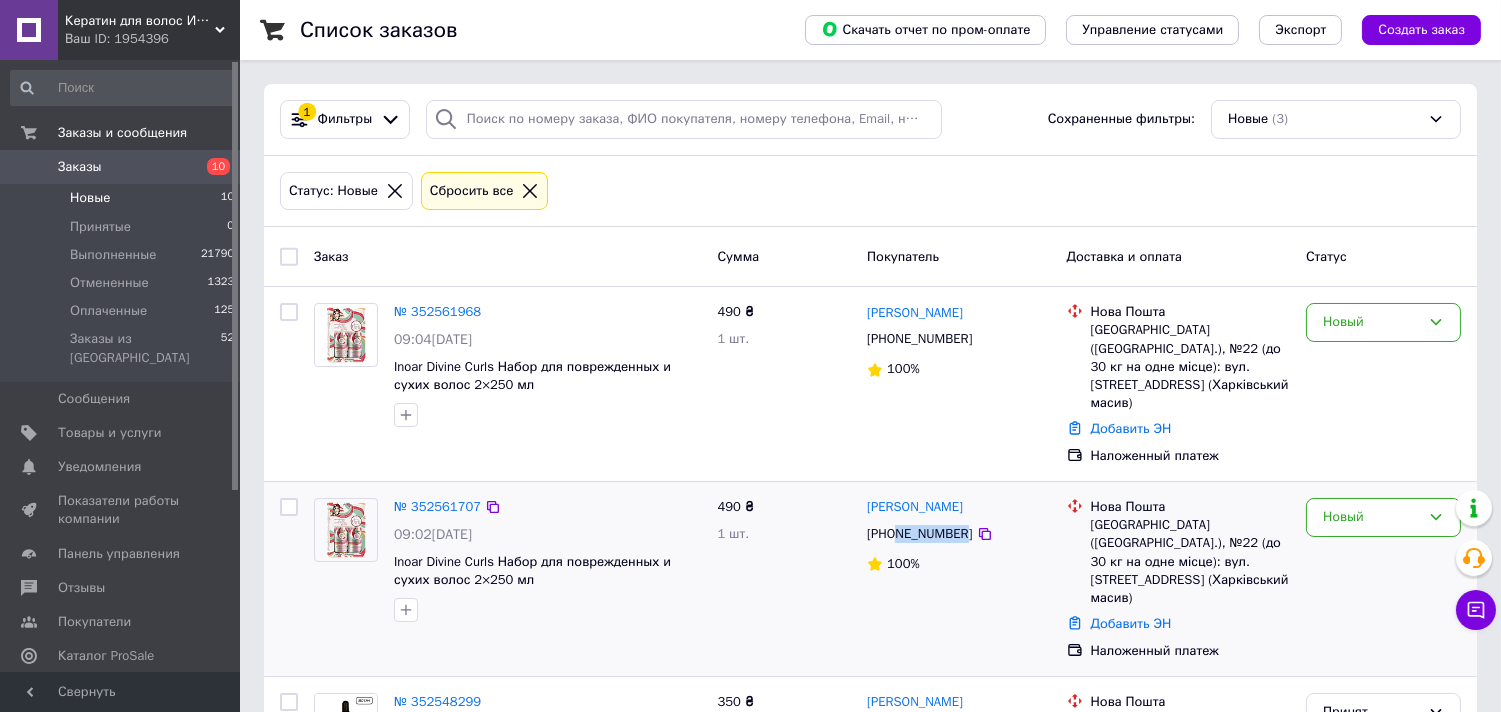 drag, startPoint x: 994, startPoint y: 500, endPoint x: 864, endPoint y: 484, distance: 130.98091 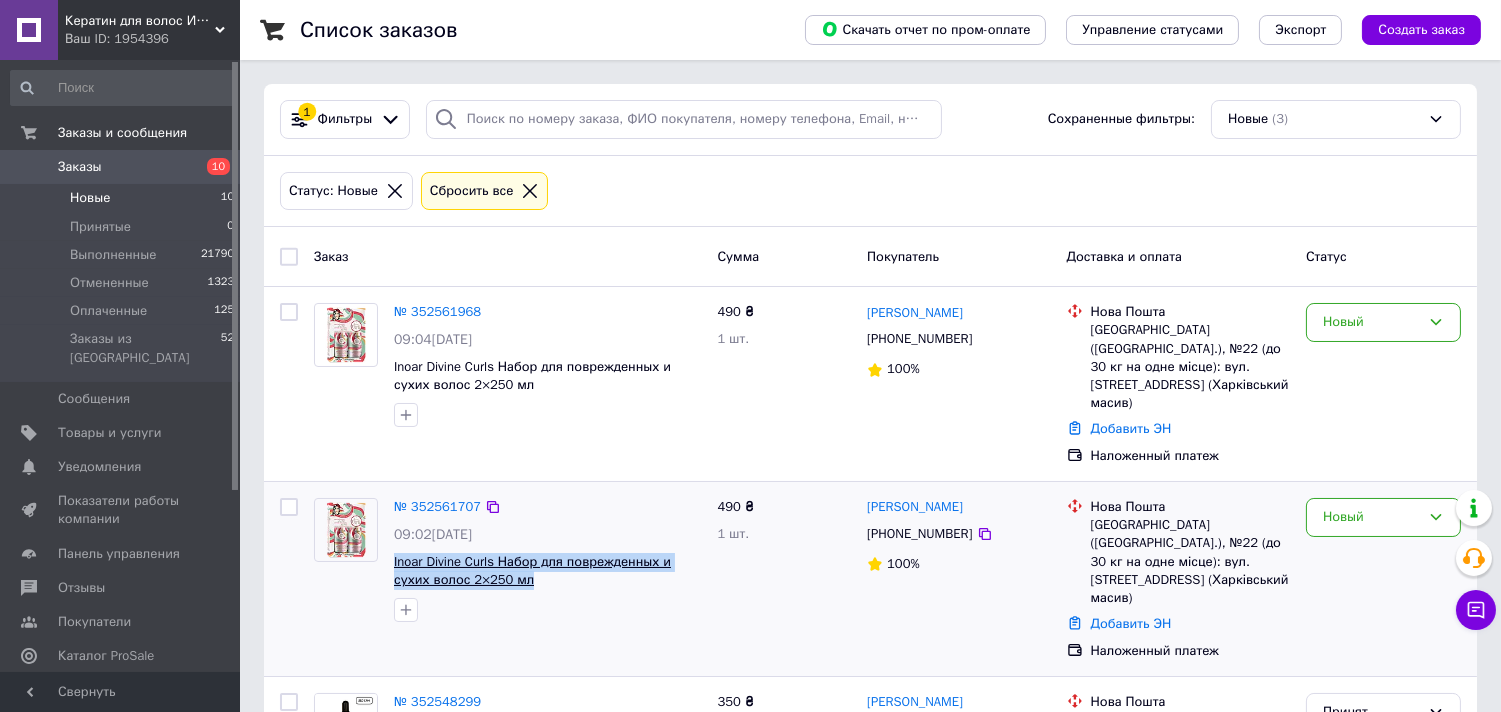 drag, startPoint x: 494, startPoint y: 571, endPoint x: 394, endPoint y: 540, distance: 104.69479 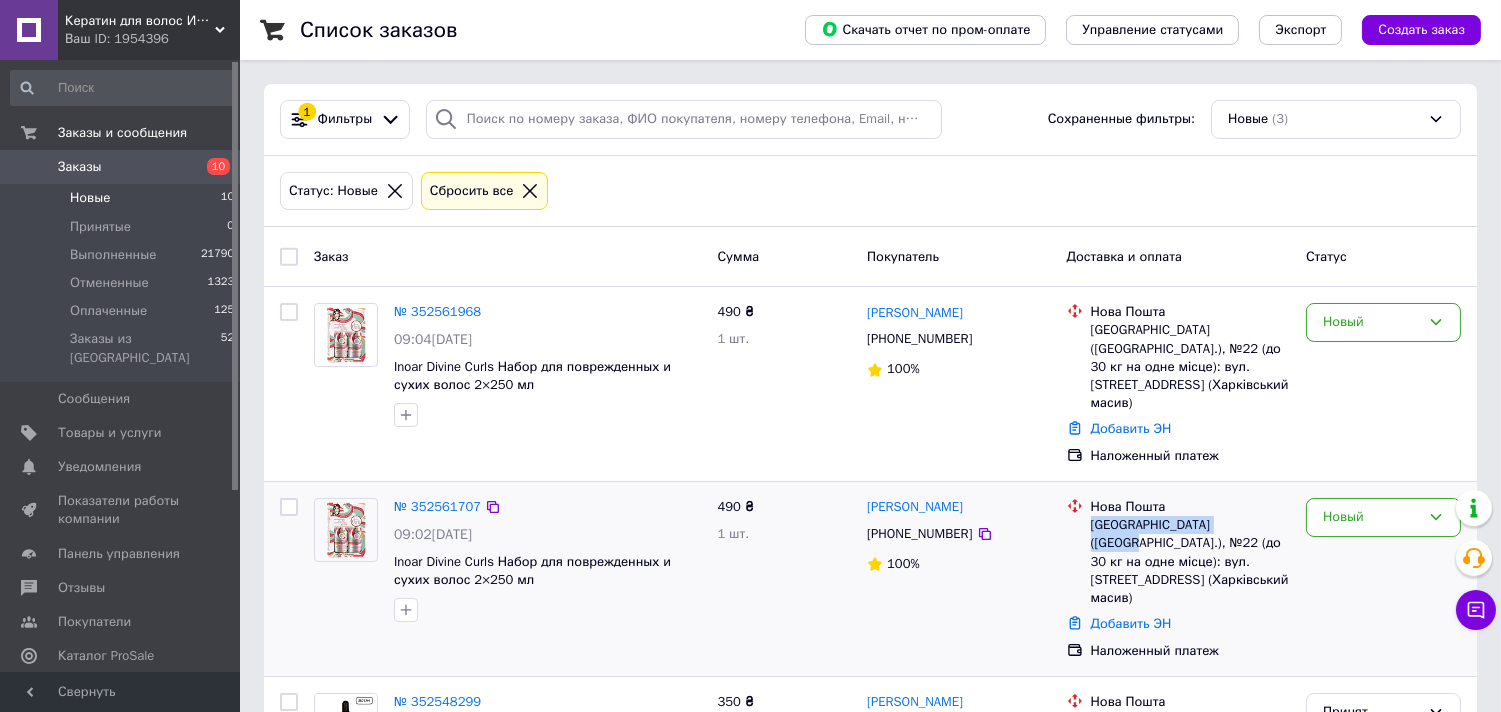 drag, startPoint x: 1240, startPoint y: 507, endPoint x: 1087, endPoint y: 508, distance: 153.00327 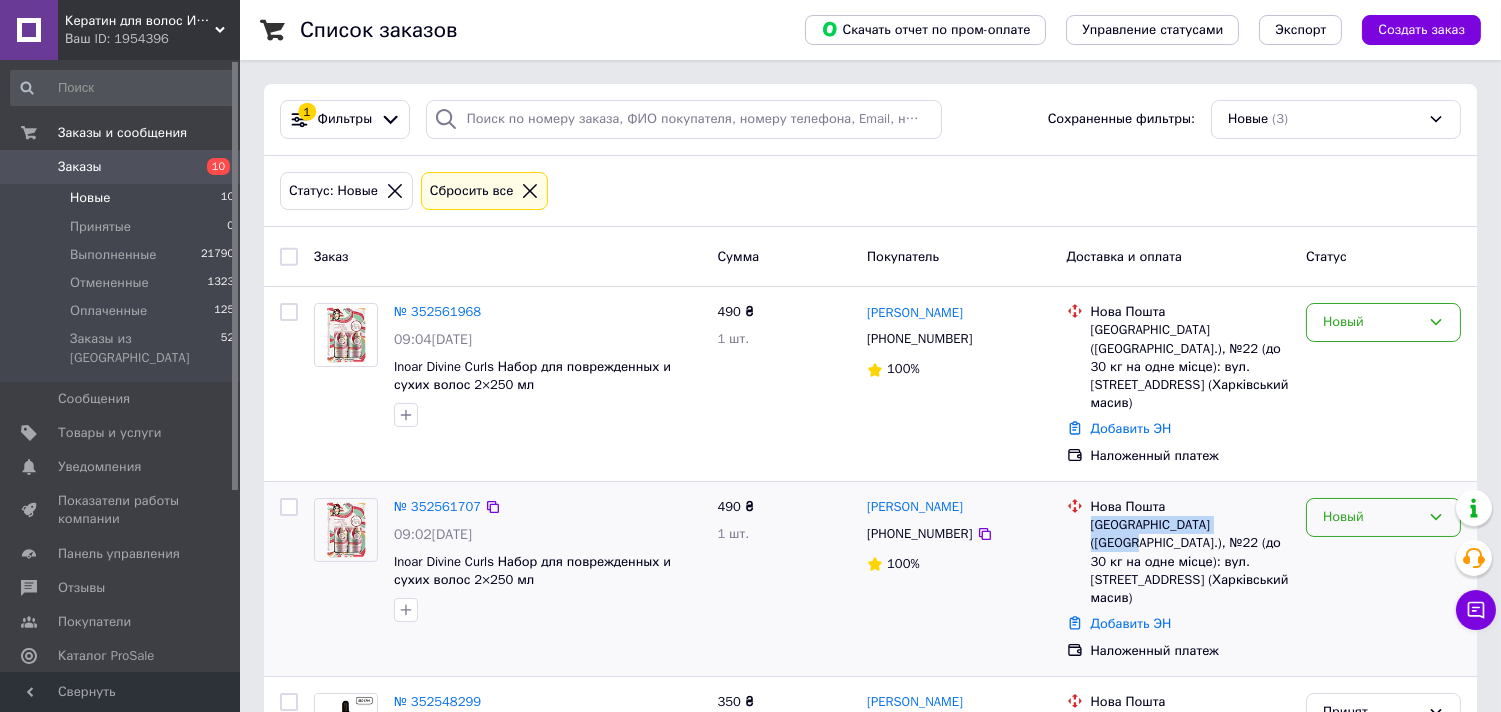 click on "Новый" at bounding box center (1371, 517) 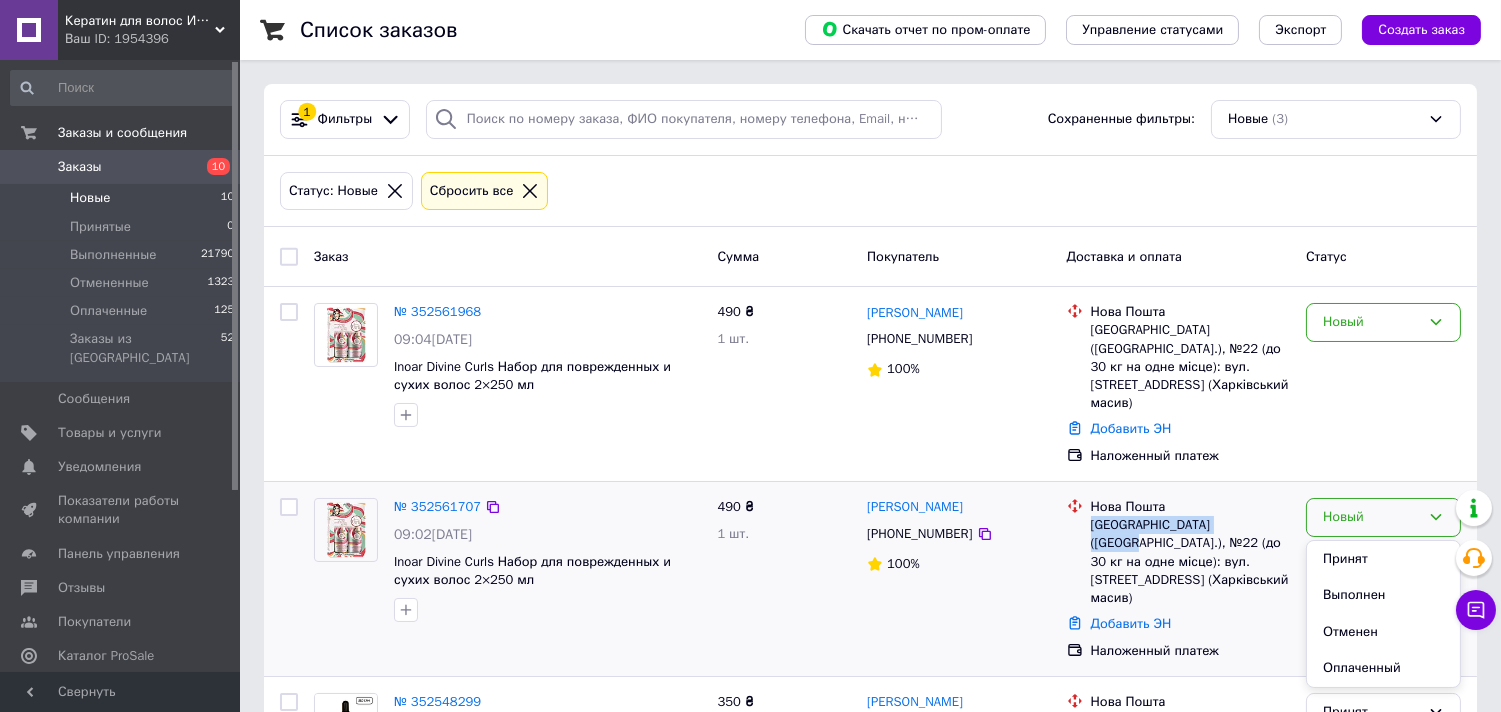 click on "Принят" at bounding box center [1383, 559] 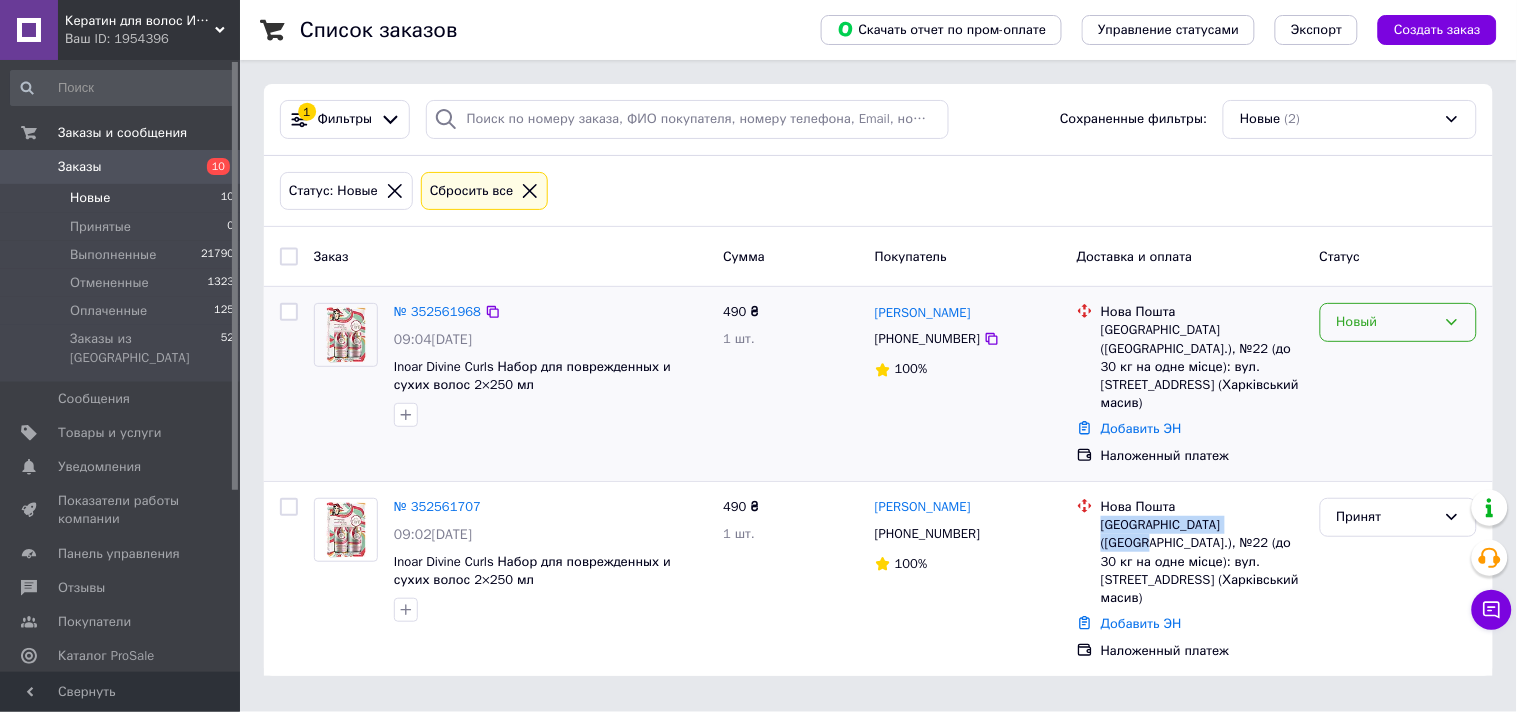 click on "Новый" at bounding box center [1386, 322] 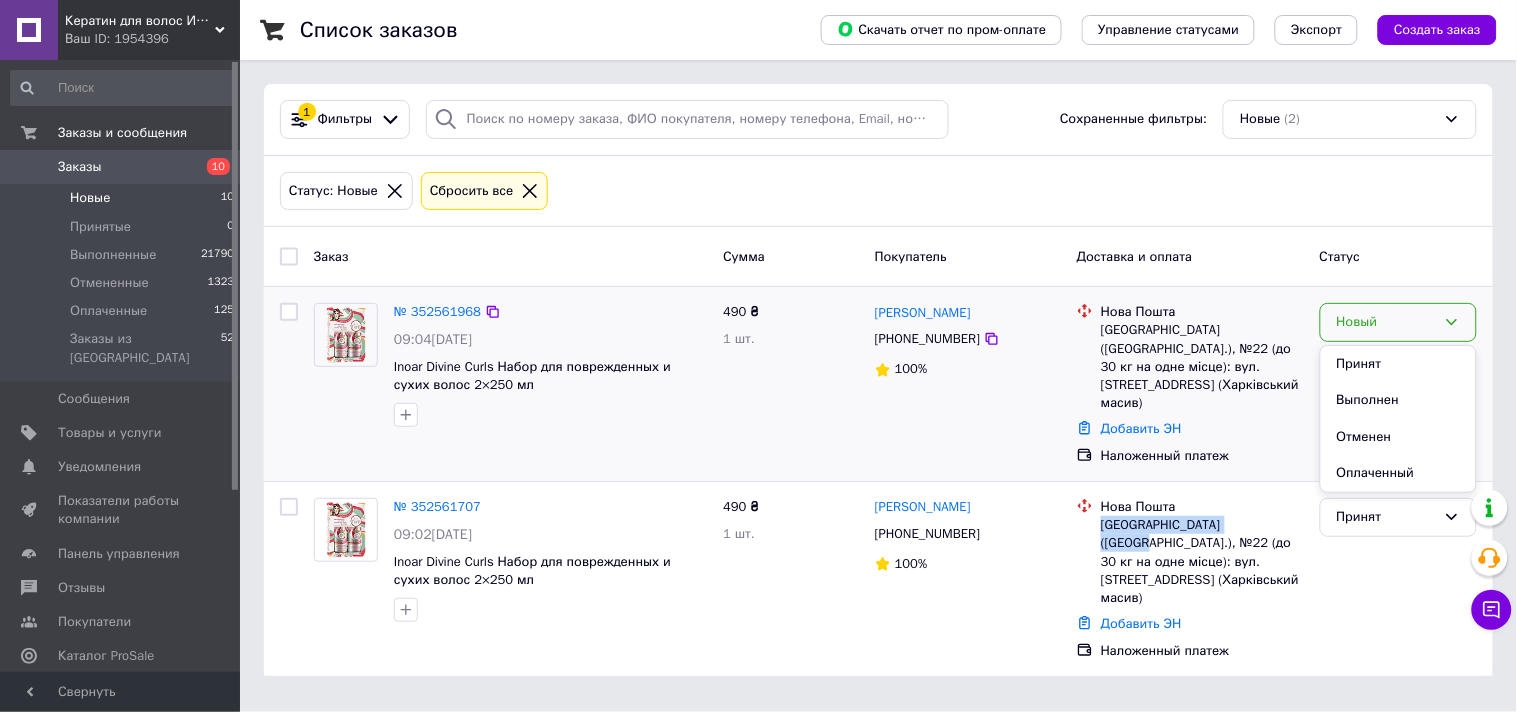 click on "Выполнен" at bounding box center [1398, 400] 